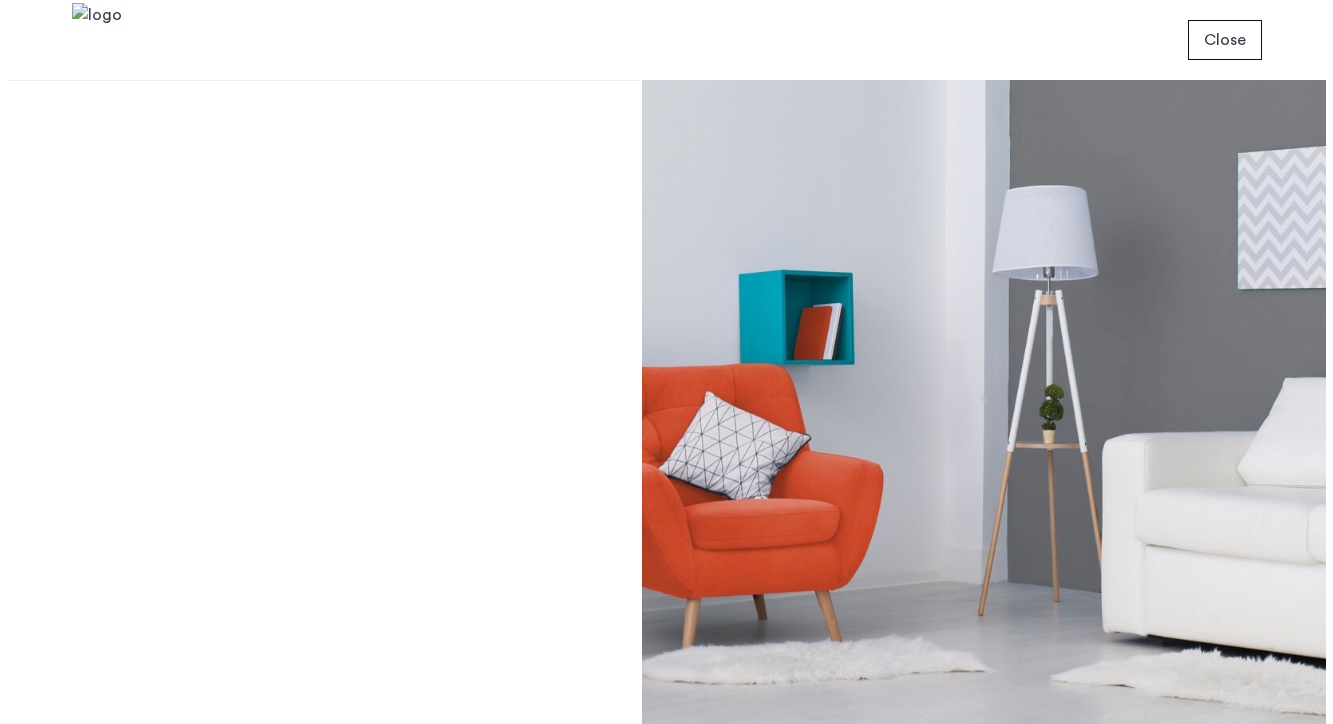 scroll, scrollTop: 0, scrollLeft: 0, axis: both 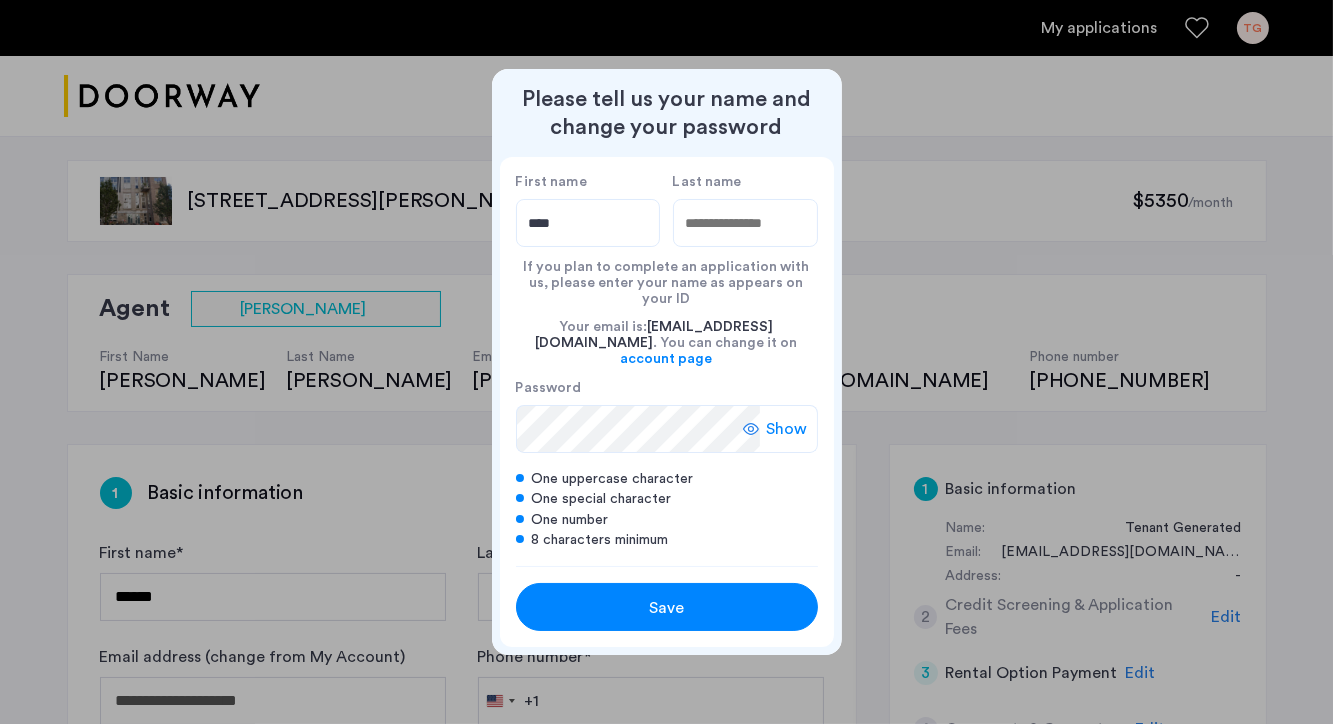 type on "****" 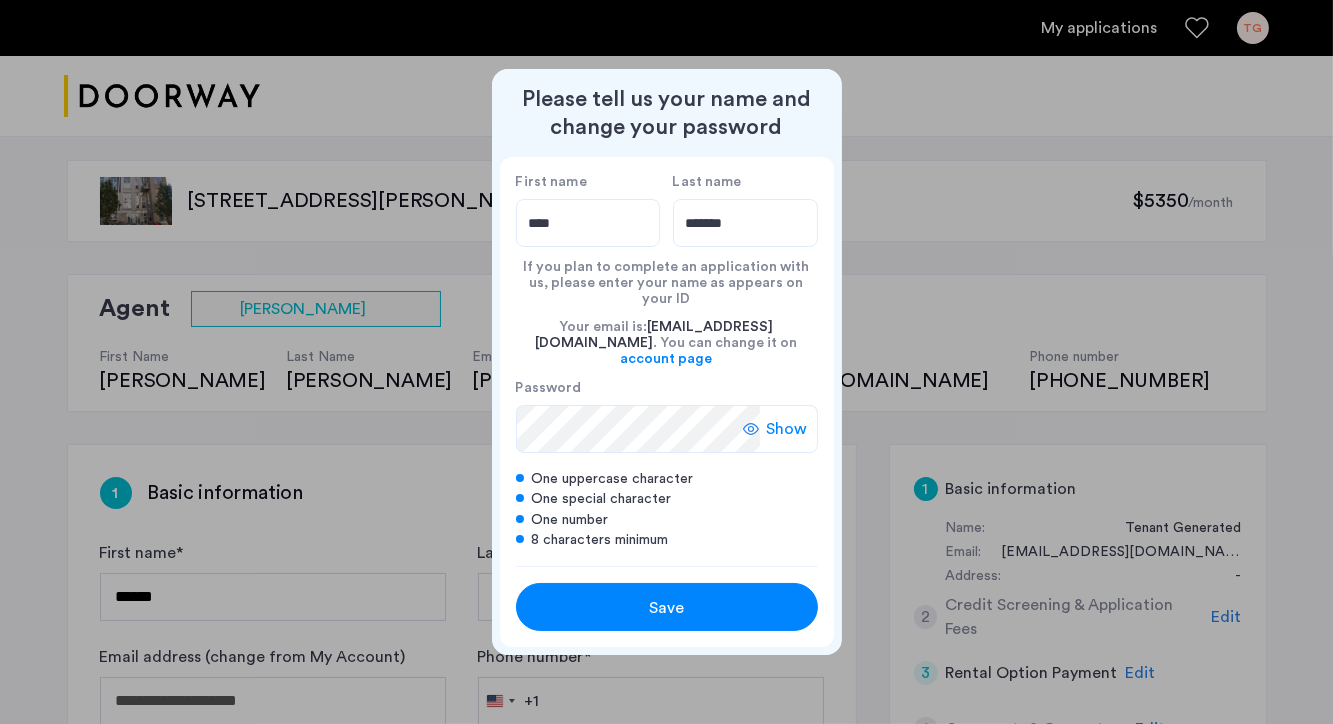 type on "*******" 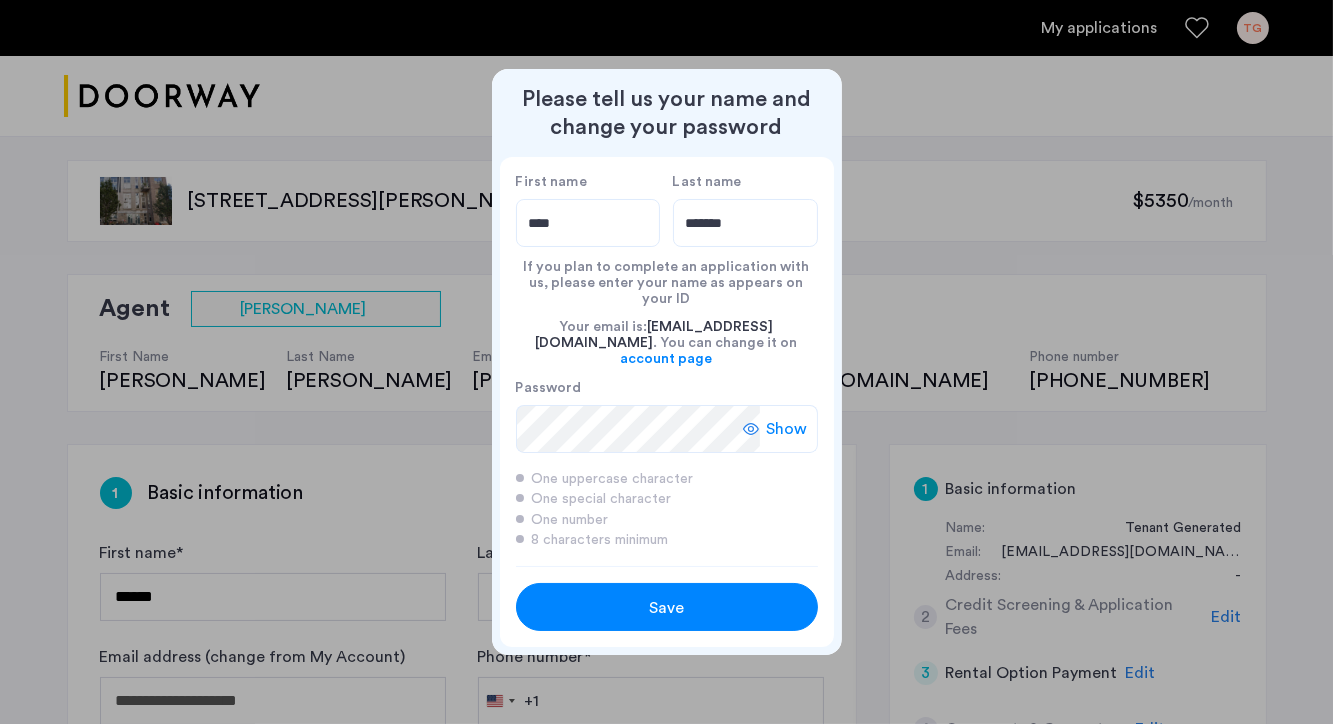 click 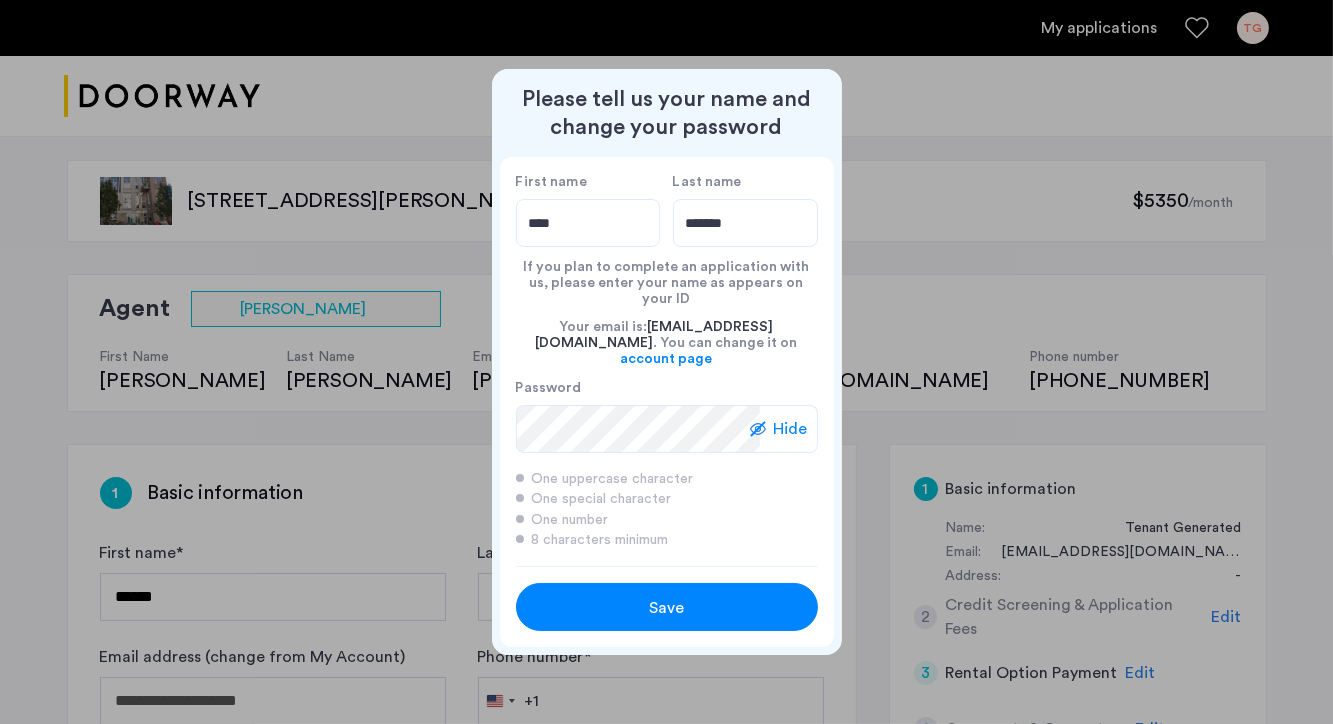 click 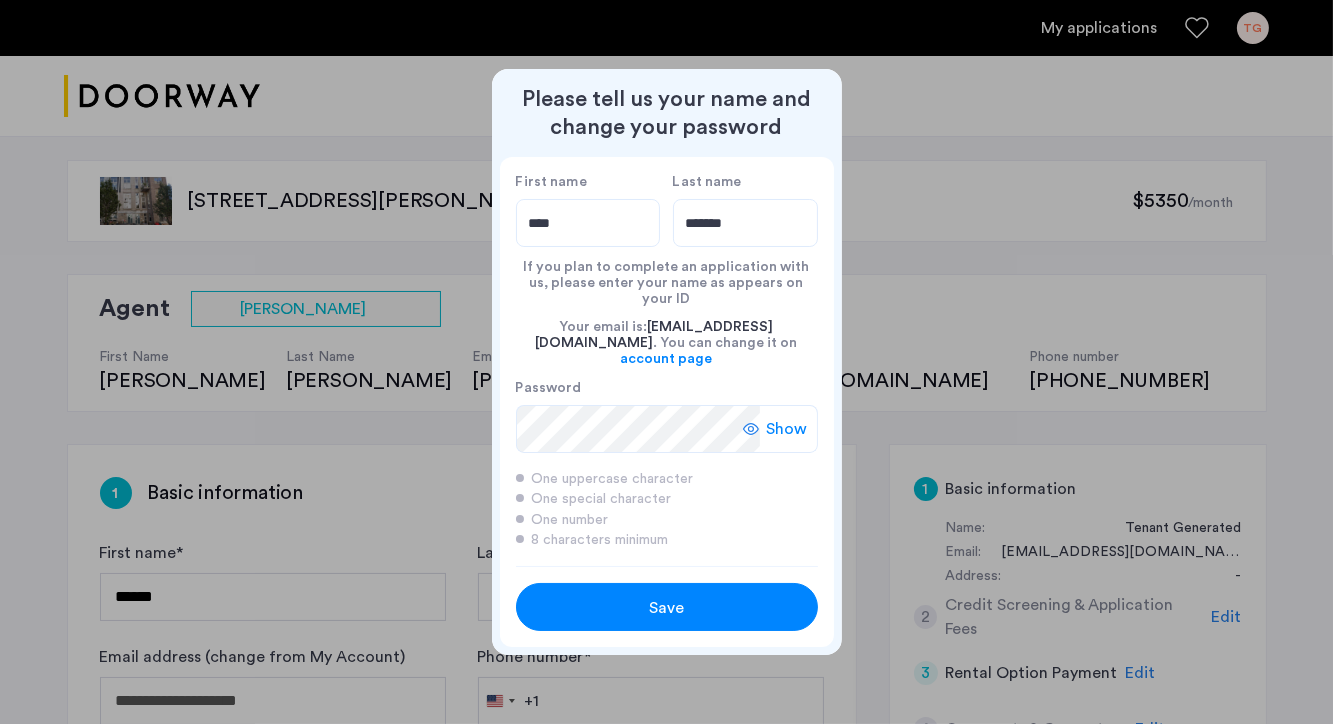 click on "Save" at bounding box center [667, 608] 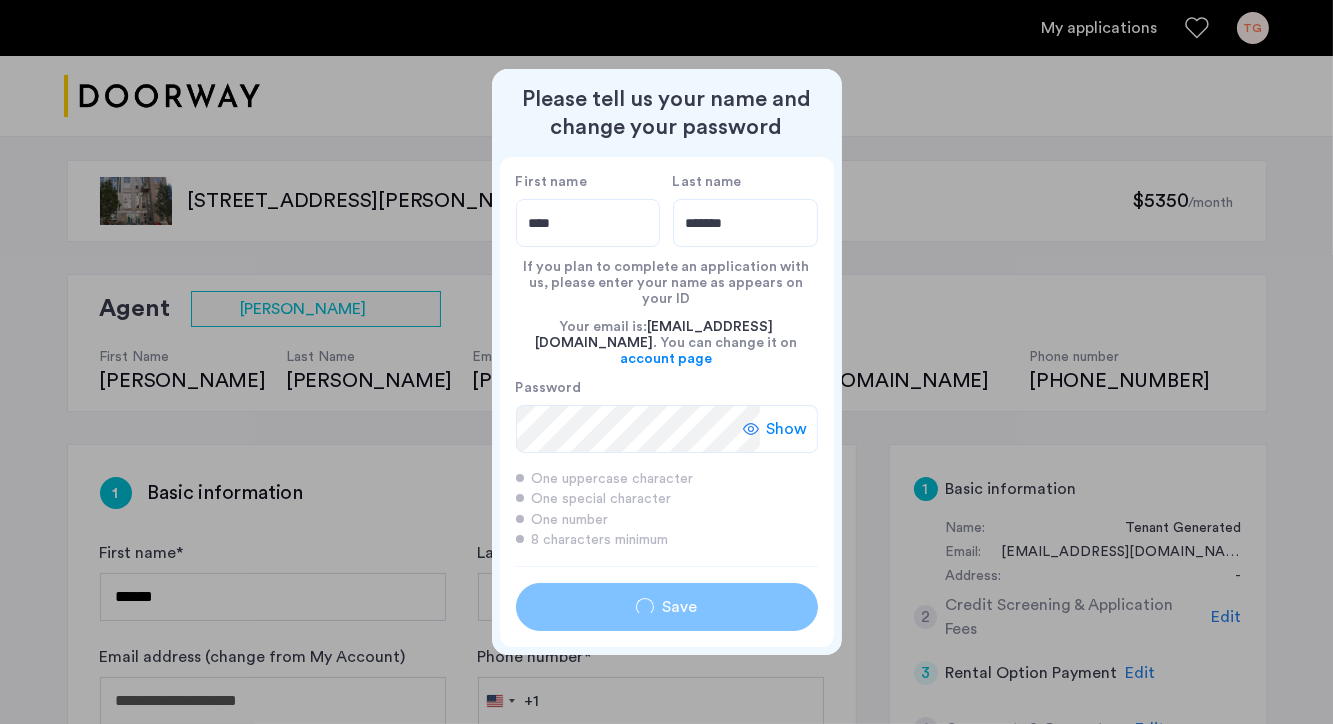 type on "****" 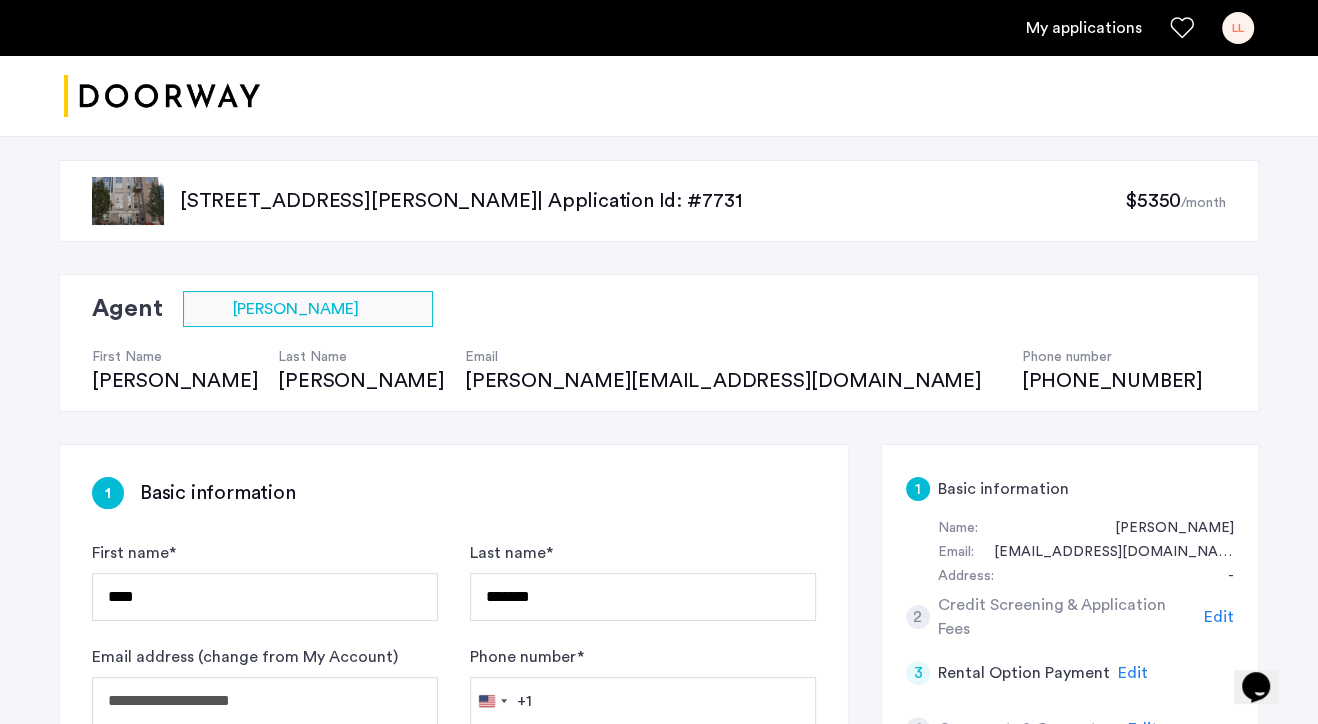 scroll, scrollTop: 0, scrollLeft: 0, axis: both 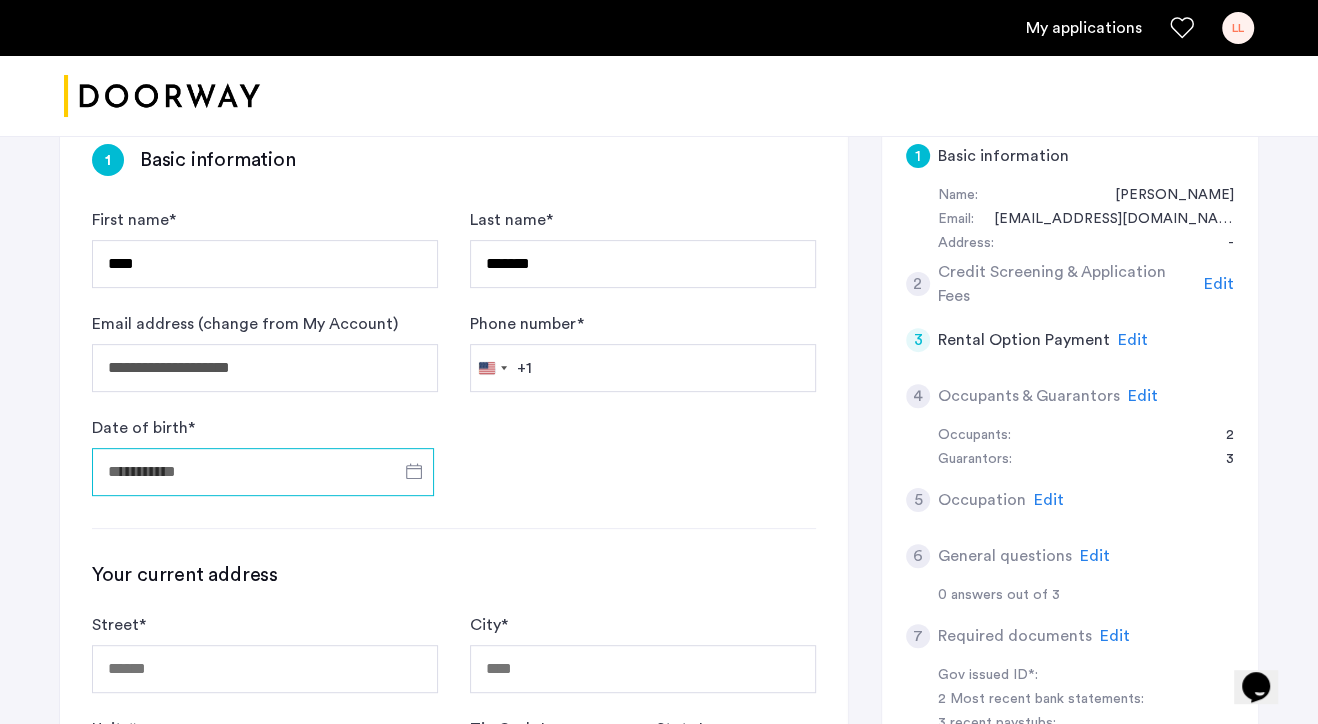 click on "Date of birth  *" at bounding box center [263, 472] 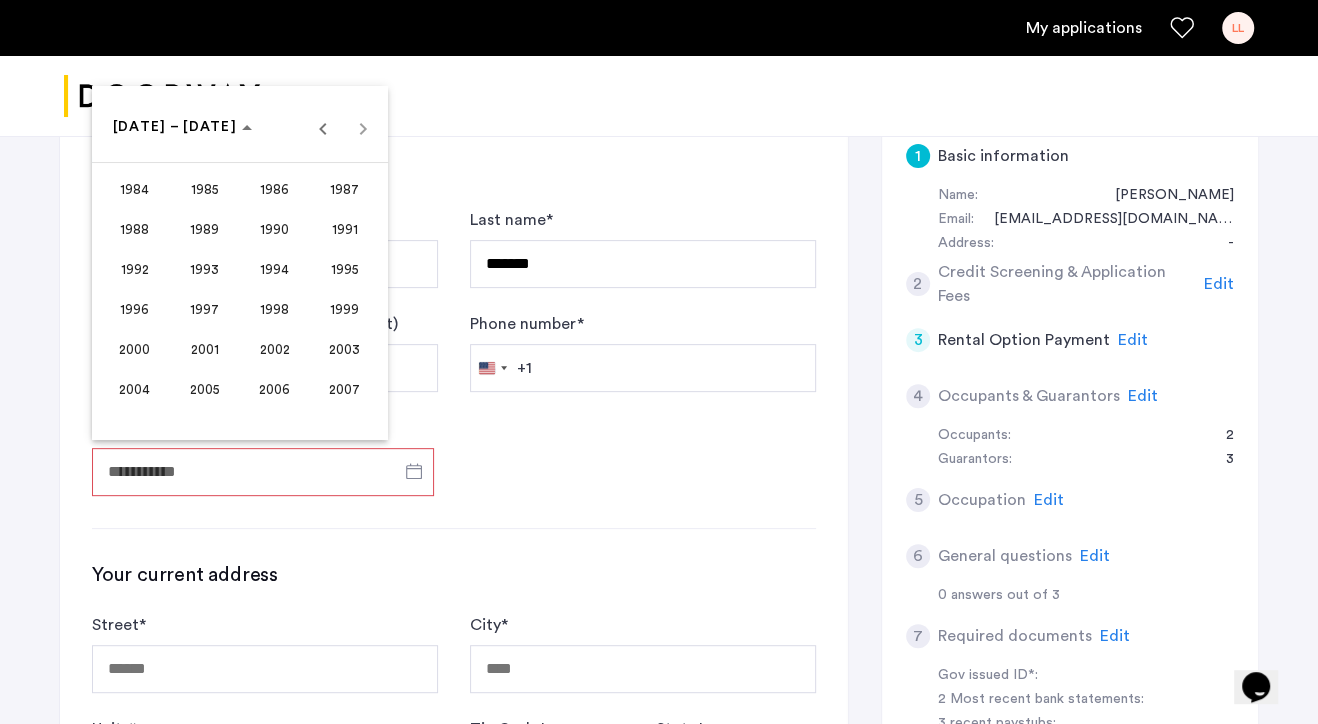 click at bounding box center [659, 362] 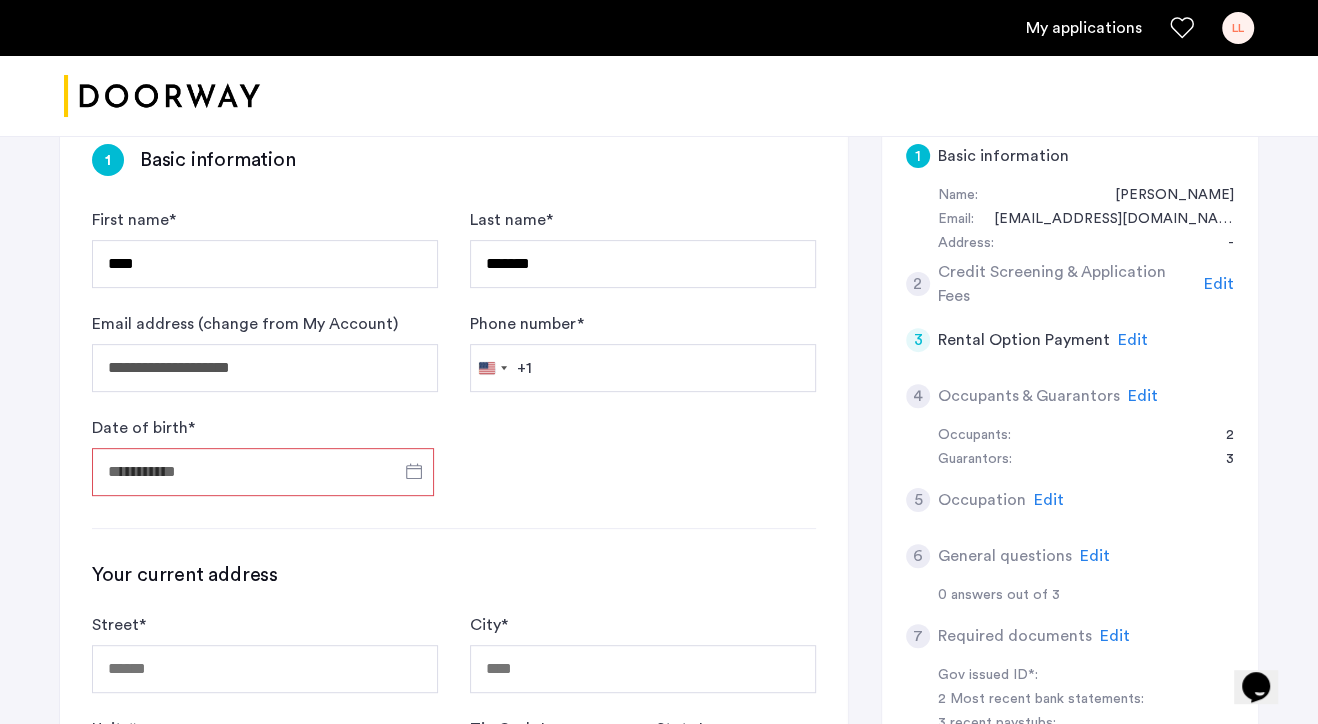 click on "Date of birth  *" at bounding box center [263, 472] 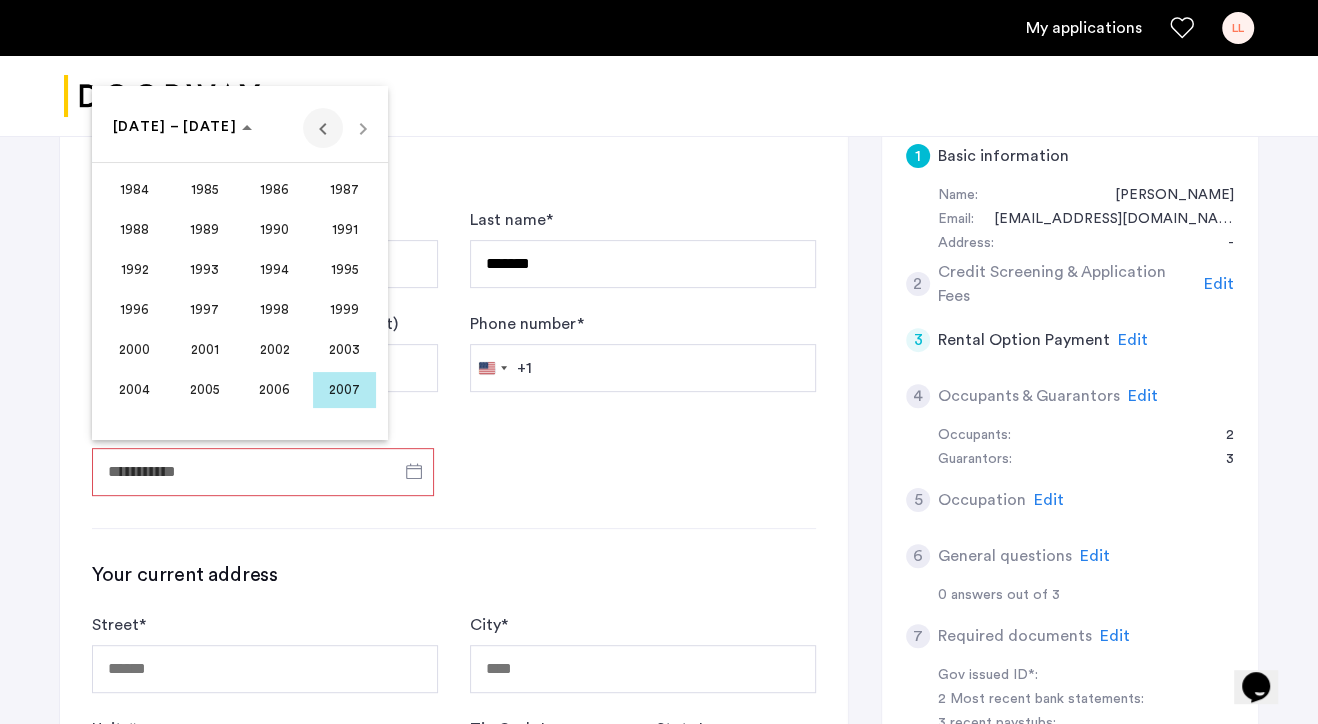 click at bounding box center [323, 128] 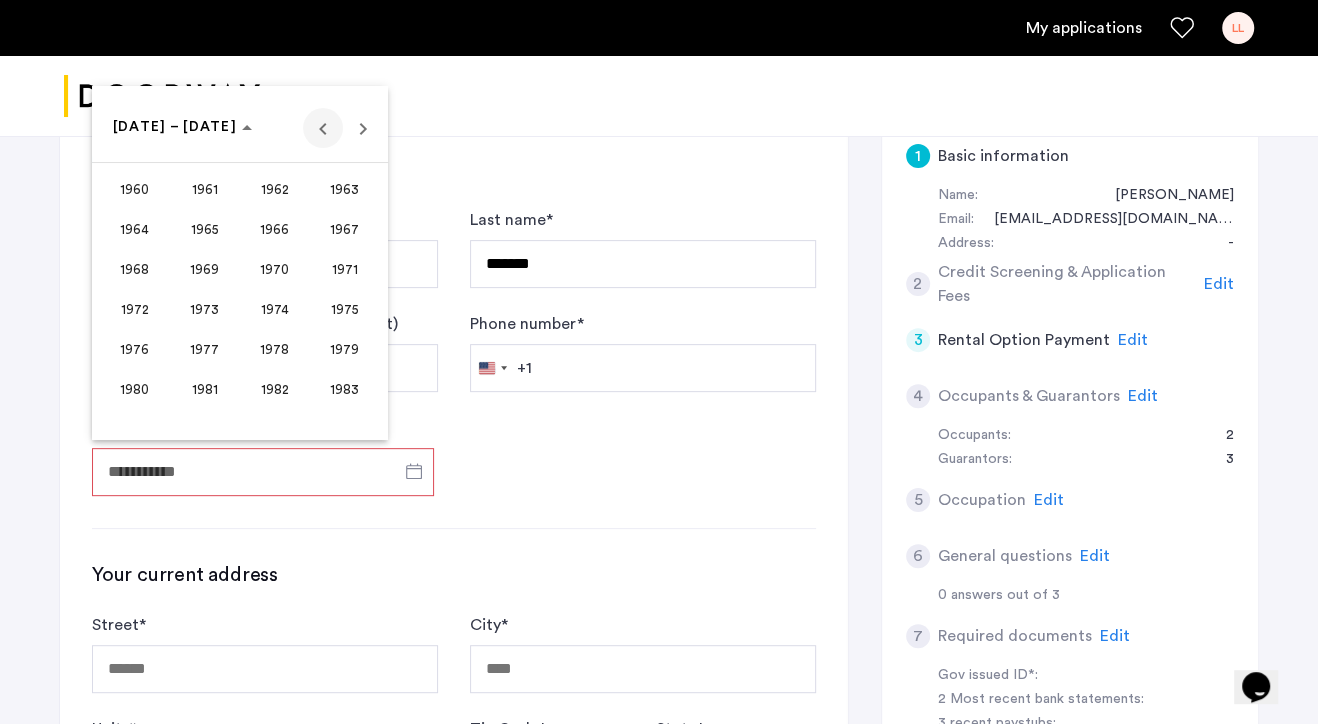click at bounding box center (323, 128) 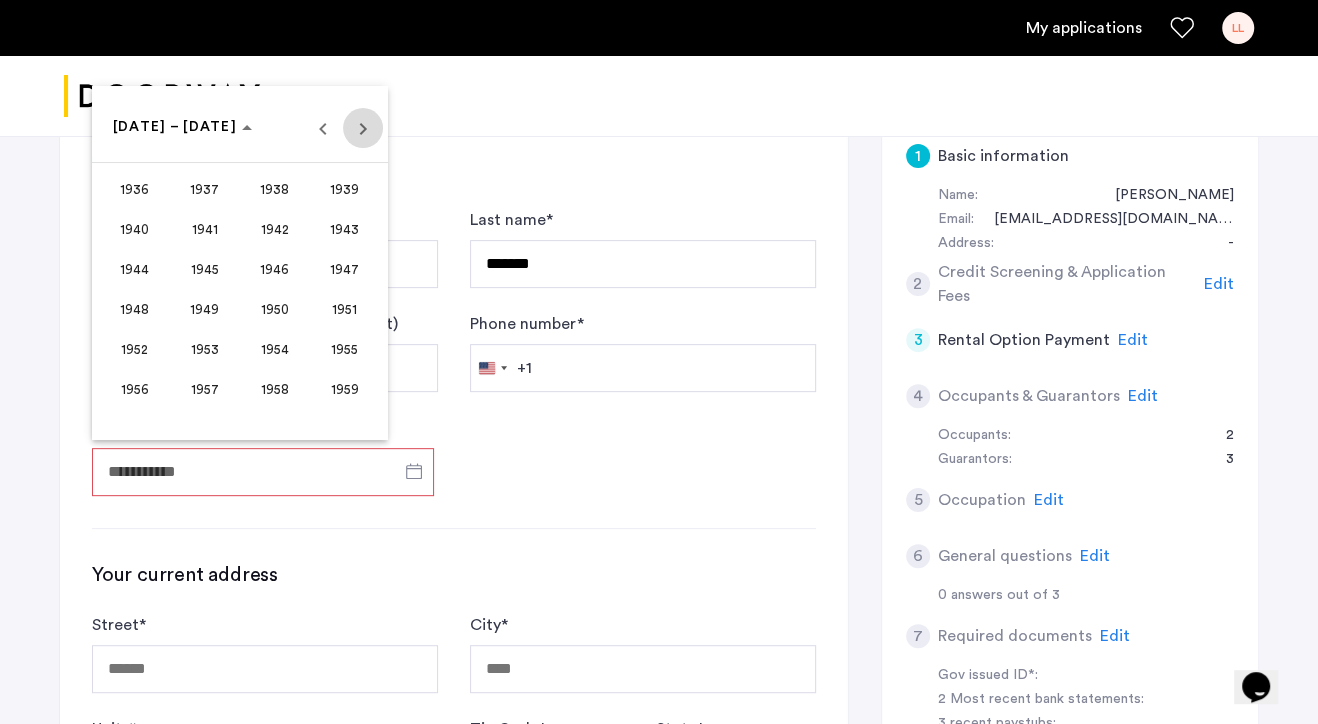 click at bounding box center [363, 128] 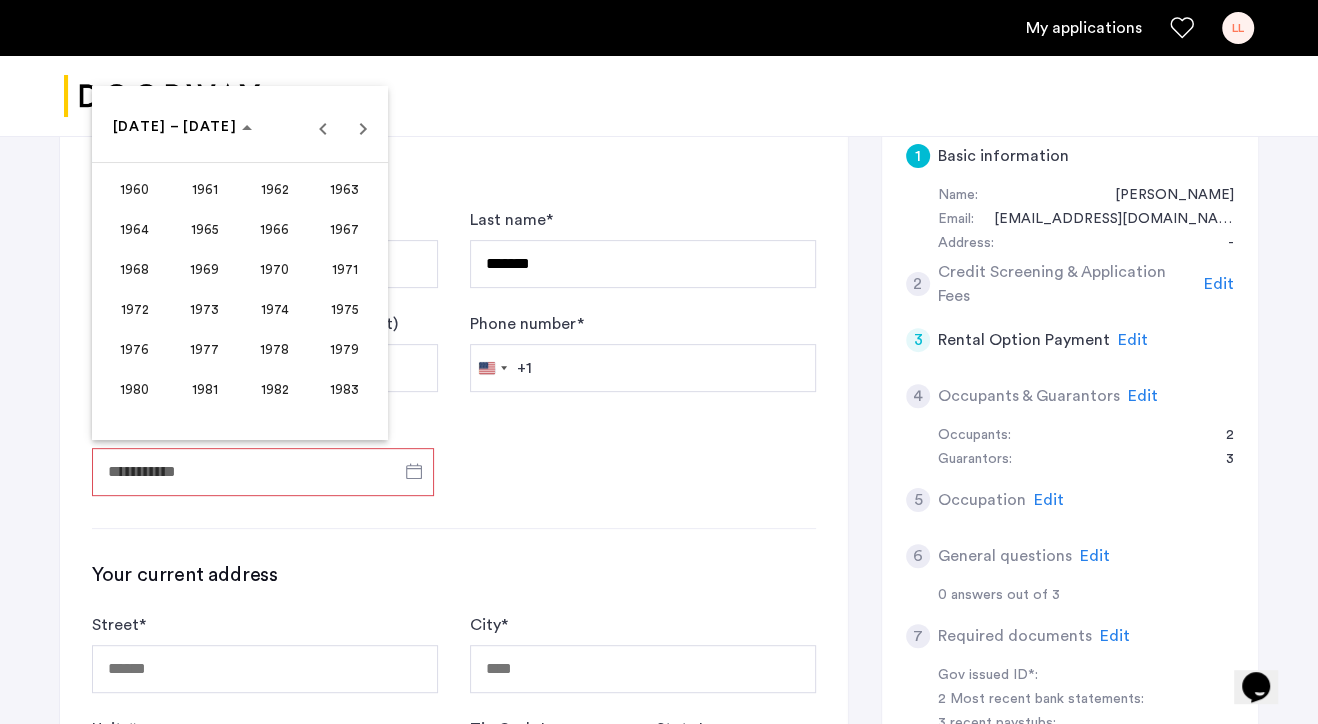 click on "1962" at bounding box center [274, 190] 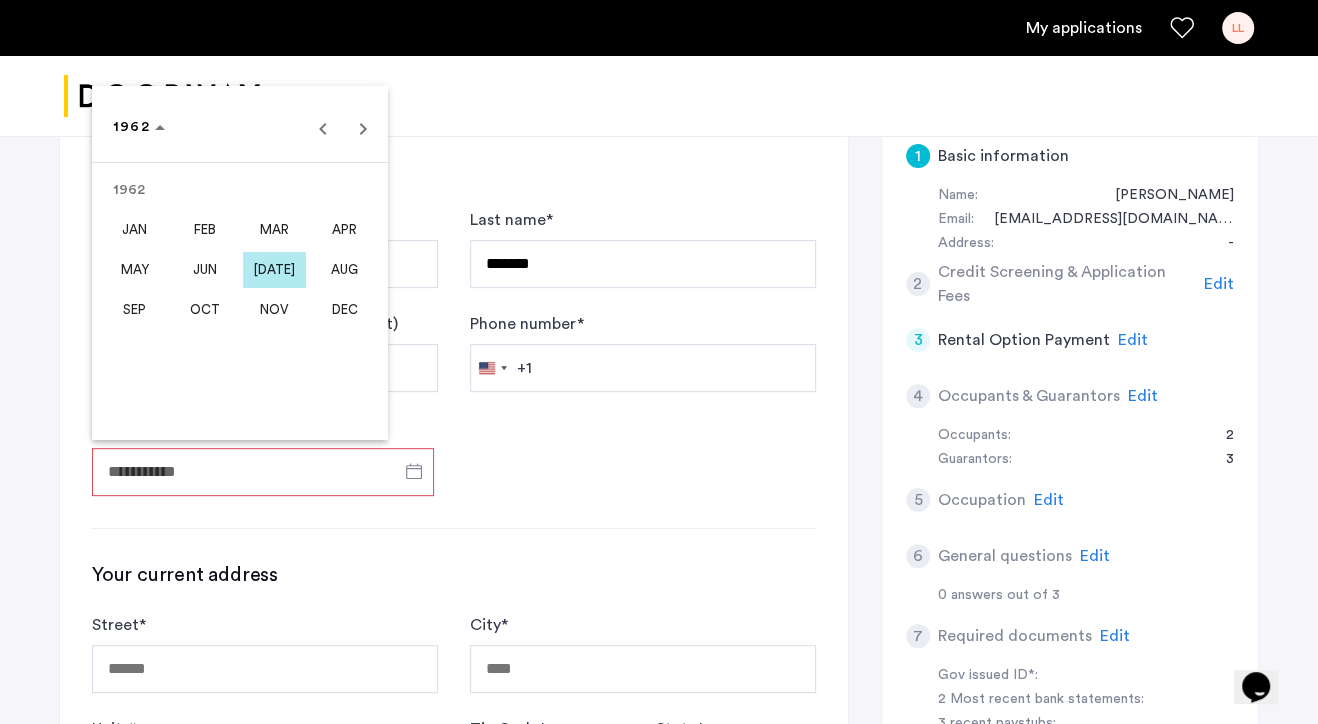 click on "DEC" at bounding box center [344, 310] 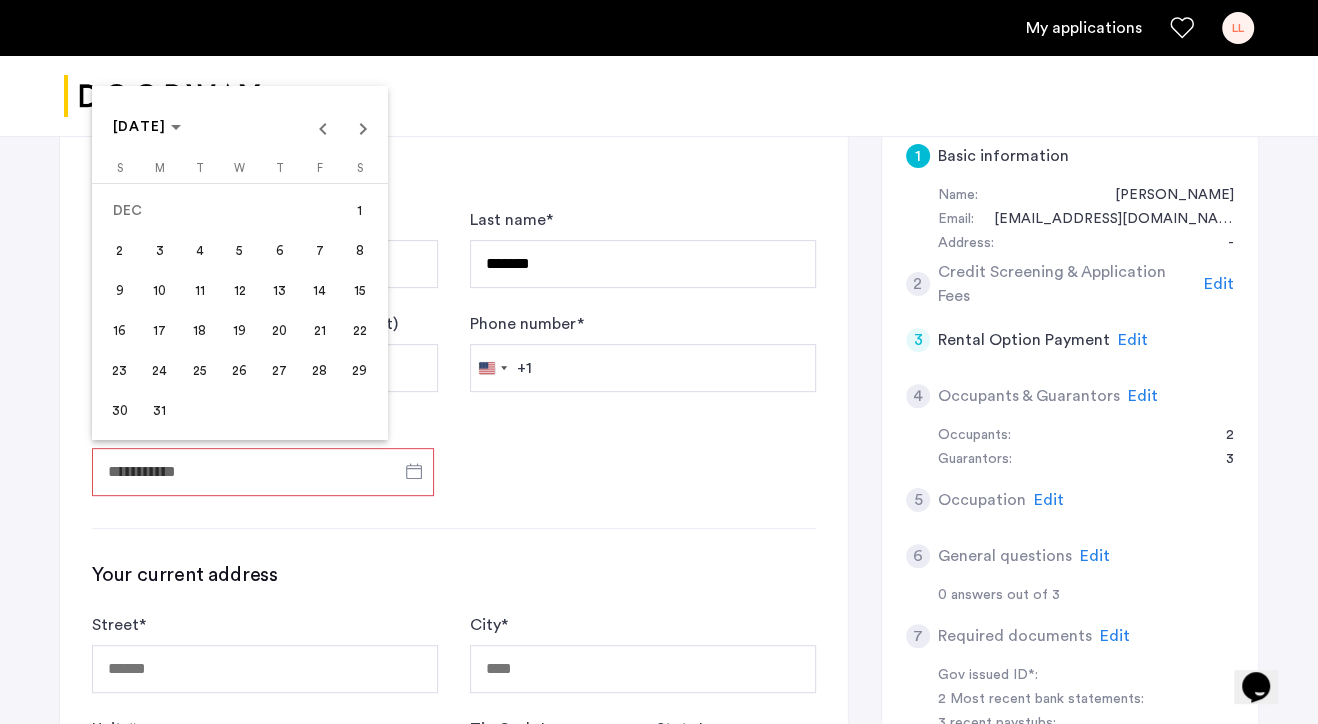 click on "10" at bounding box center [160, 291] 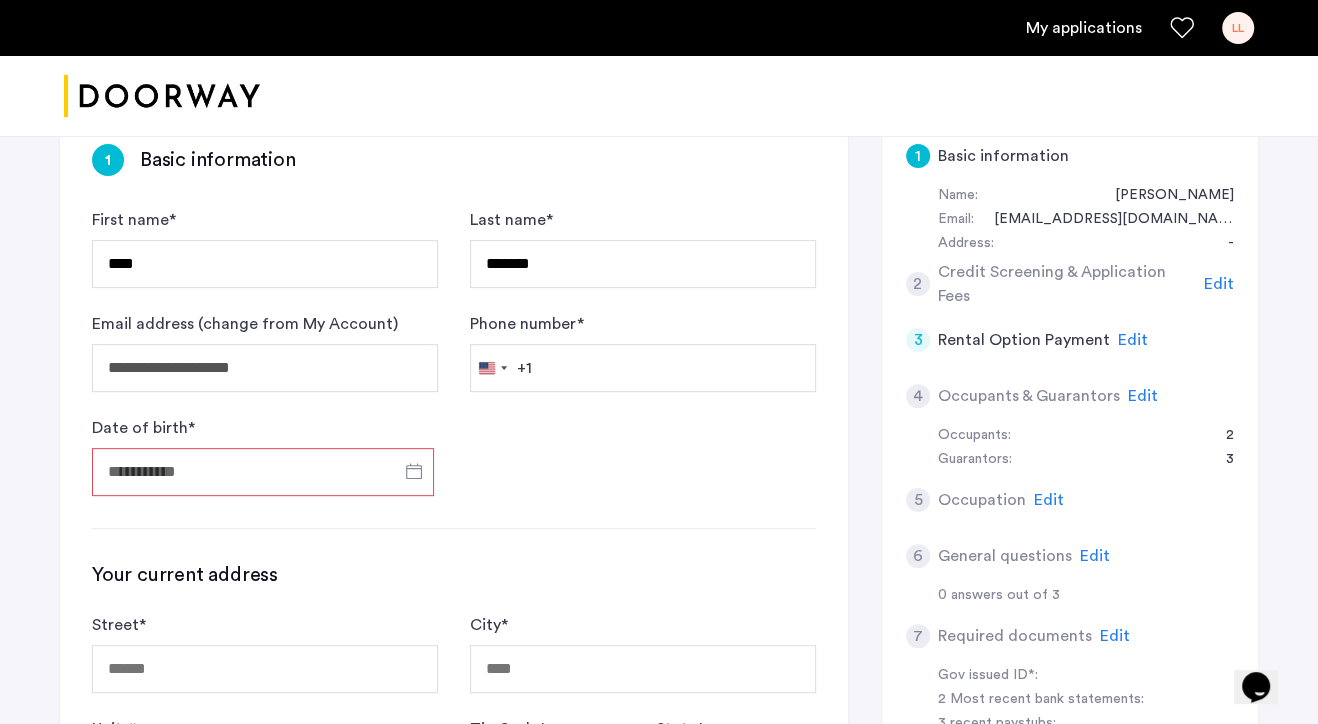 type on "**********" 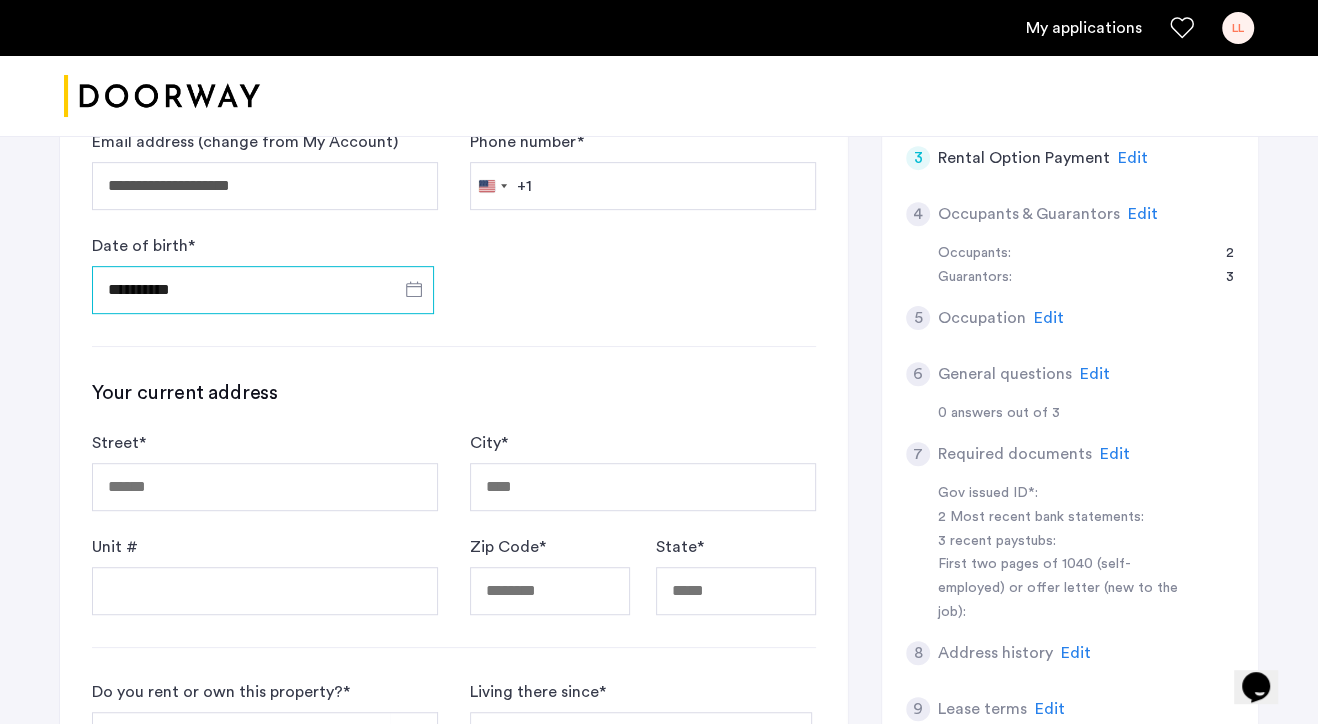 scroll, scrollTop: 570, scrollLeft: 0, axis: vertical 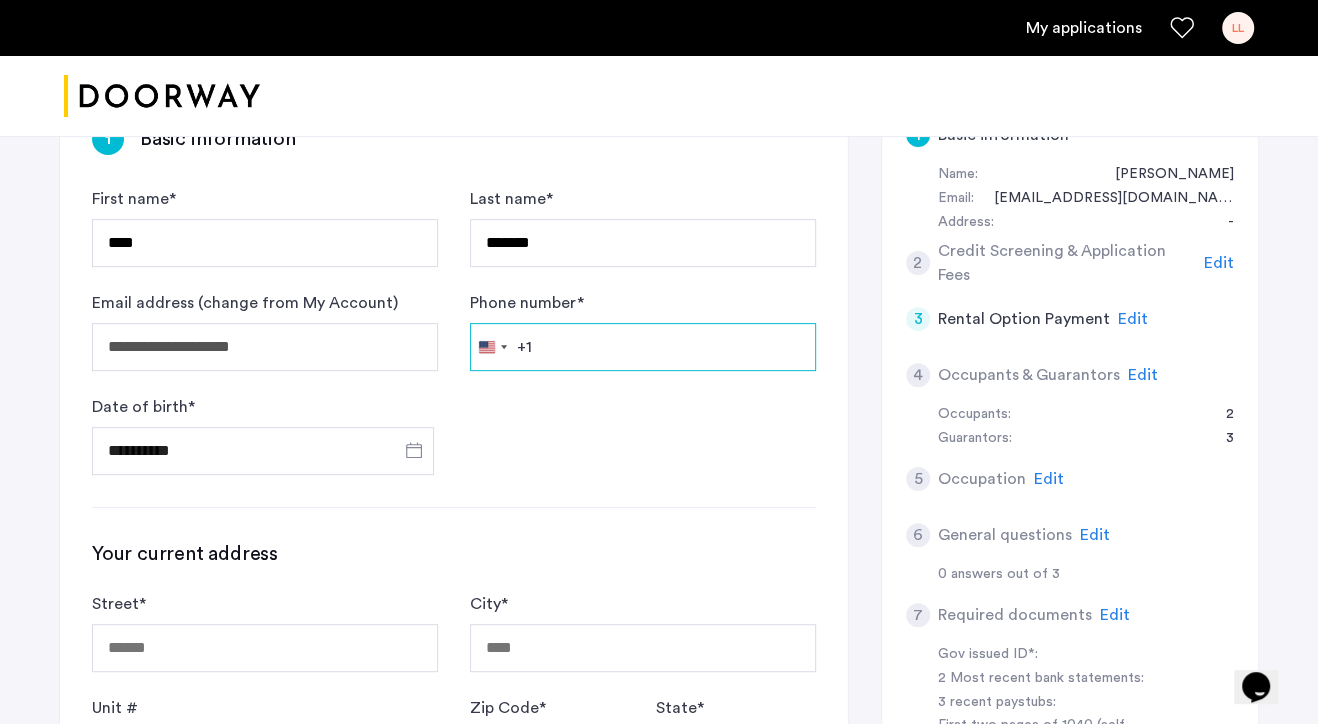 click on "Phone number  *" at bounding box center (643, 347) 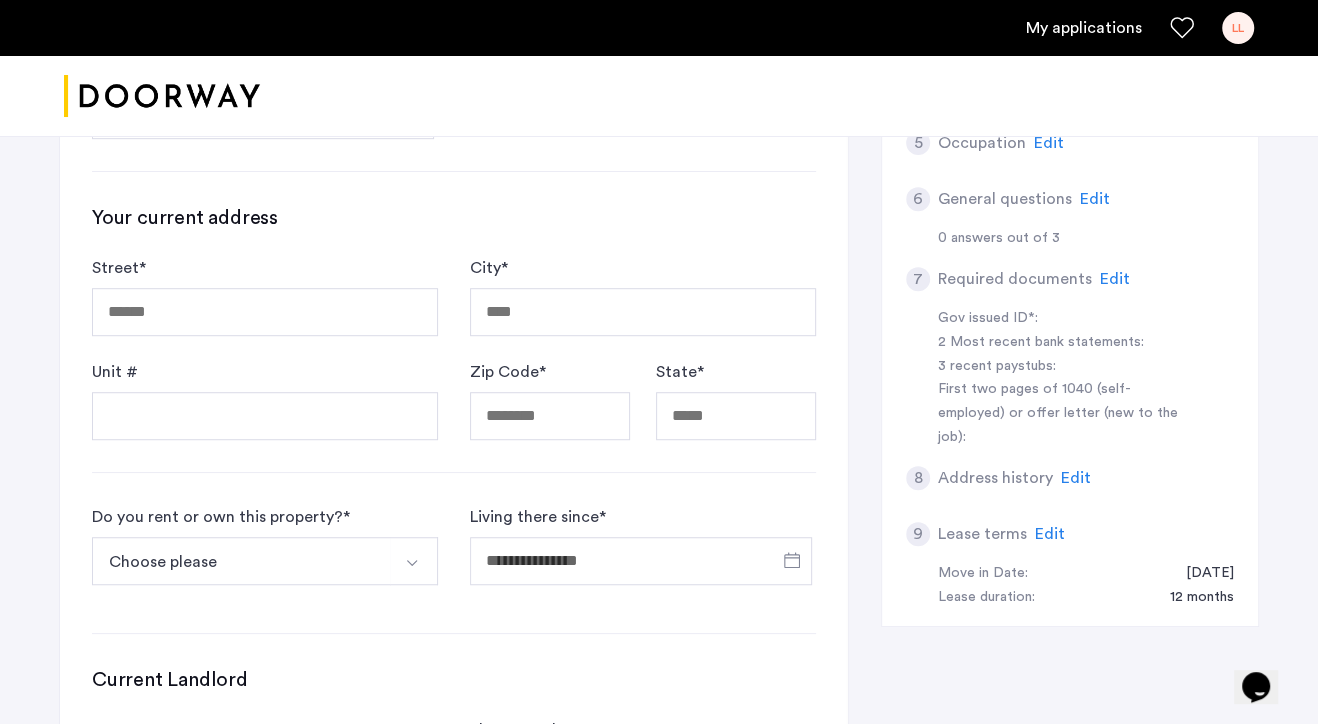 scroll, scrollTop: 695, scrollLeft: 0, axis: vertical 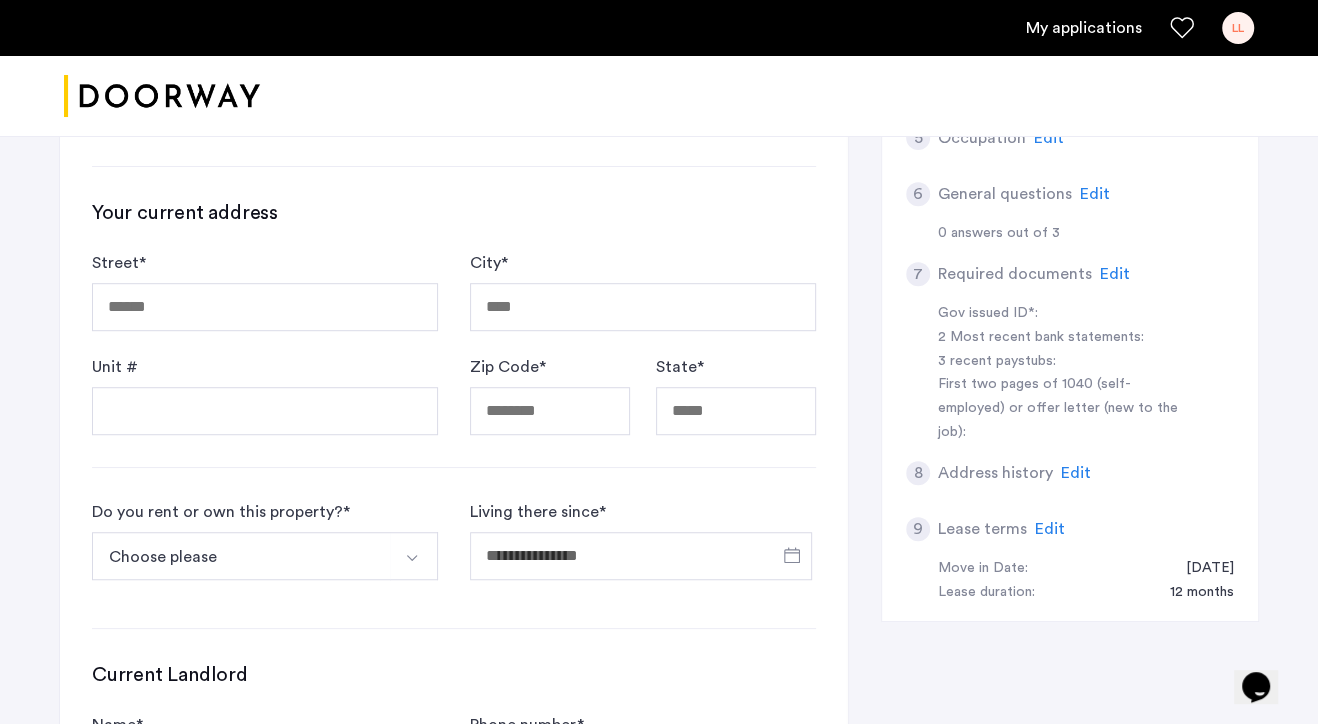 type on "**********" 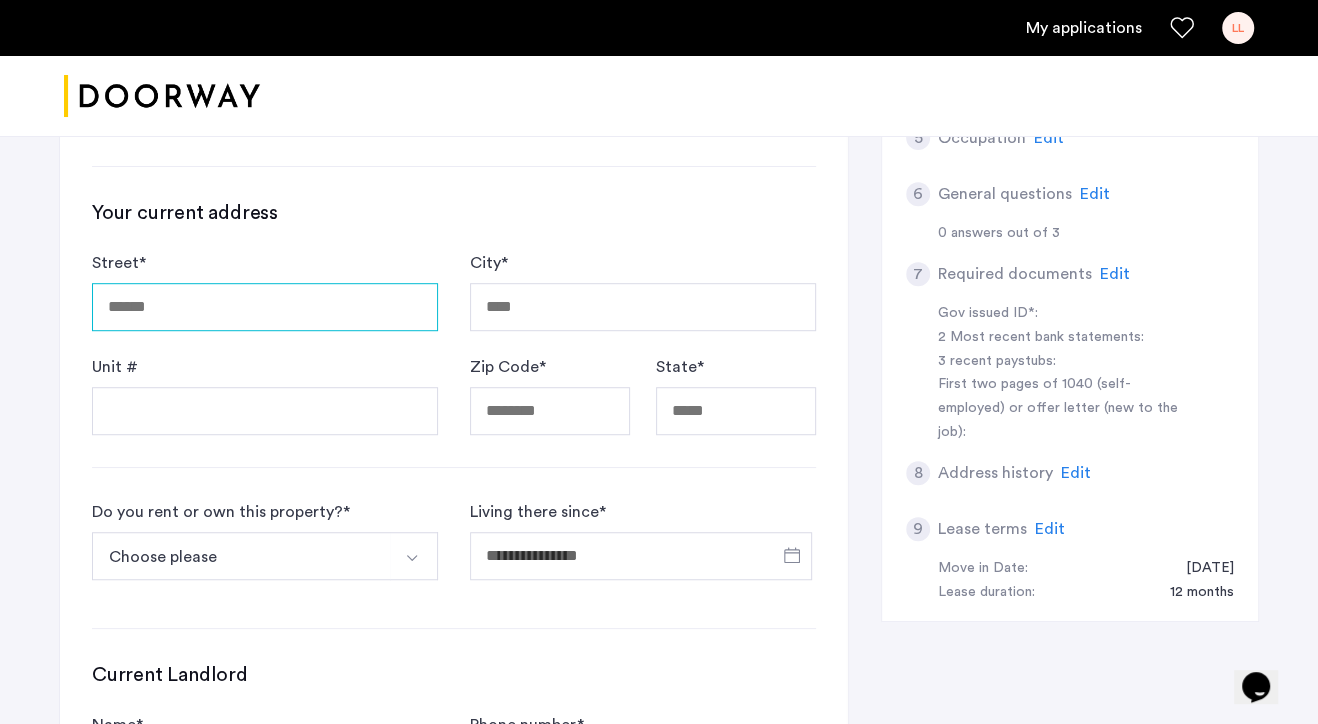 click on "Street  *" at bounding box center [265, 307] 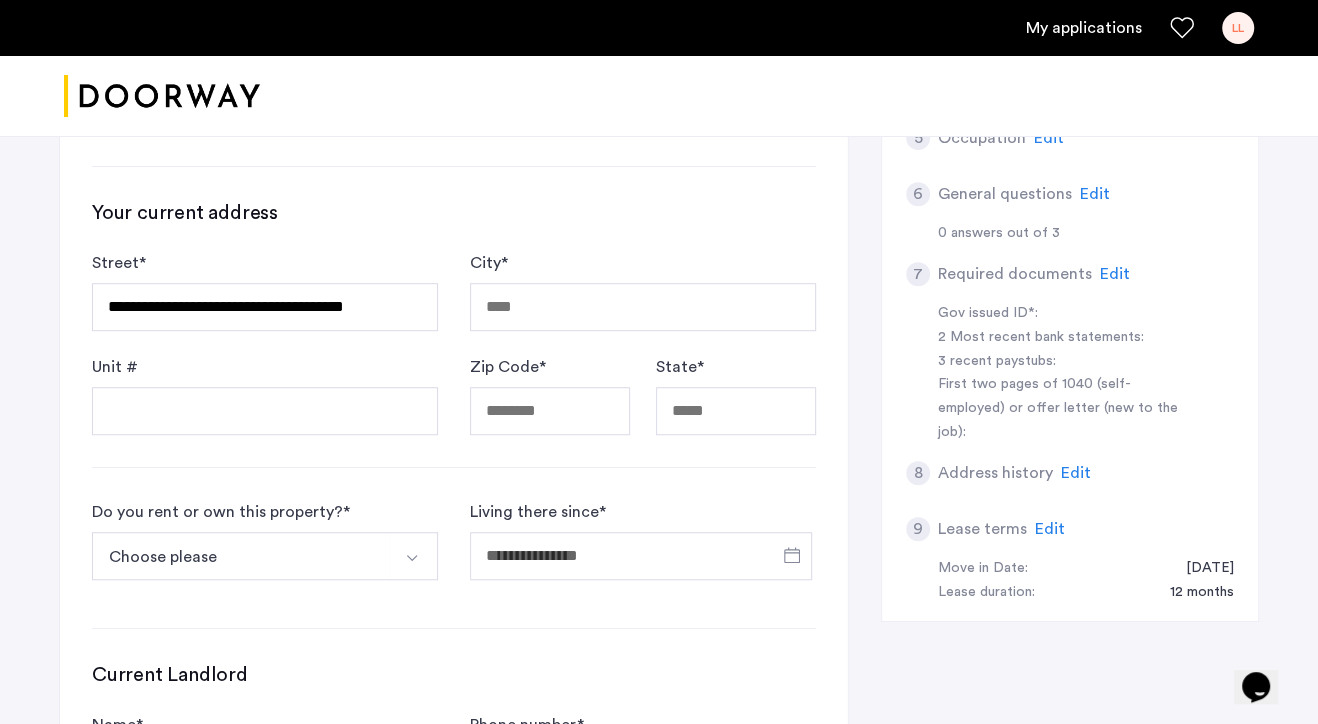 type on "**********" 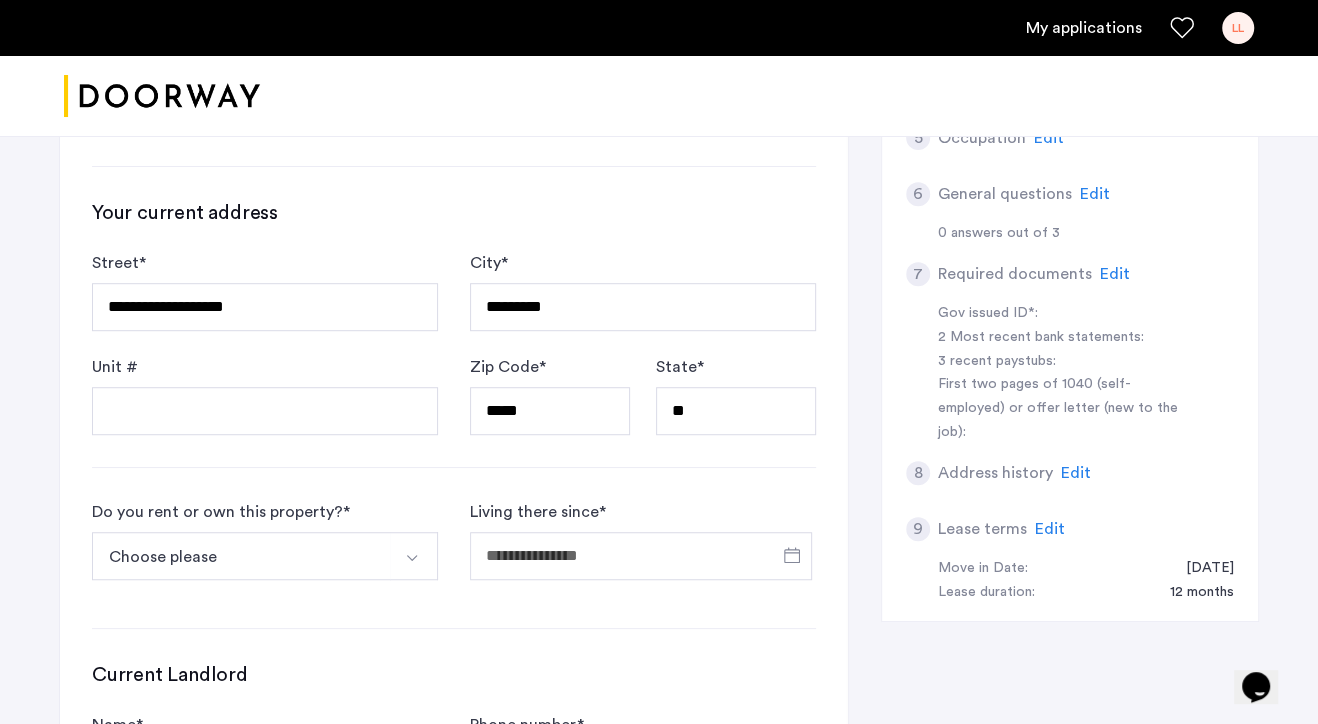 click at bounding box center (412, 558) 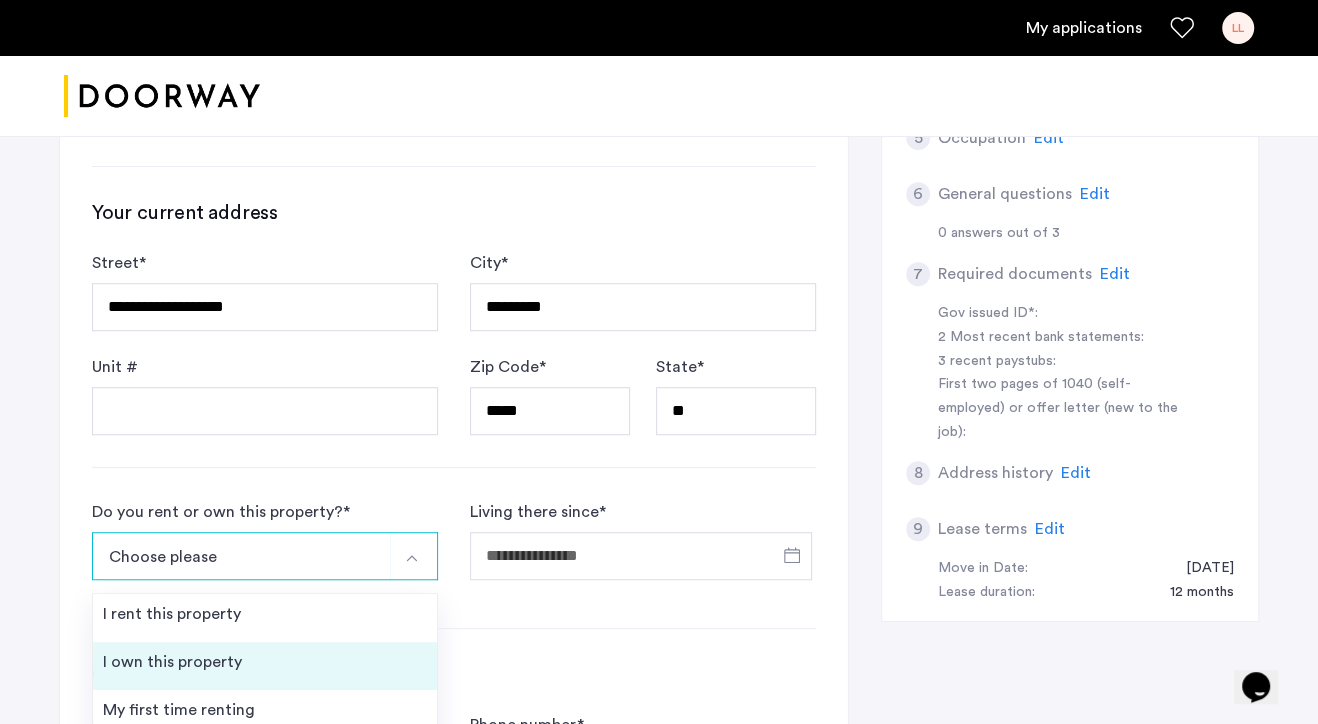 click on "I own this property" at bounding box center (172, 662) 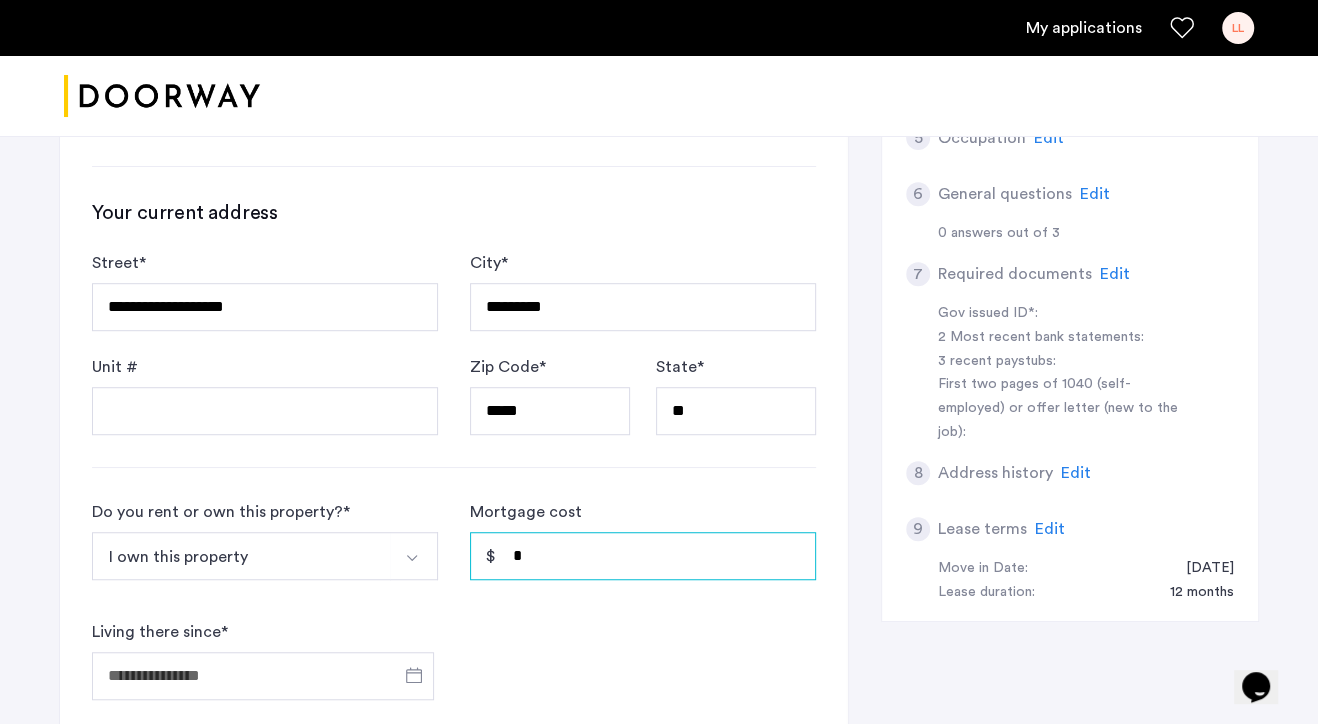 click on "*" at bounding box center (643, 556) 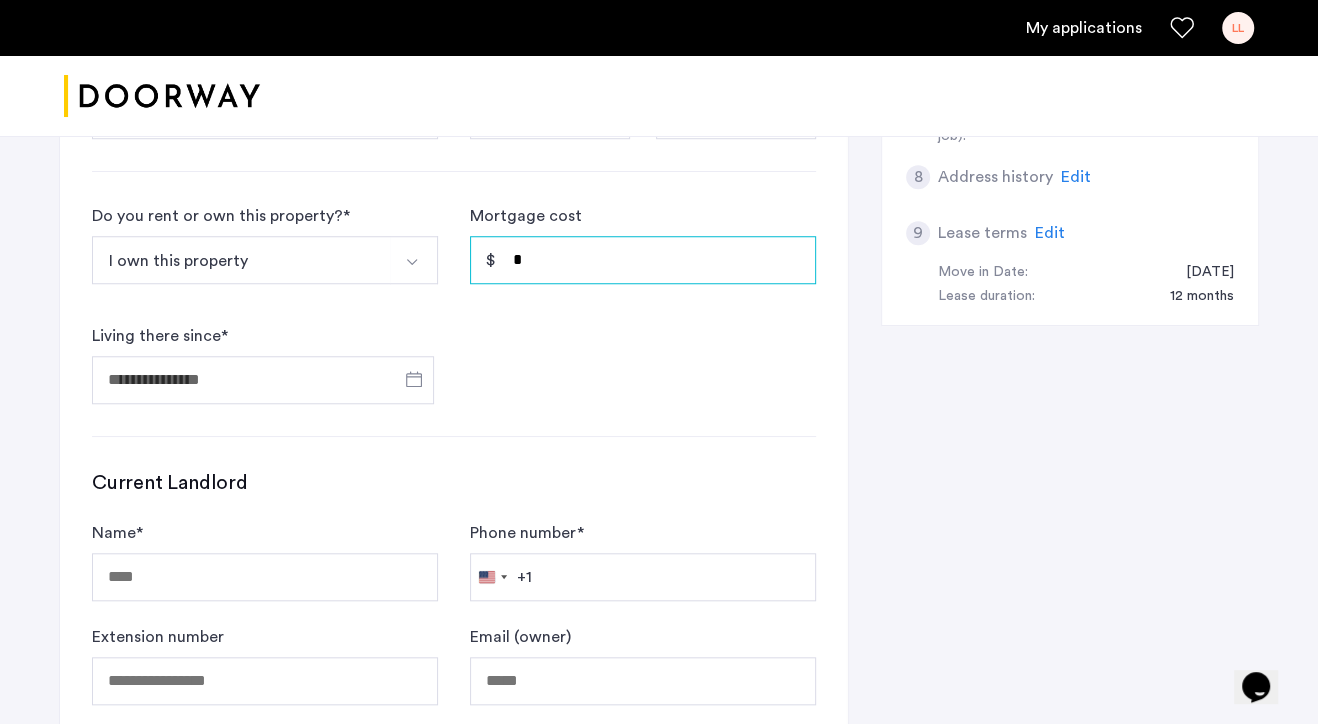 scroll, scrollTop: 988, scrollLeft: 0, axis: vertical 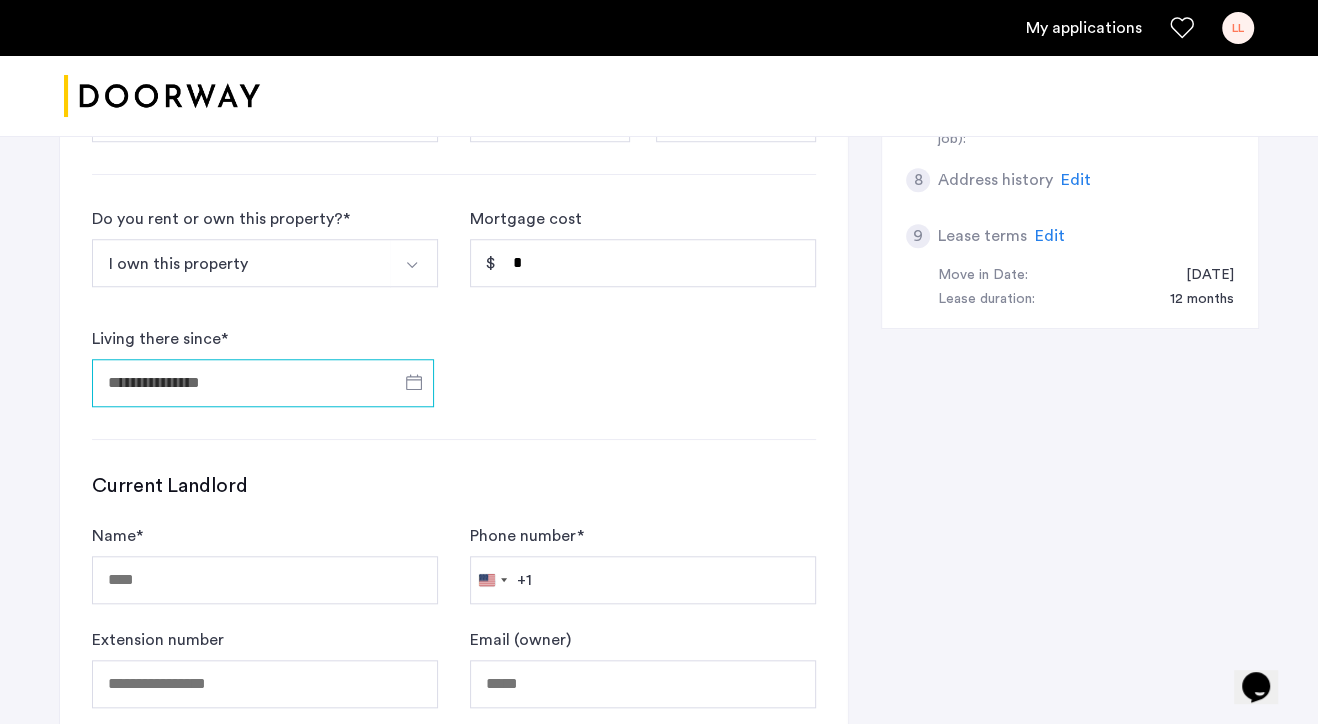 click on "Living there since  *" at bounding box center (263, 383) 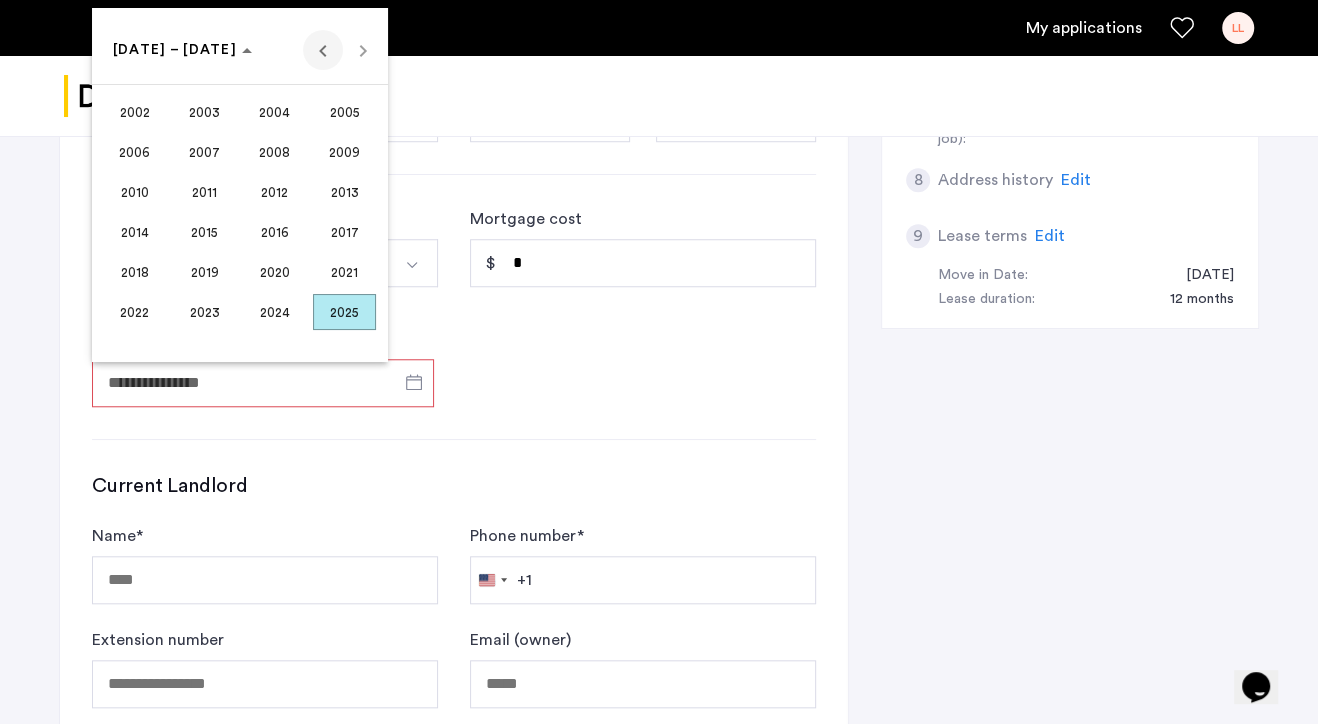 click at bounding box center [323, 50] 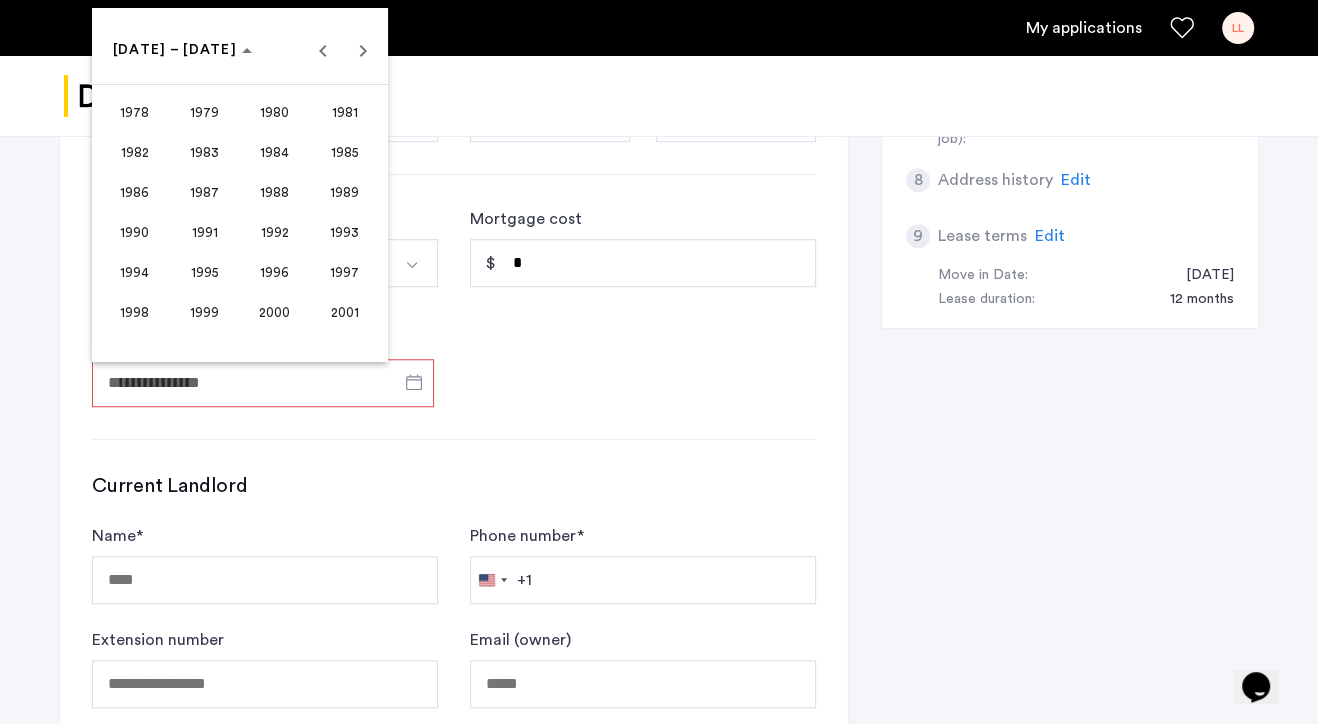 click on "2001" at bounding box center (344, 312) 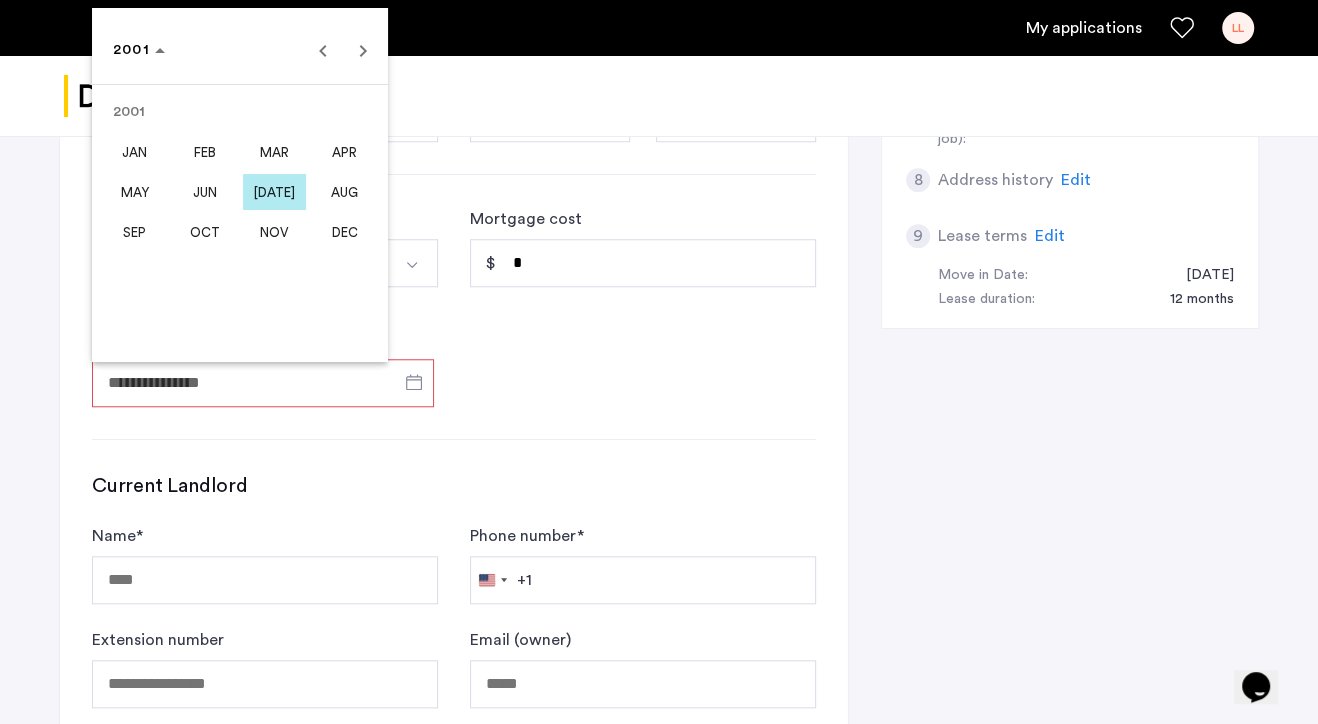 click on "FEB" at bounding box center [204, 152] 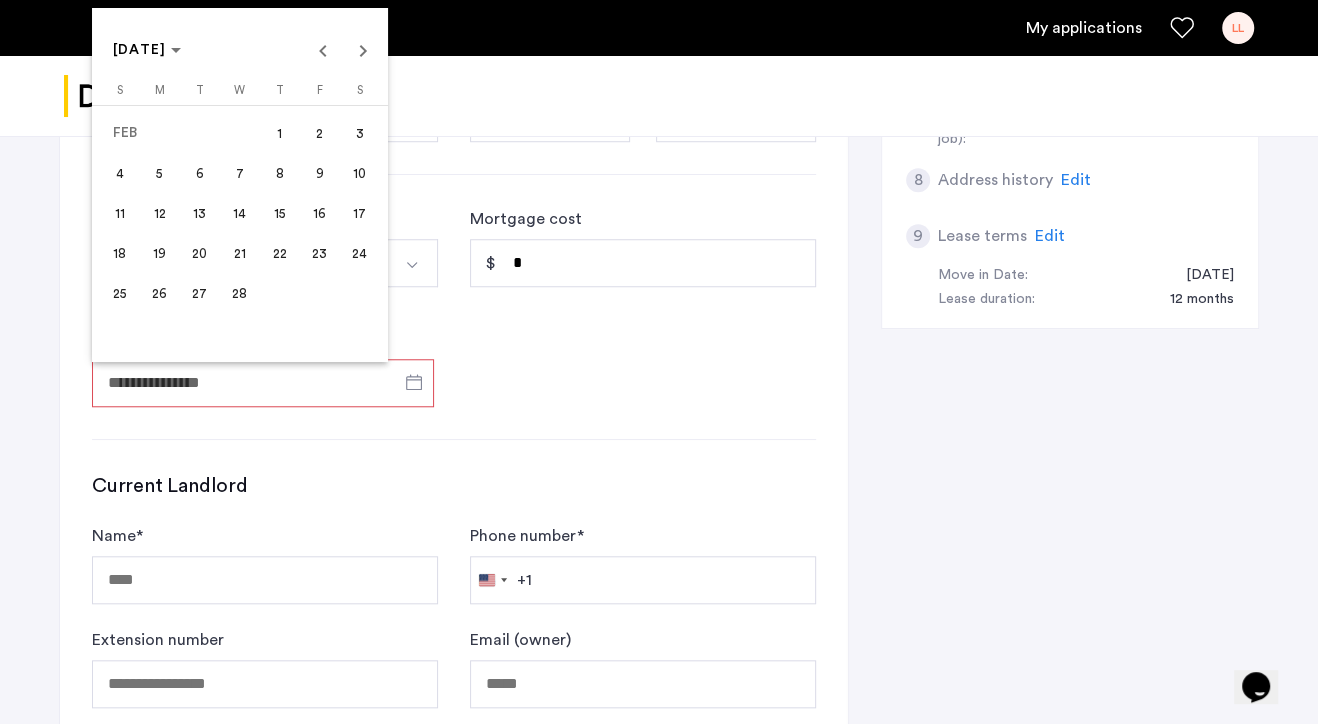 click on "21" at bounding box center (240, 253) 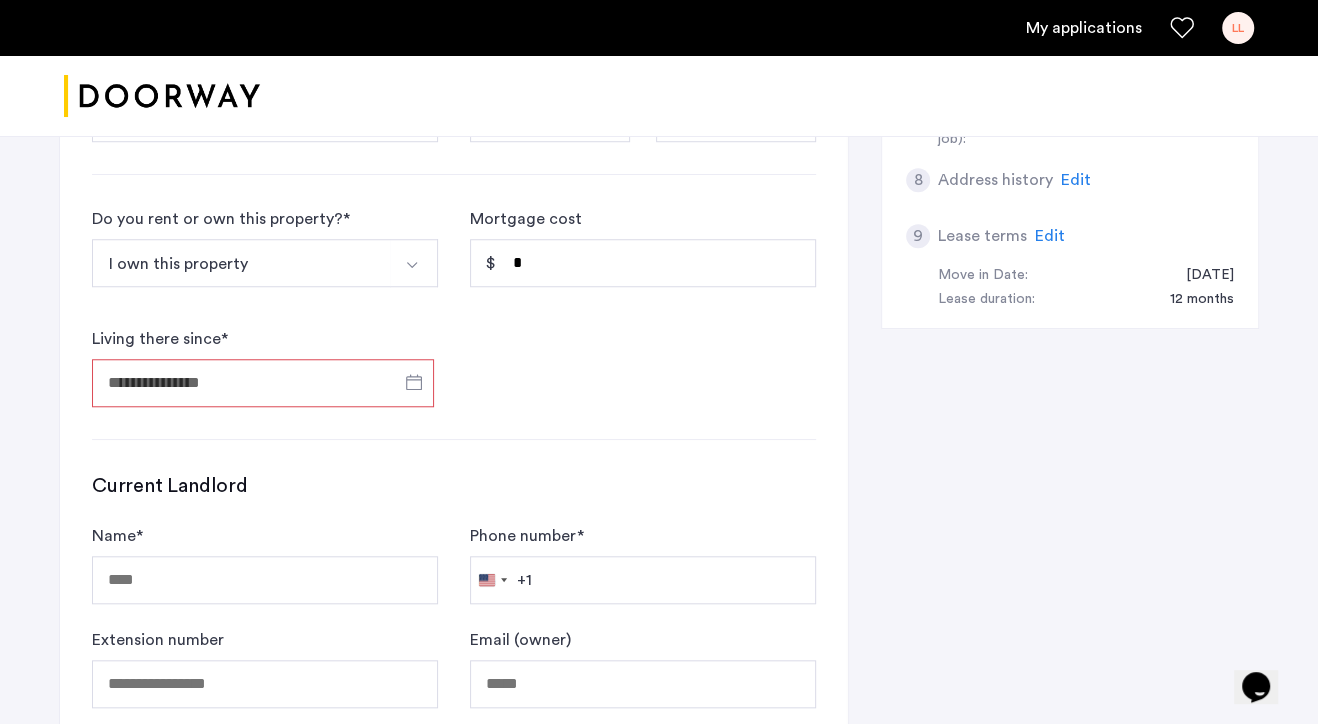 type on "**********" 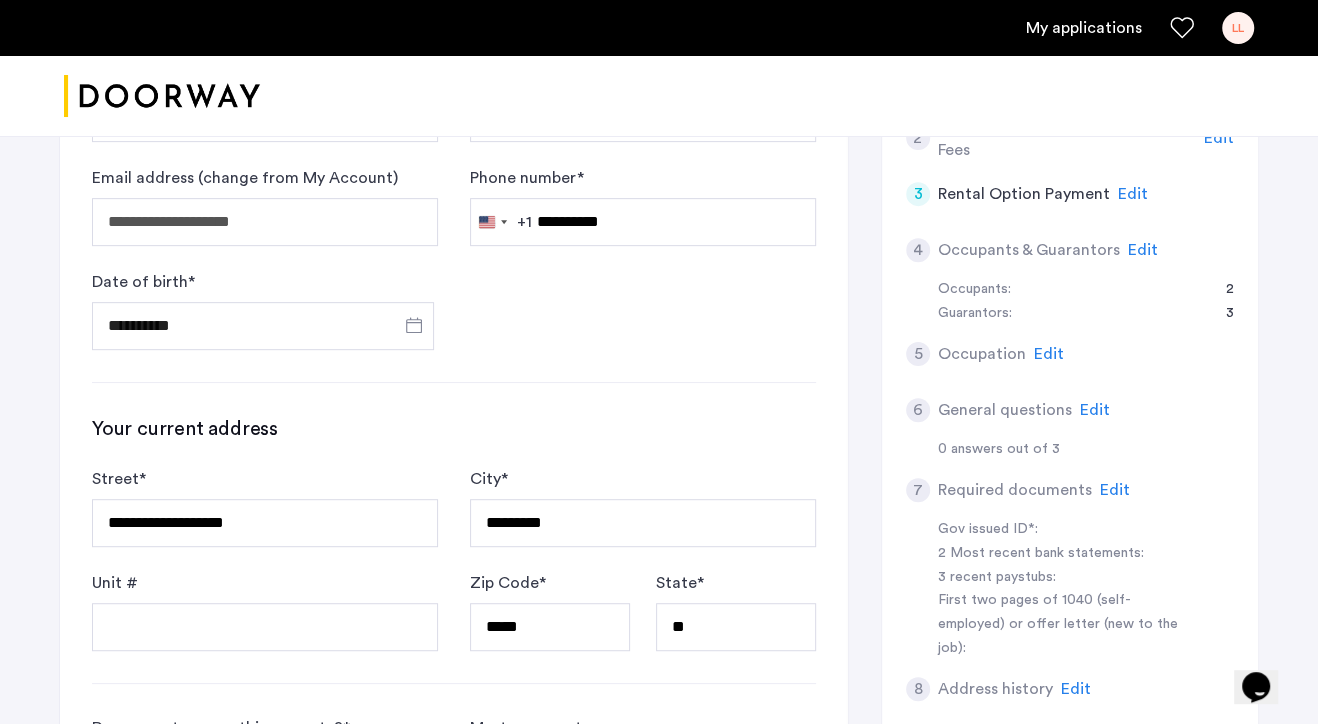 scroll, scrollTop: 528, scrollLeft: 0, axis: vertical 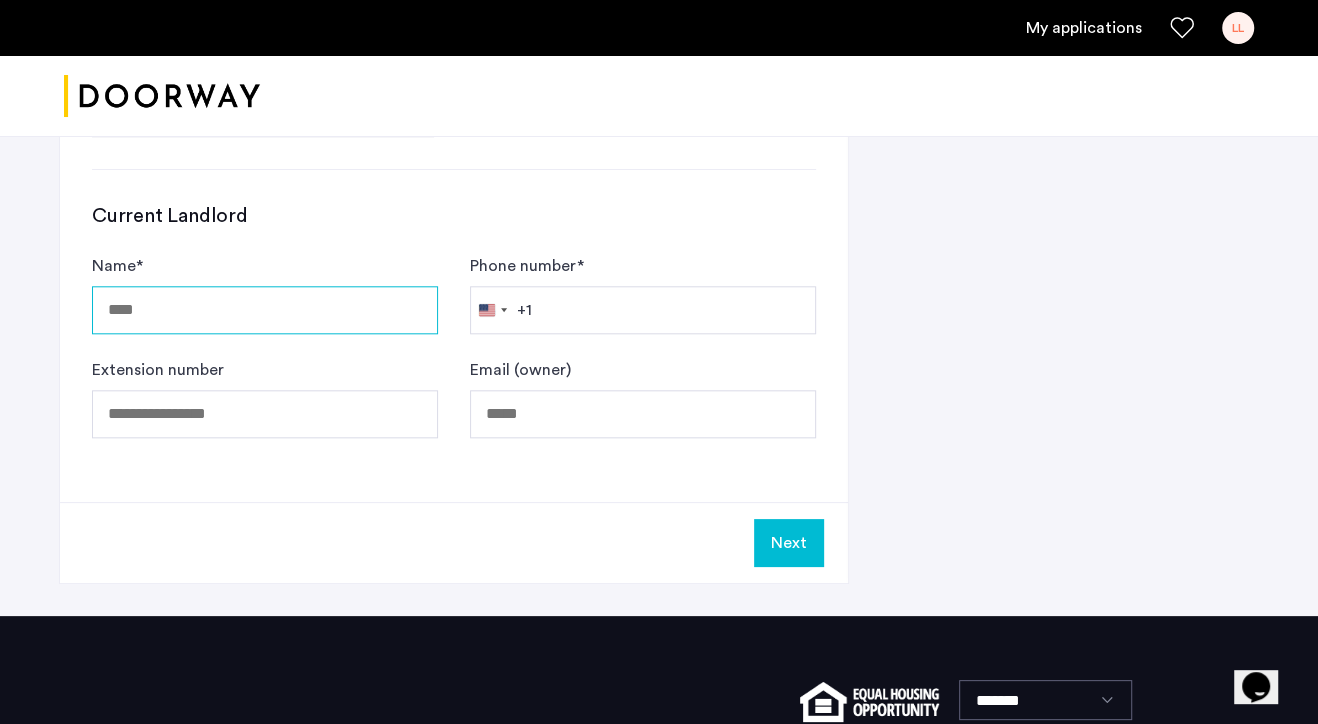 click on "Name  *" at bounding box center (265, 310) 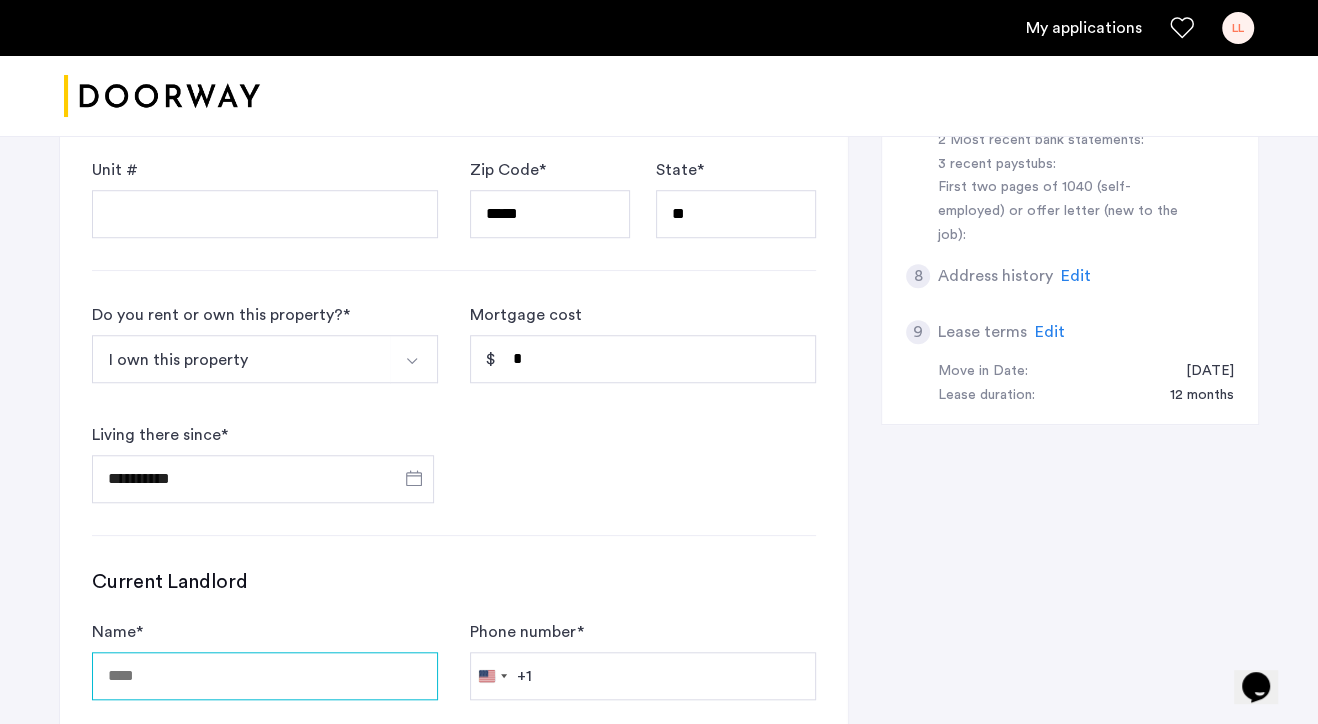 scroll, scrollTop: 829, scrollLeft: 0, axis: vertical 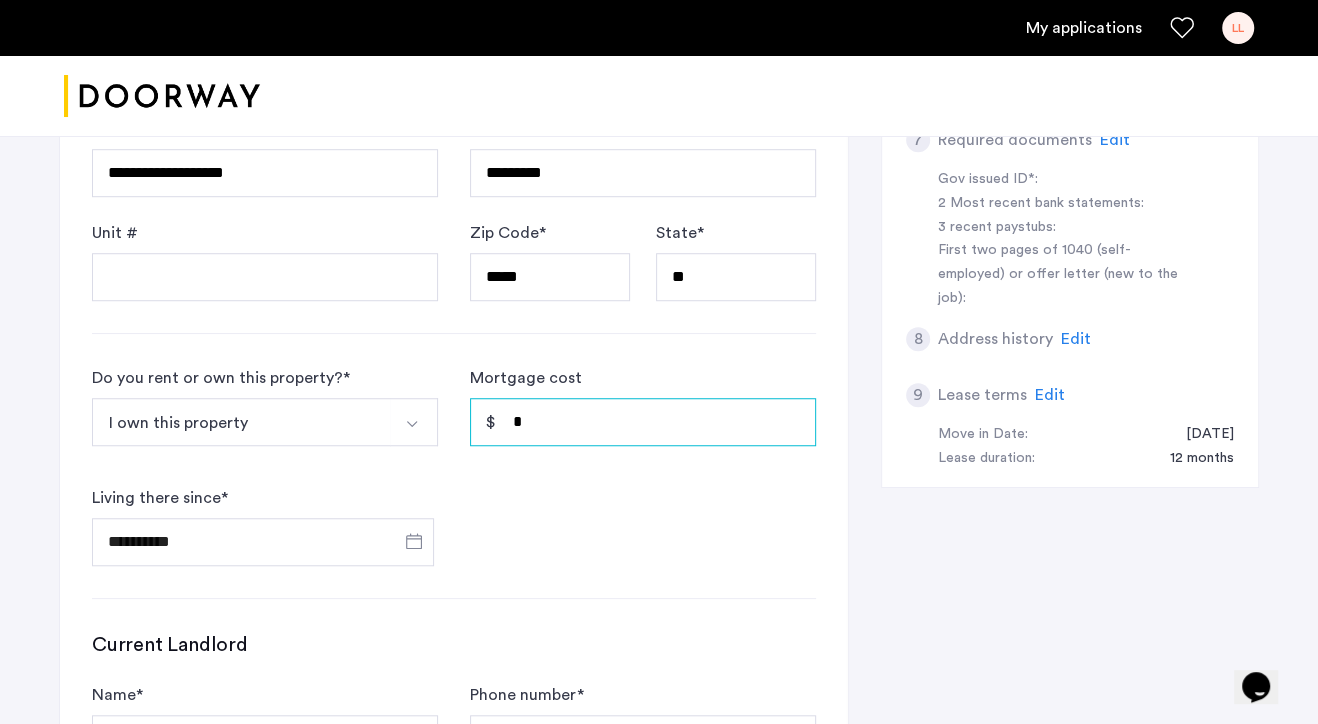 click on "*" at bounding box center [643, 422] 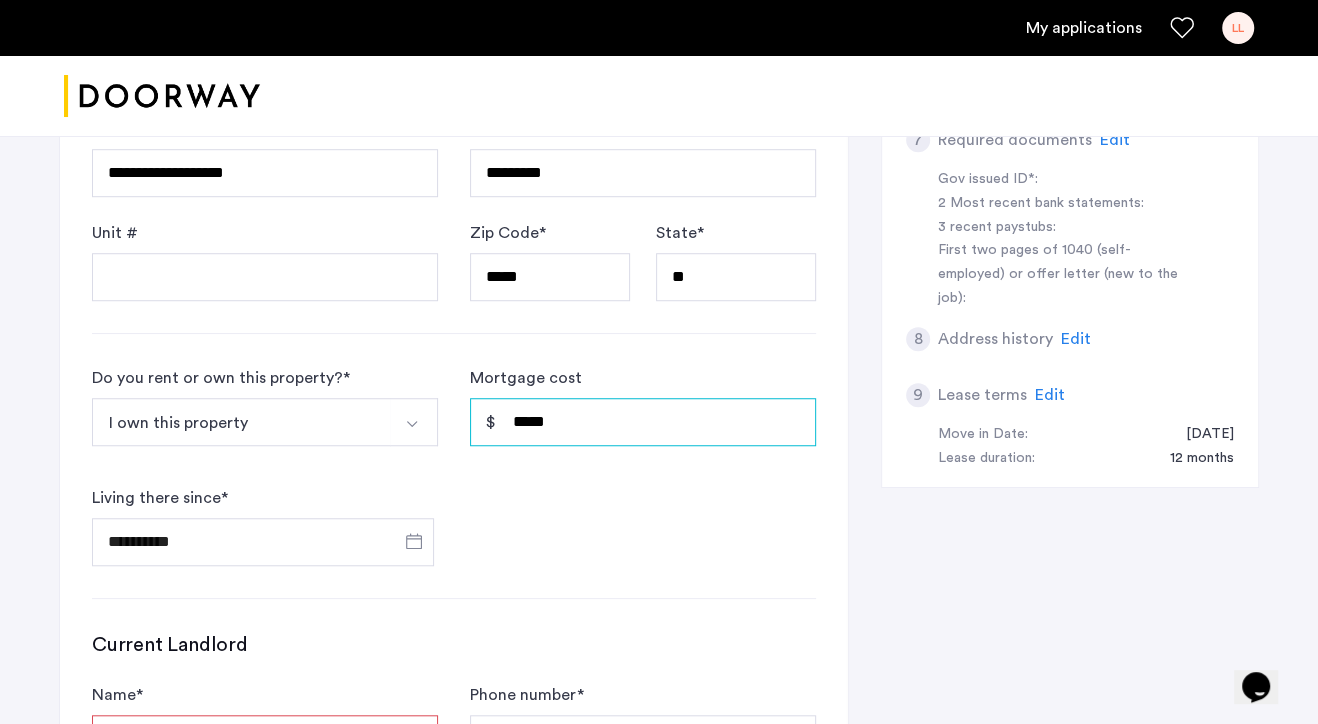 type on "*****" 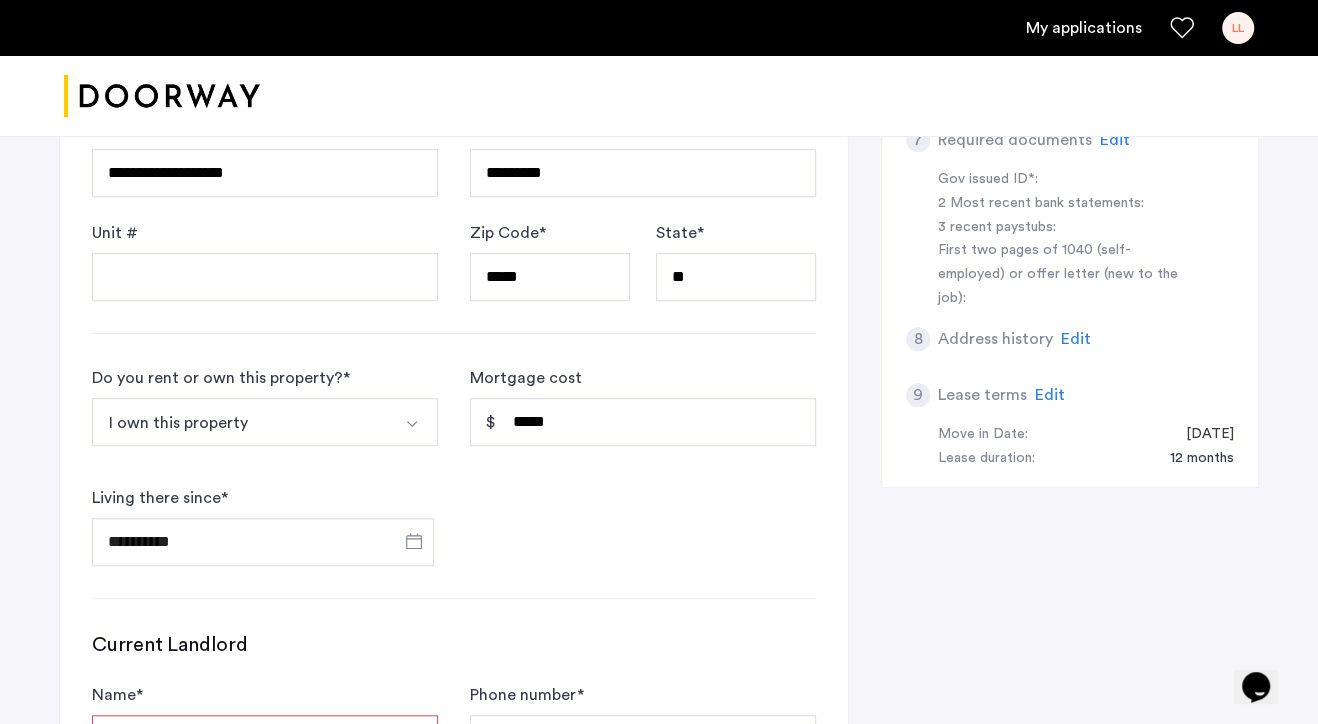 click on "**********" 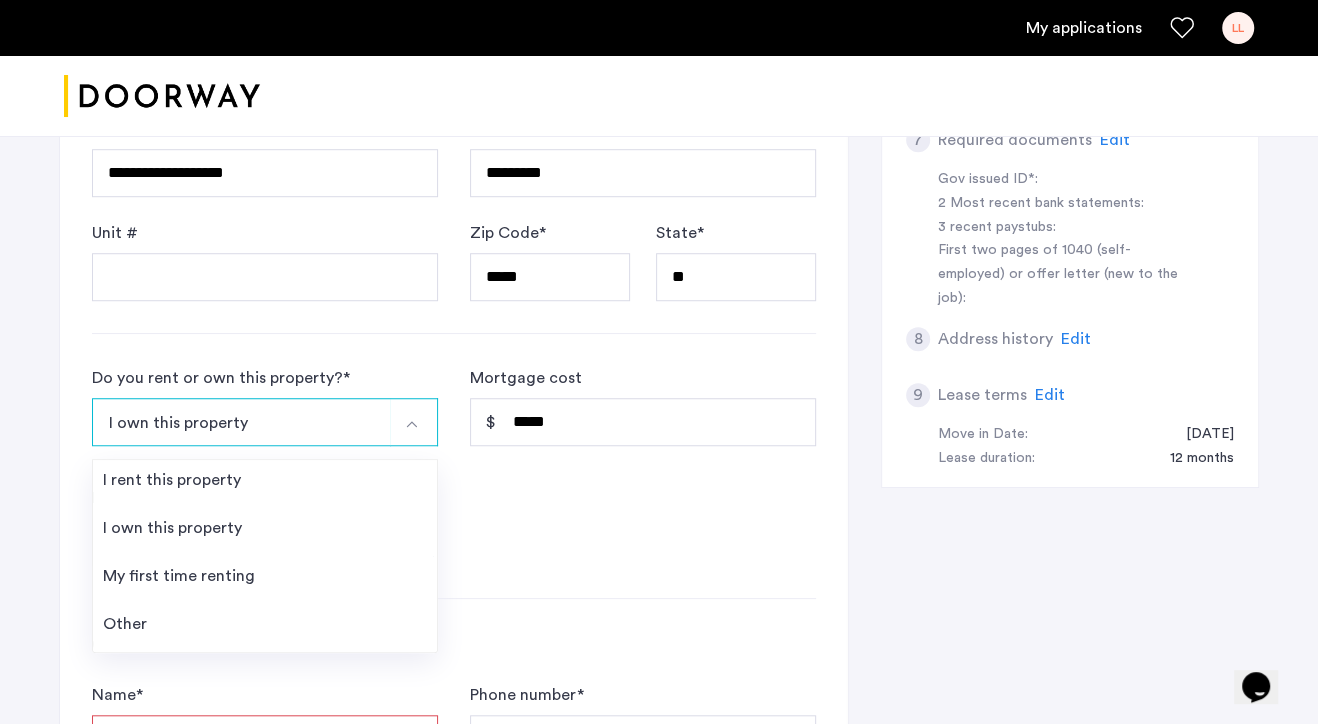 click on "**********" 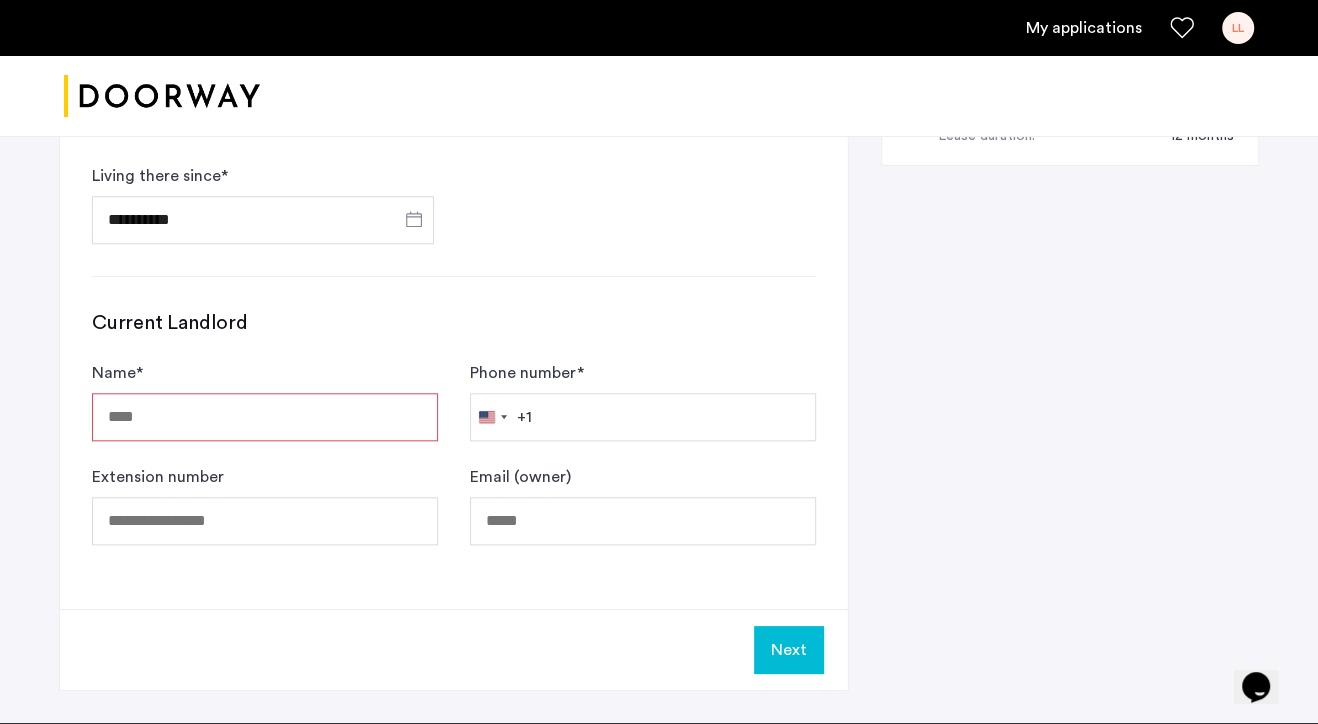 scroll, scrollTop: 1182, scrollLeft: 0, axis: vertical 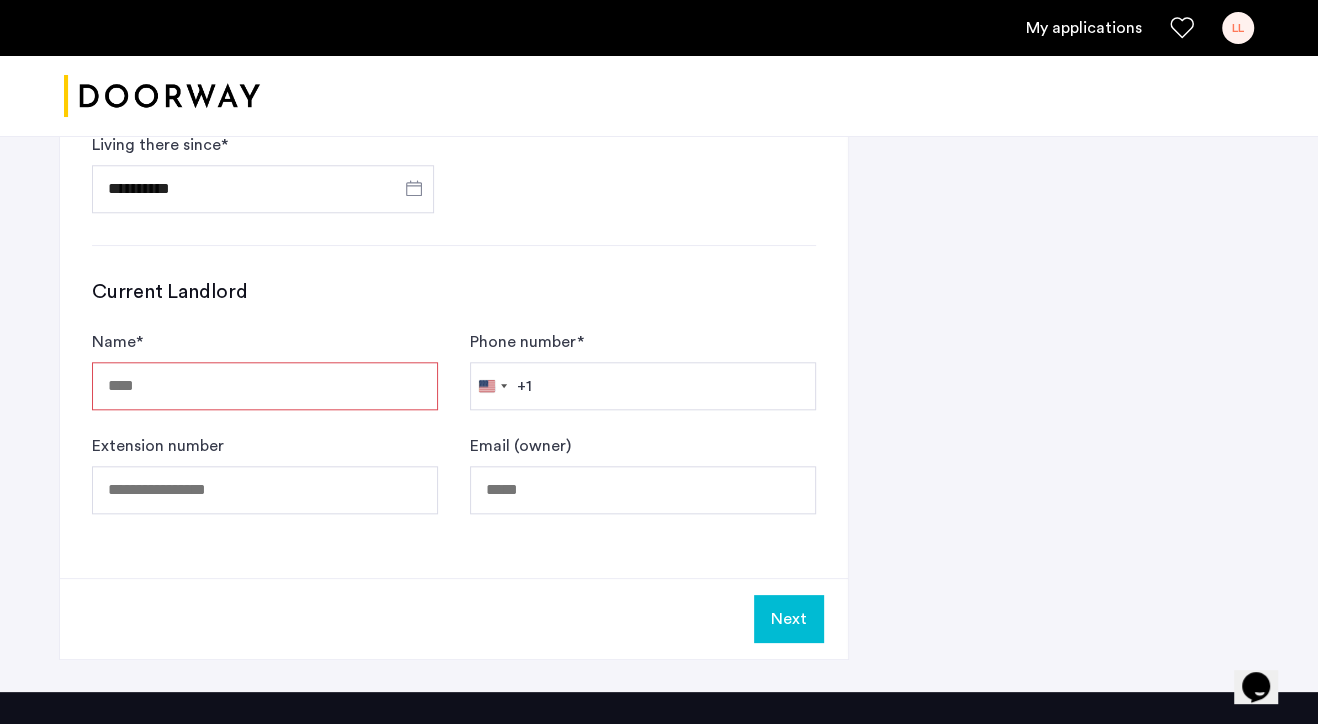 click on "Name  *" at bounding box center [265, 386] 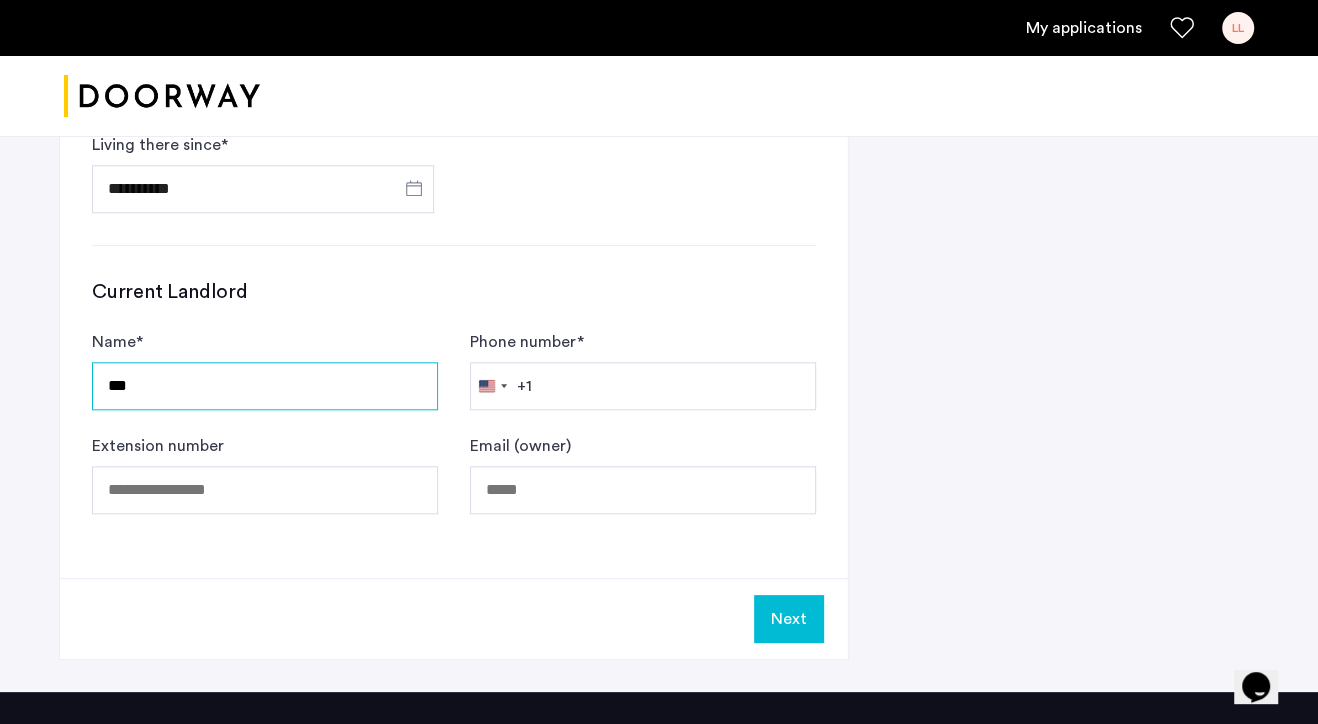 type on "***" 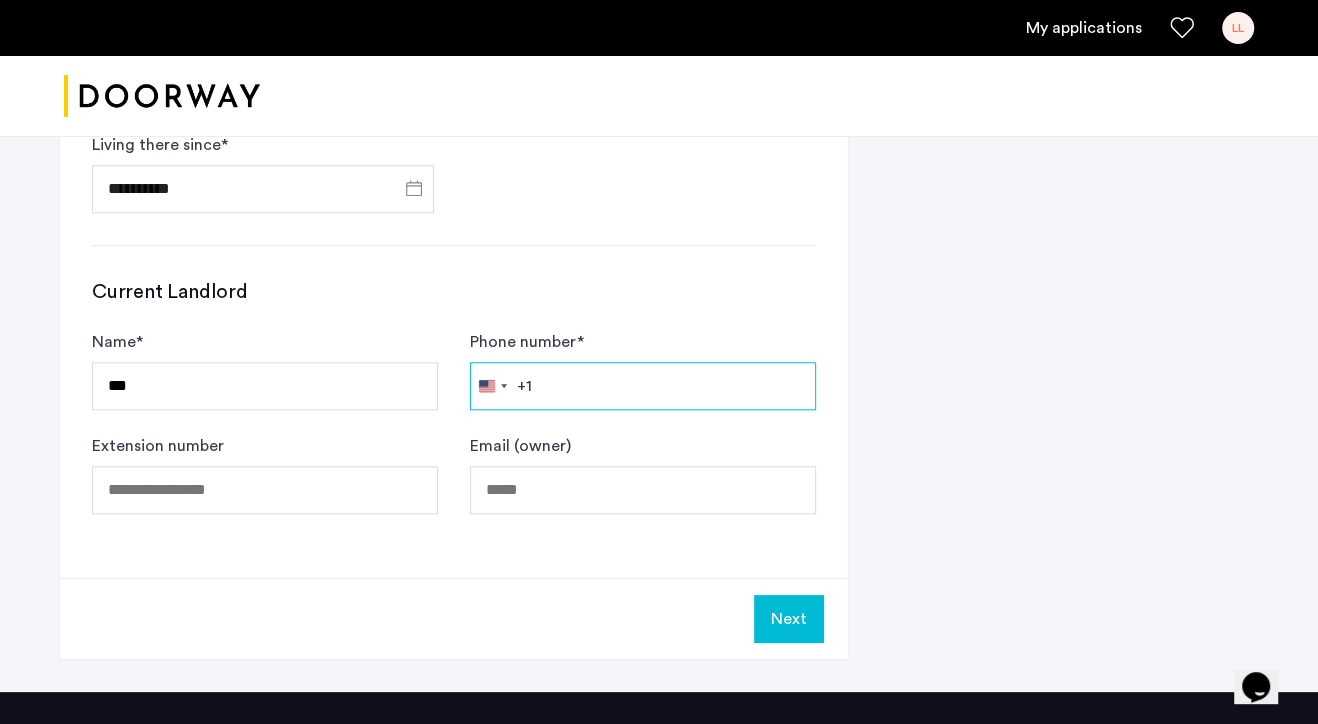 click on "Phone number  *" at bounding box center [643, 386] 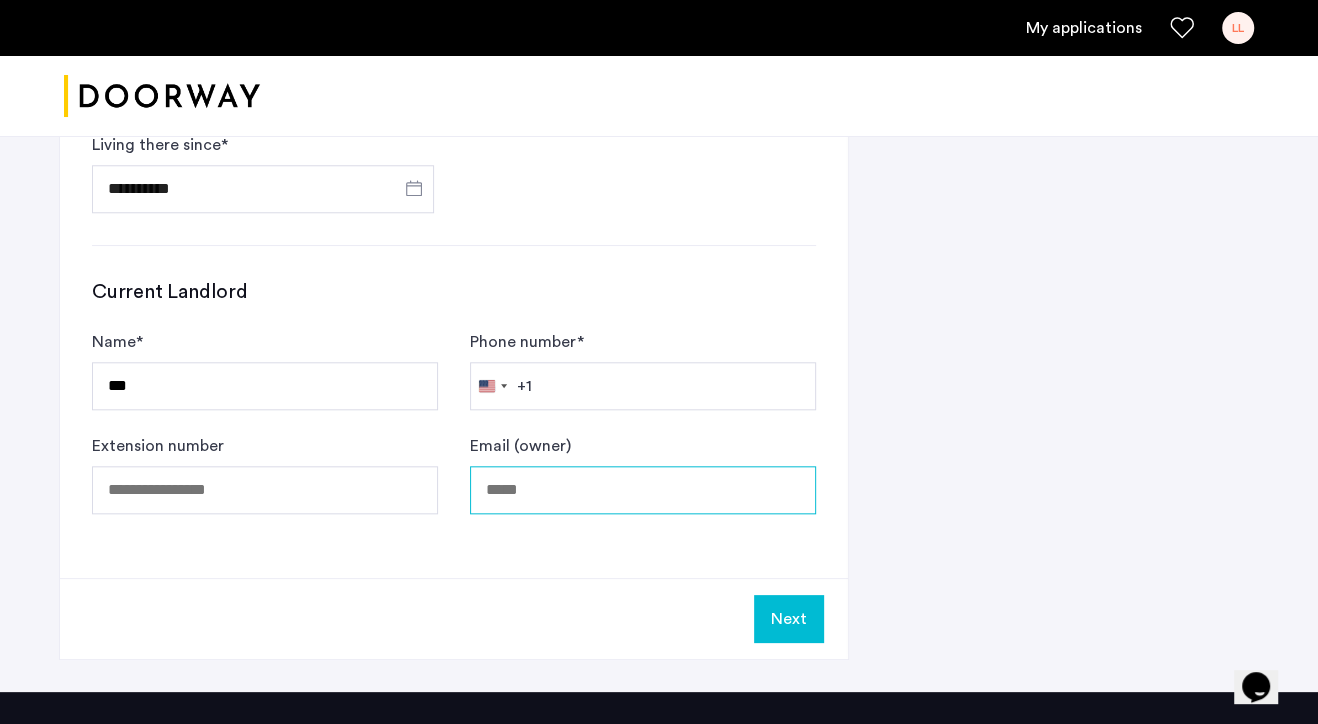 click on "Email (owner)" at bounding box center [643, 490] 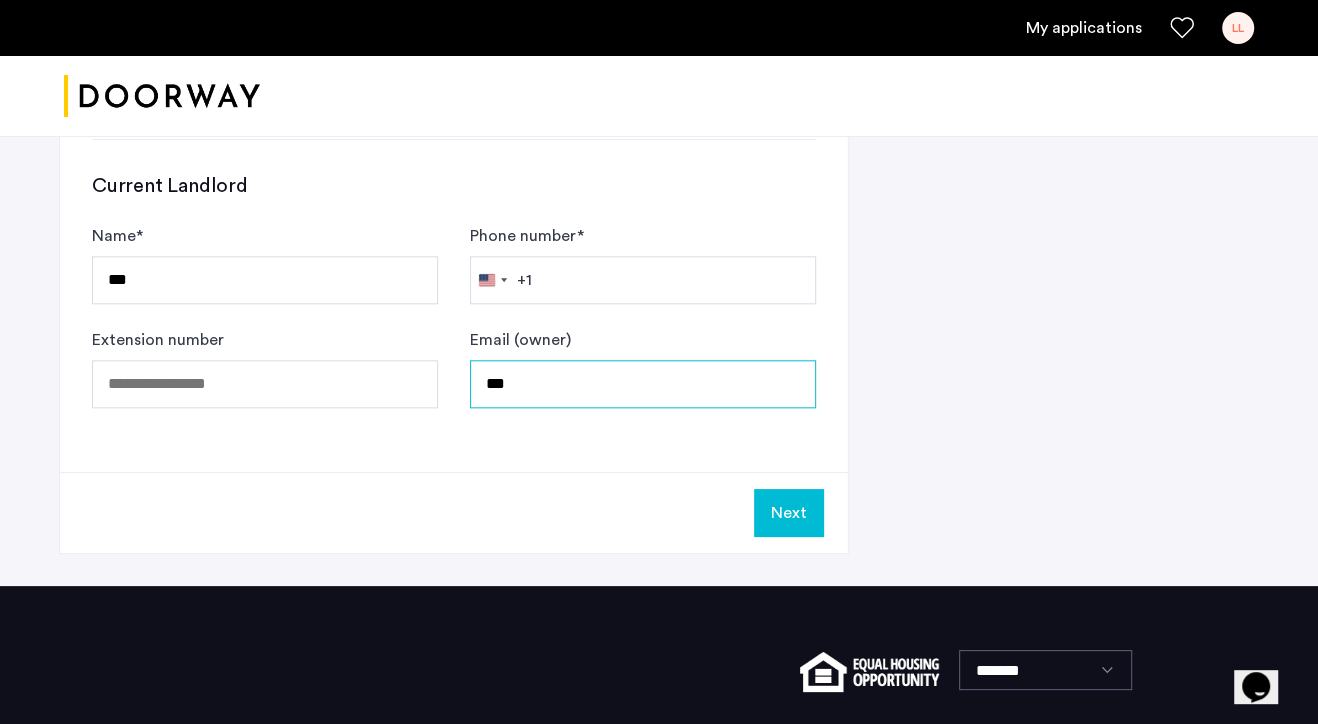 scroll, scrollTop: 1291, scrollLeft: 0, axis: vertical 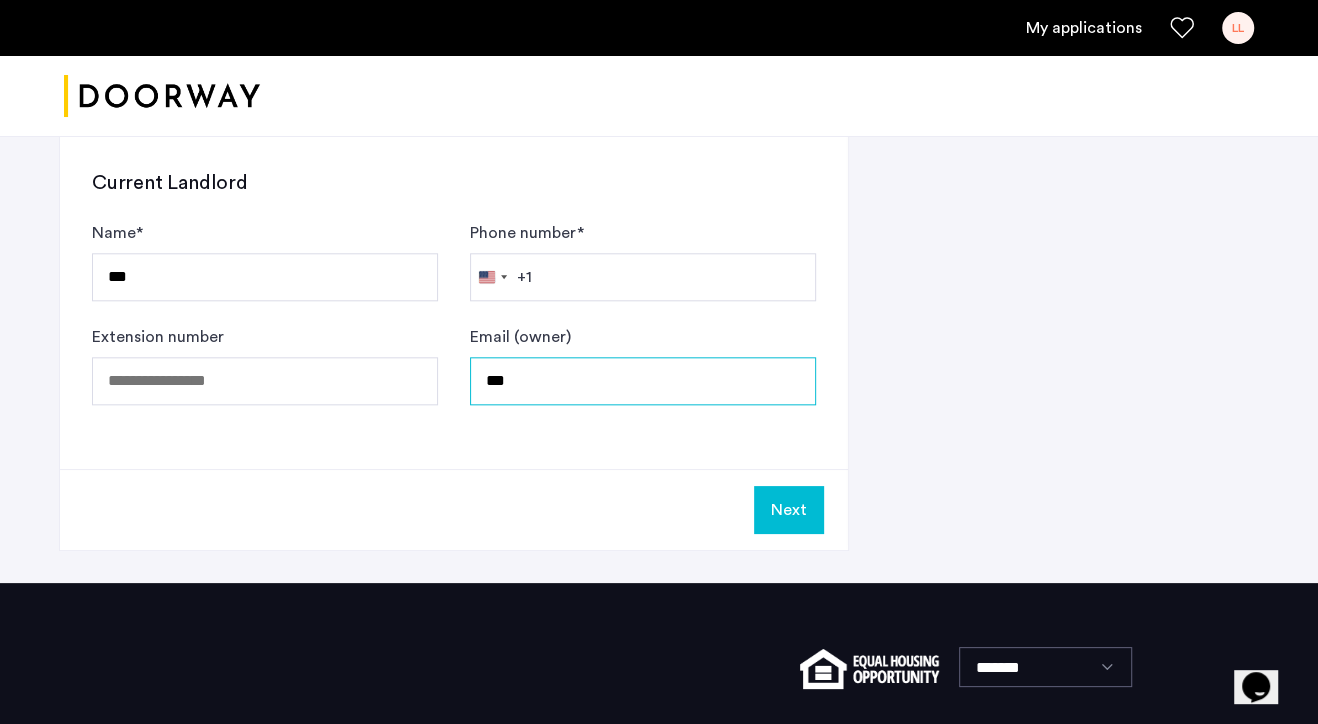 type on "***" 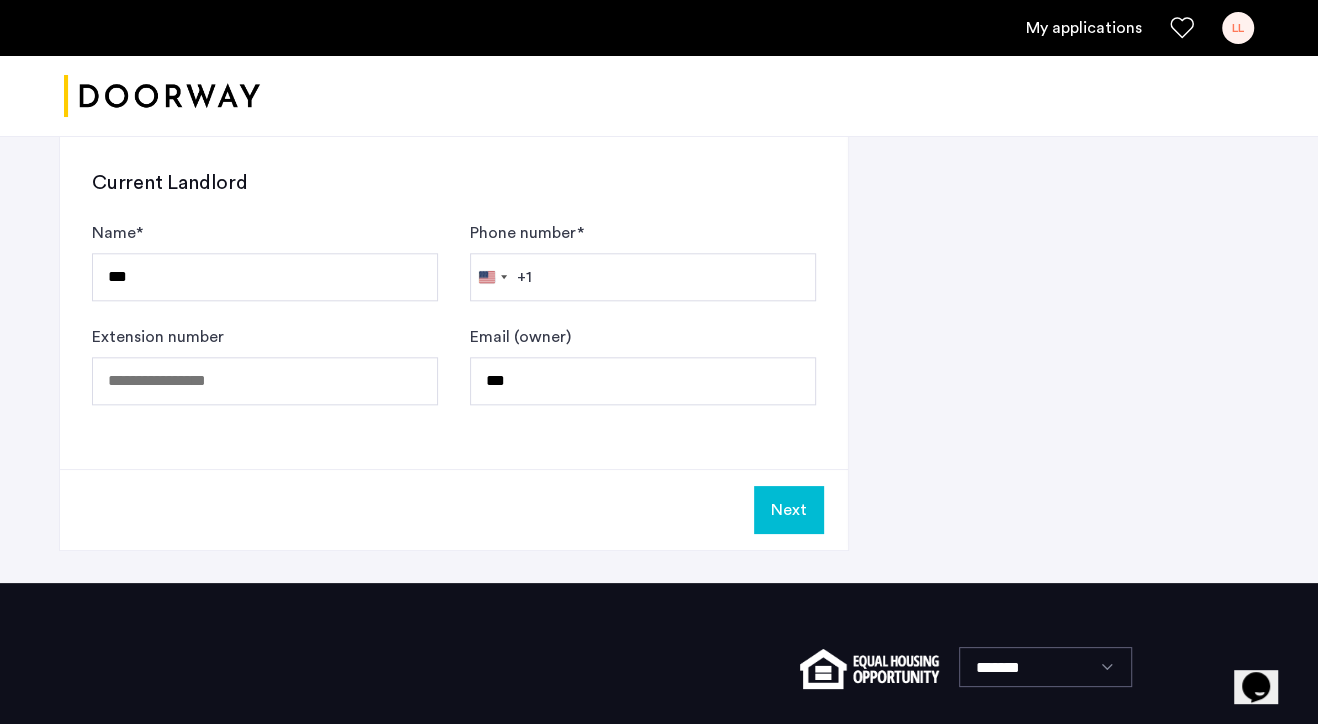 click on "Next" 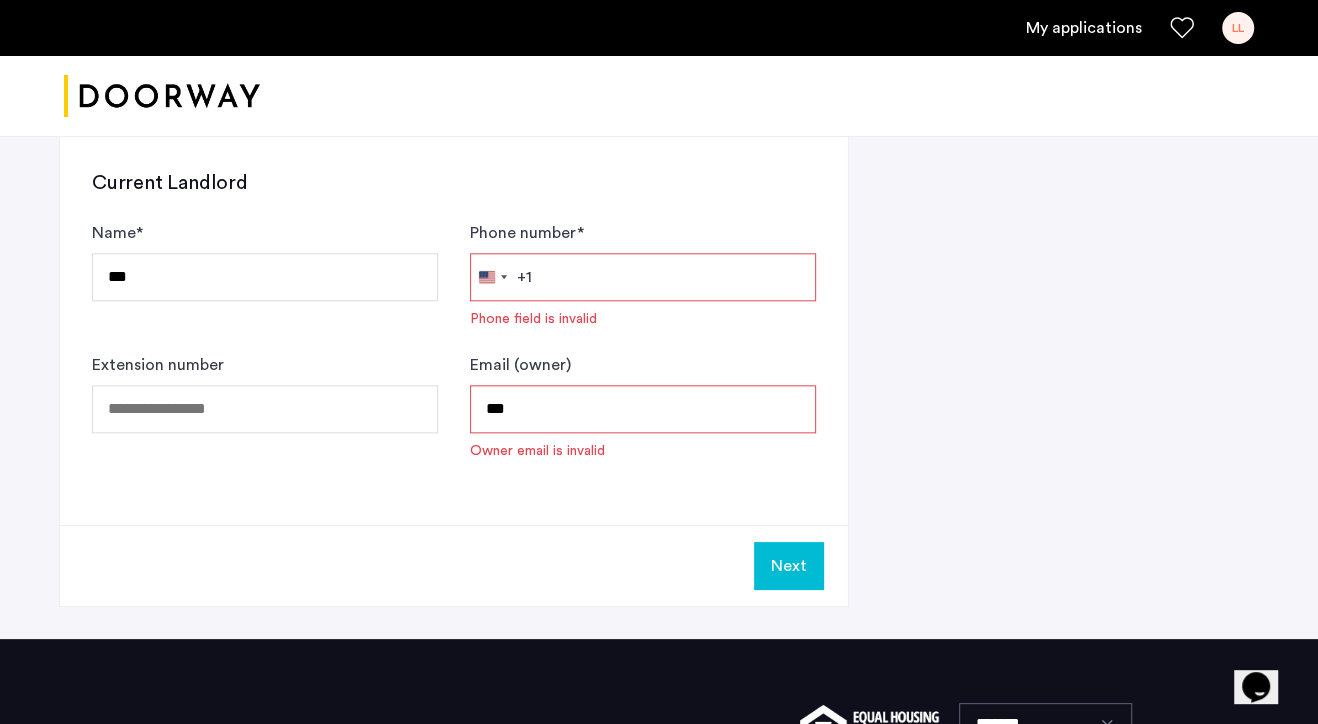 click on "Phone number  *" at bounding box center (643, 277) 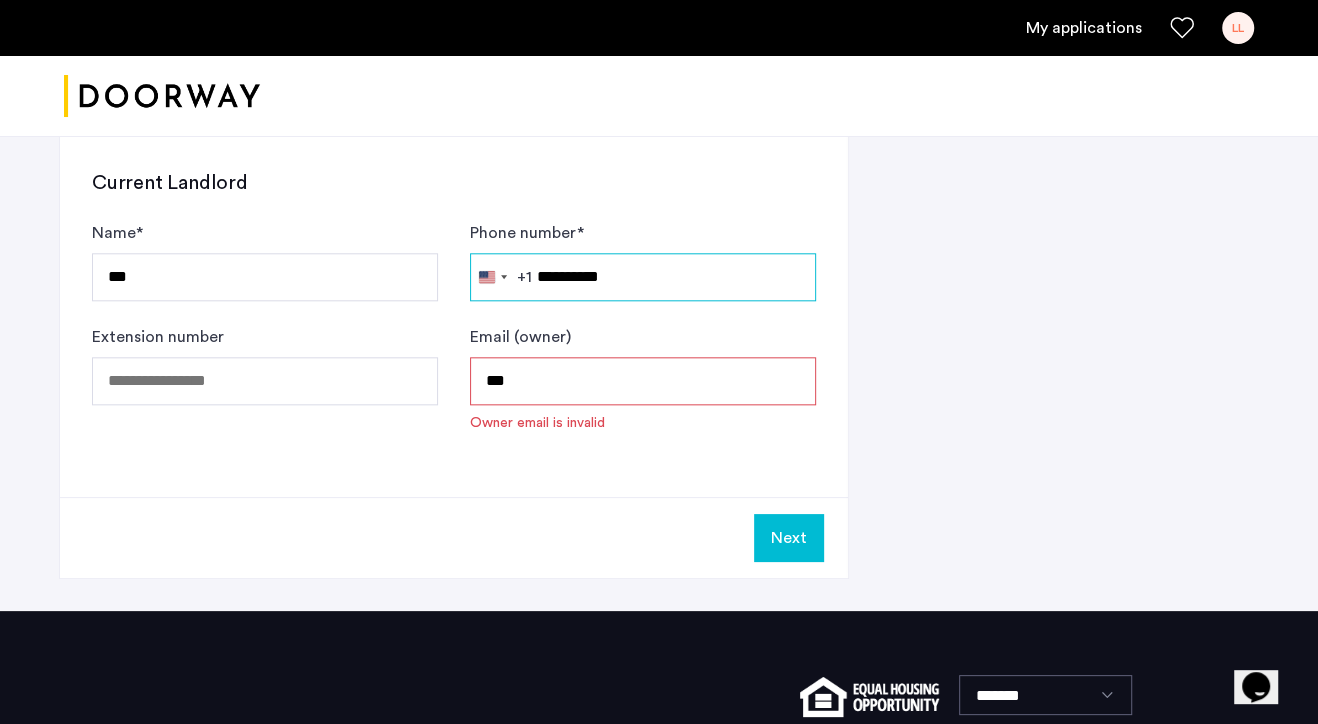 type on "**********" 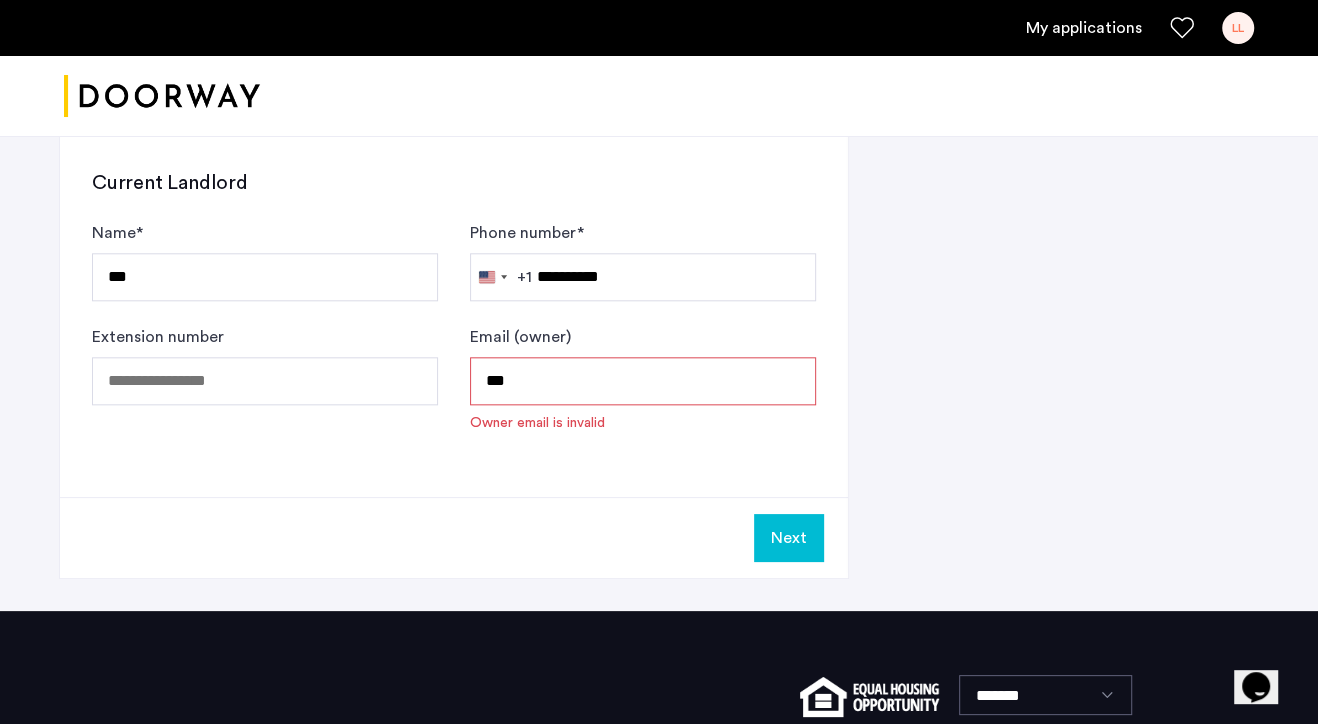click on "***" at bounding box center (643, 381) 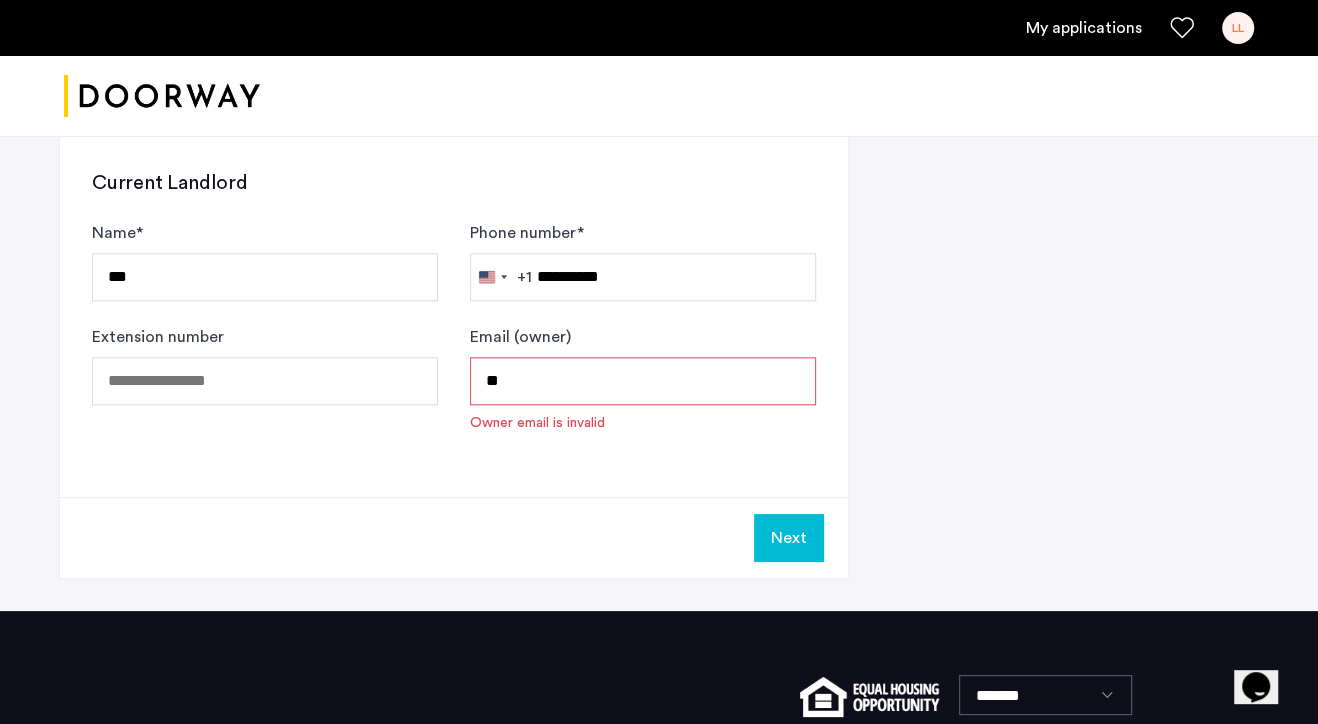 type on "*" 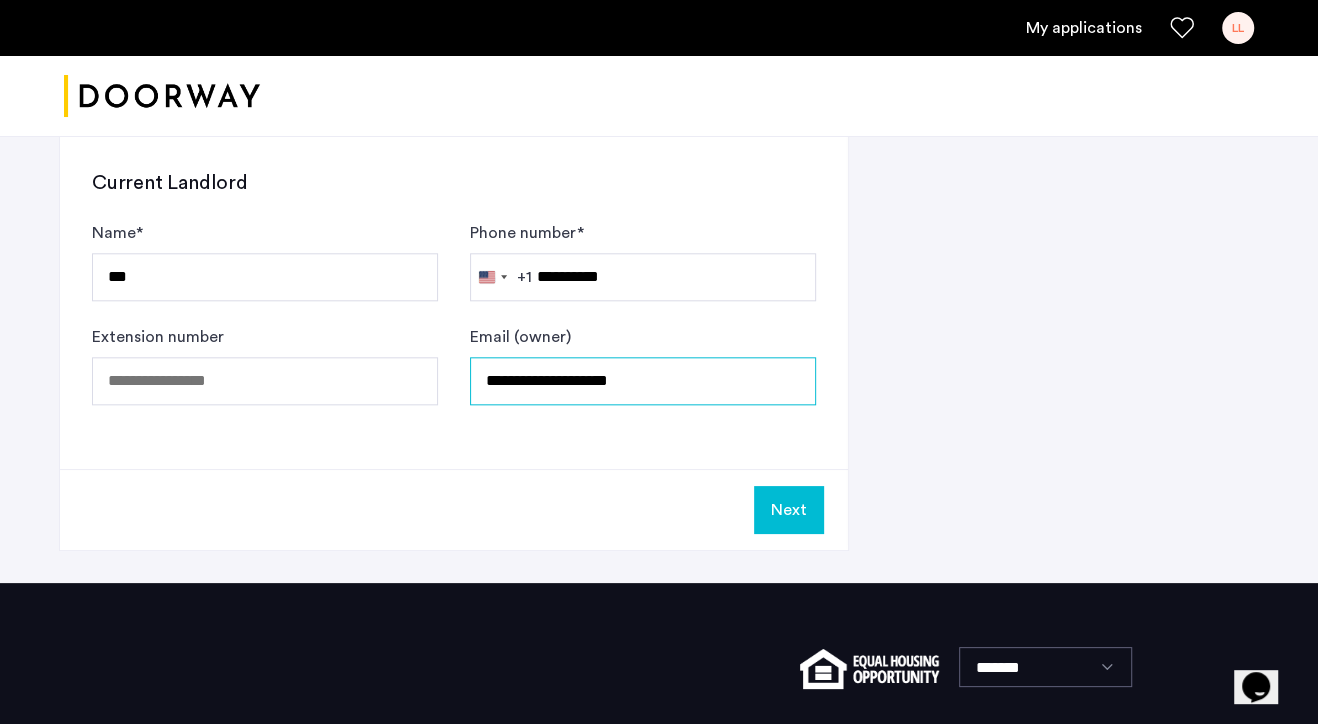 type on "**********" 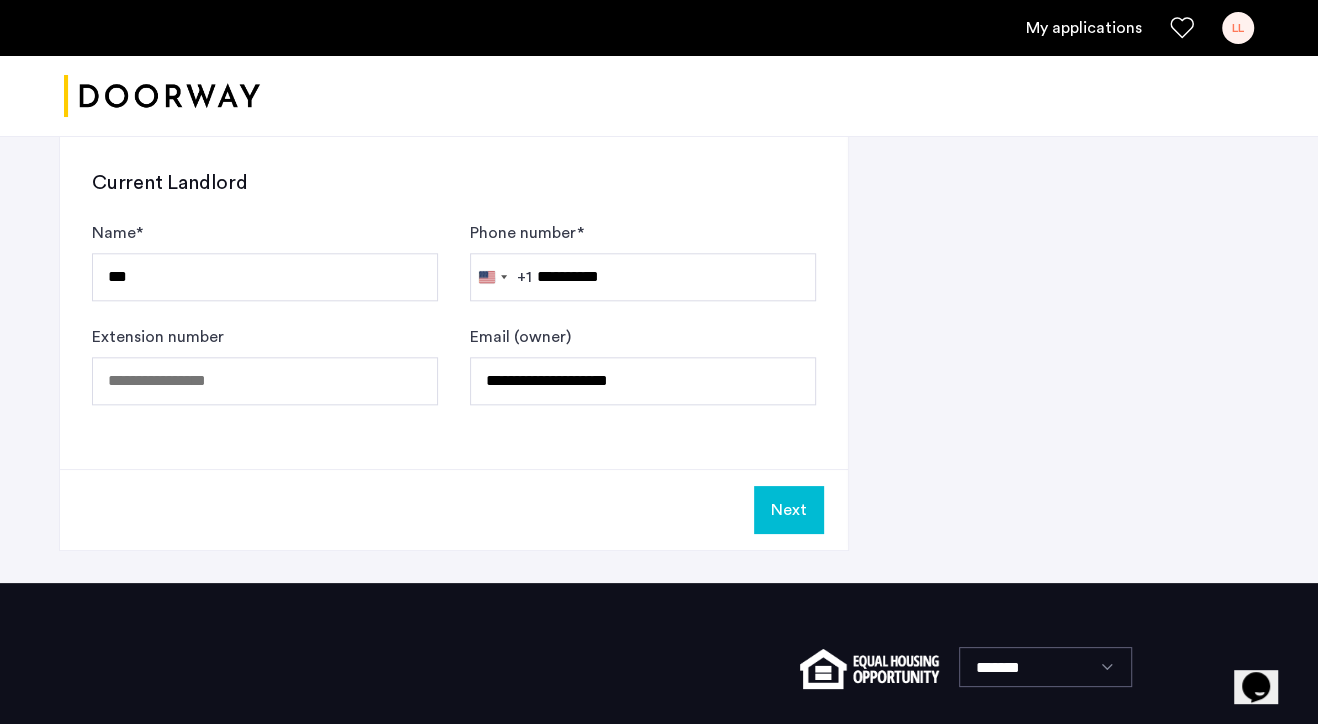 click on "Next" 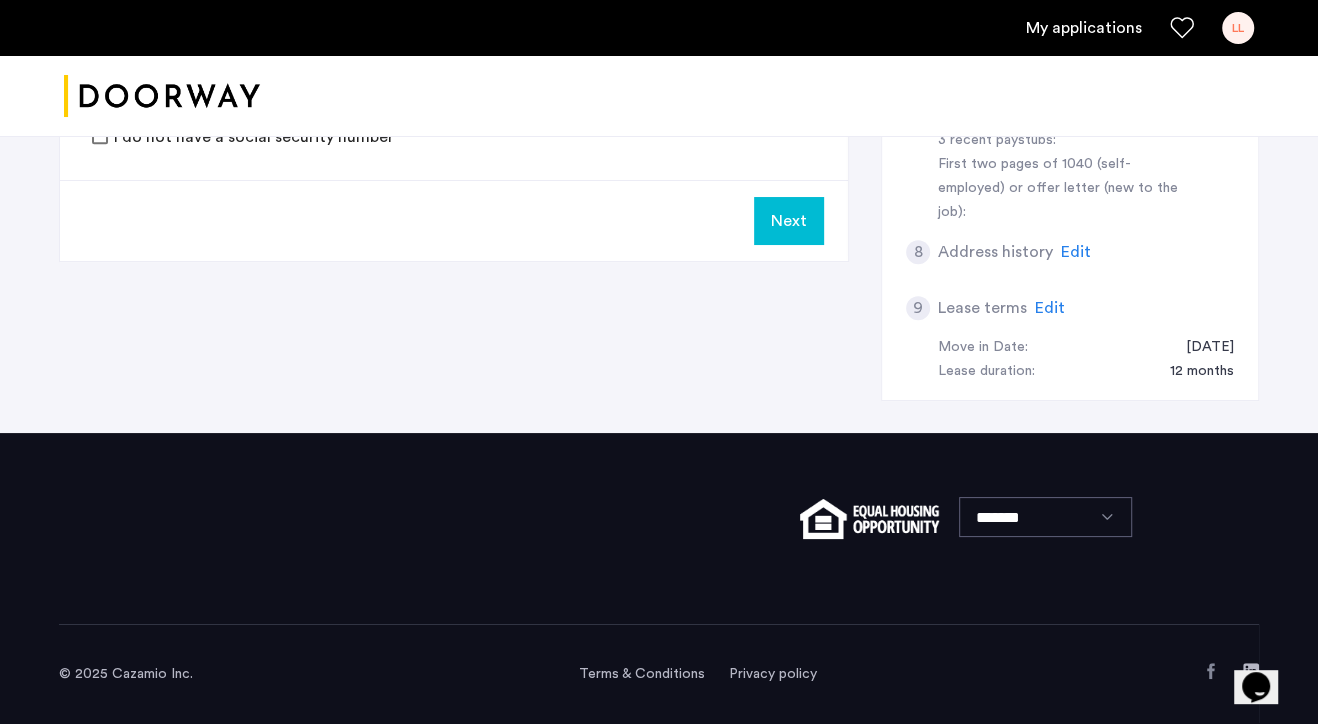 scroll, scrollTop: 0, scrollLeft: 0, axis: both 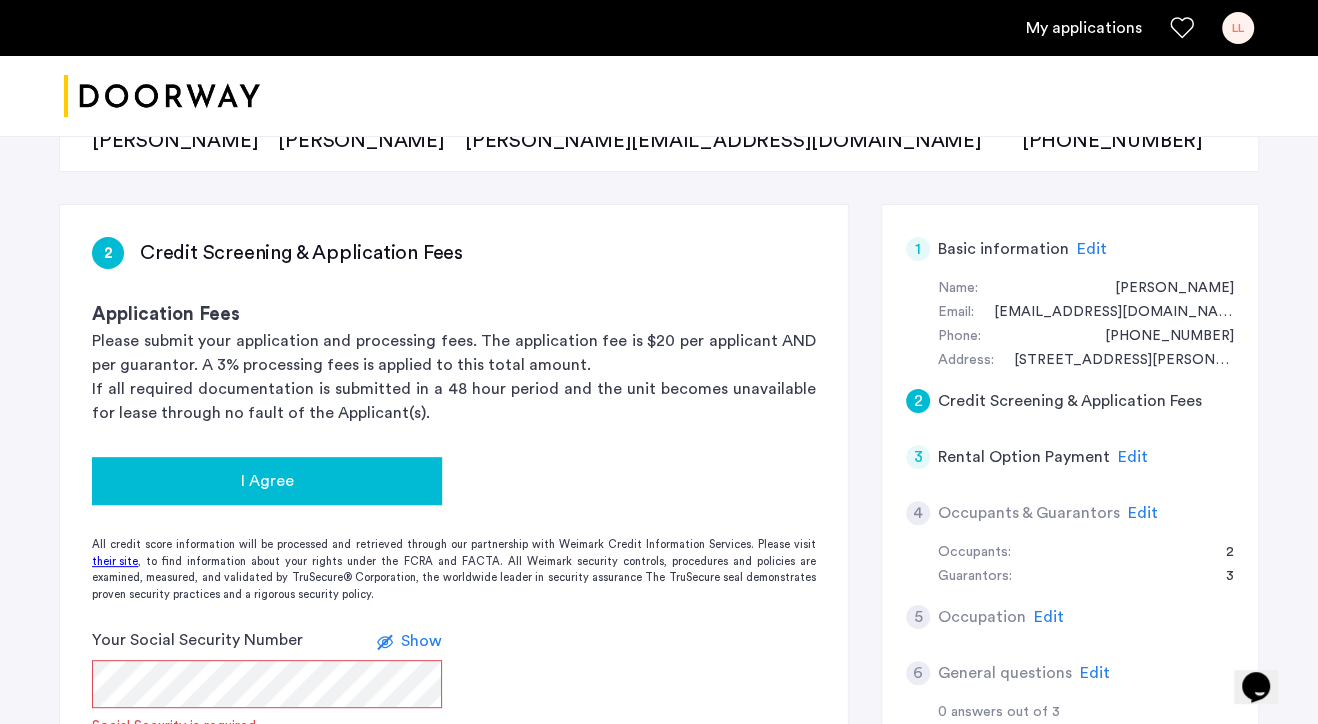 click on "I Agree" 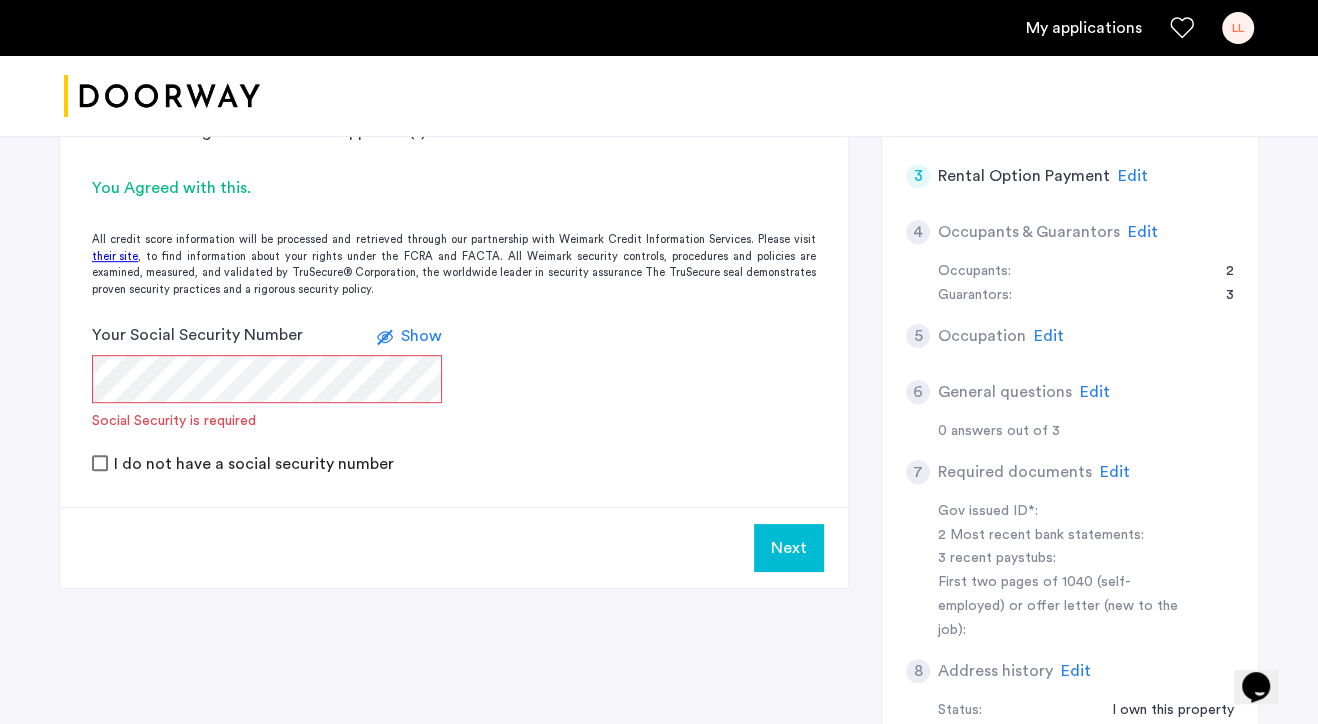 scroll, scrollTop: 518, scrollLeft: 0, axis: vertical 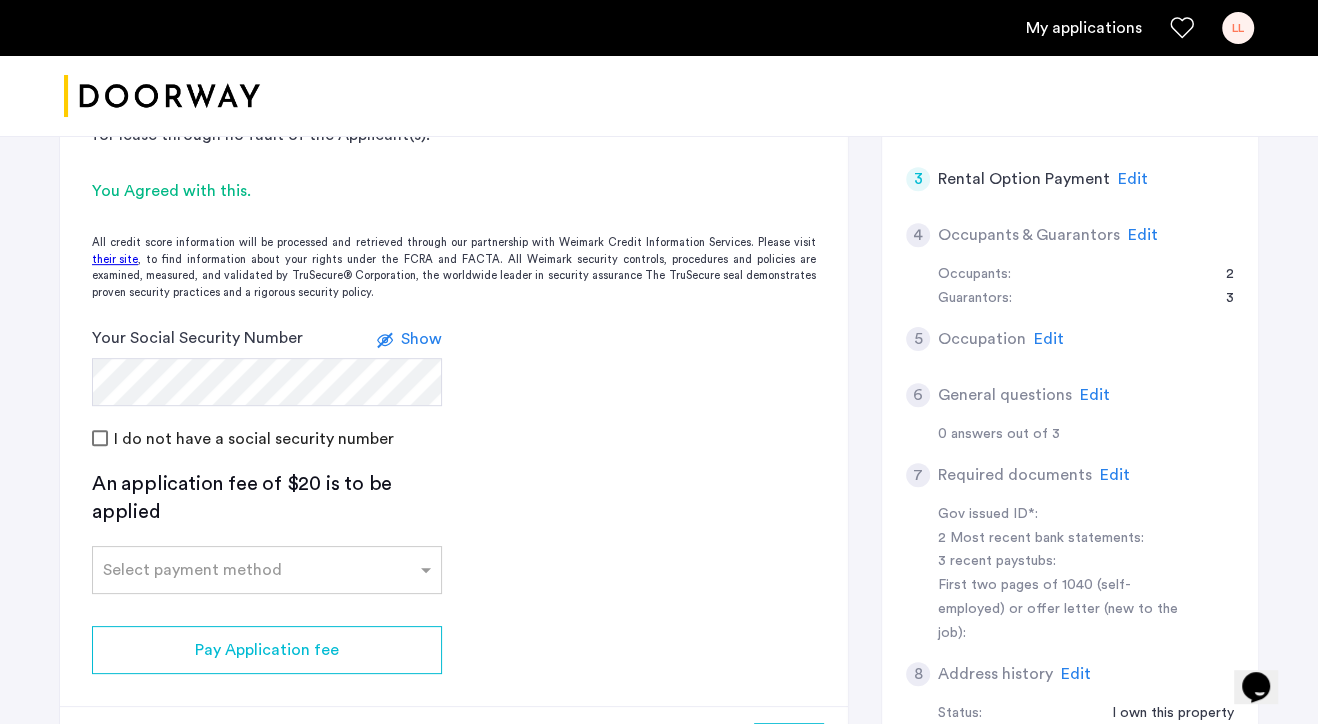 click 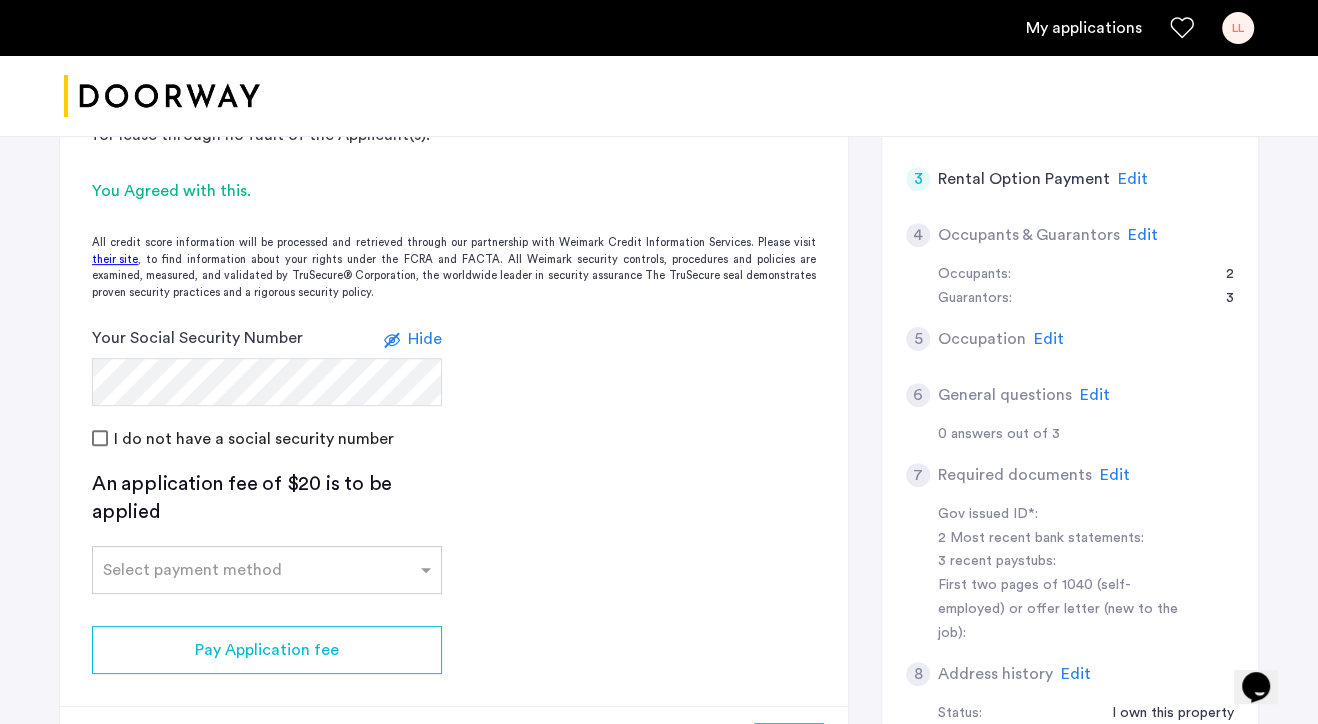 click 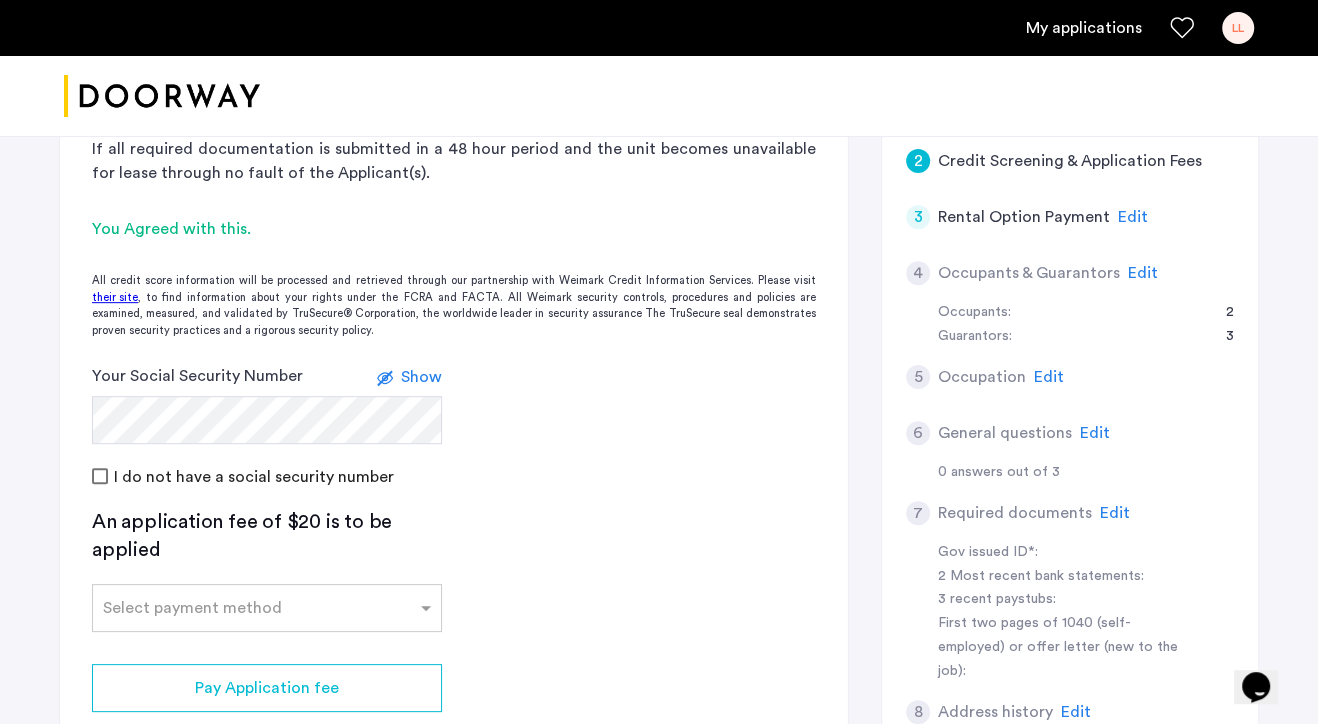 scroll, scrollTop: 487, scrollLeft: 0, axis: vertical 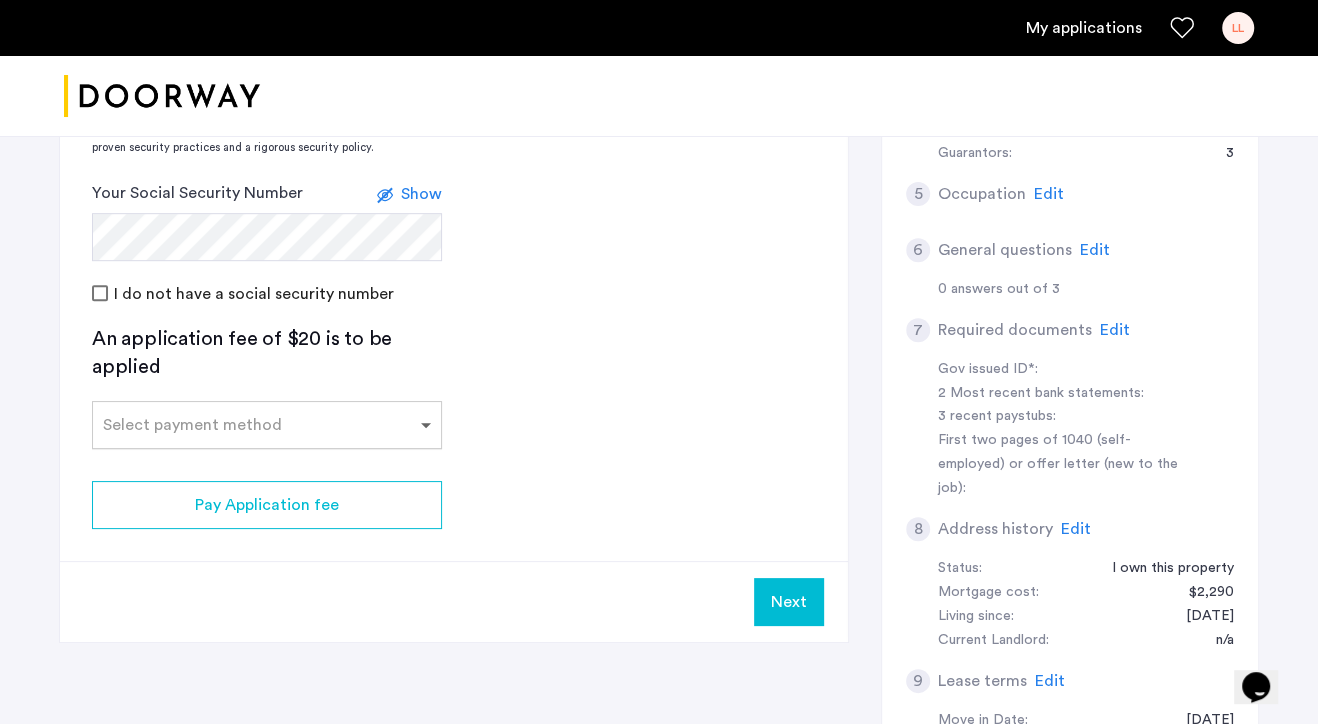 click 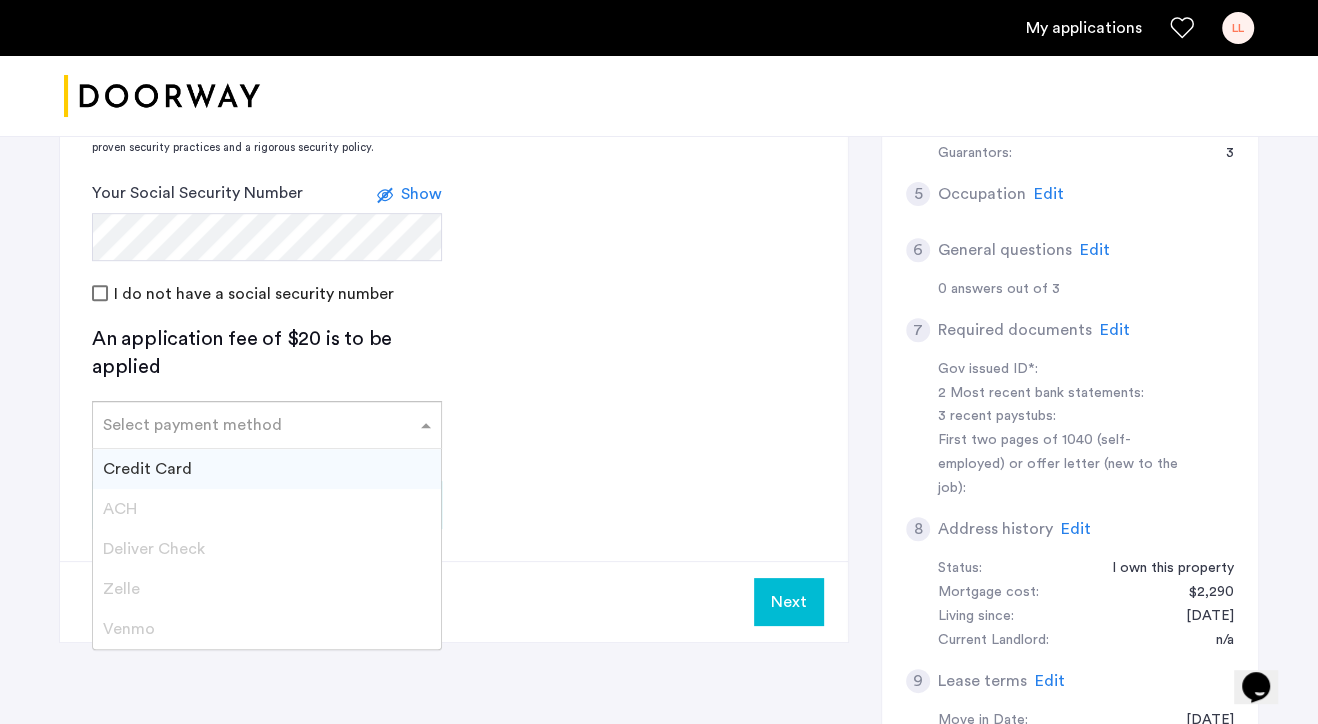 click on "Credit Card" at bounding box center [147, 469] 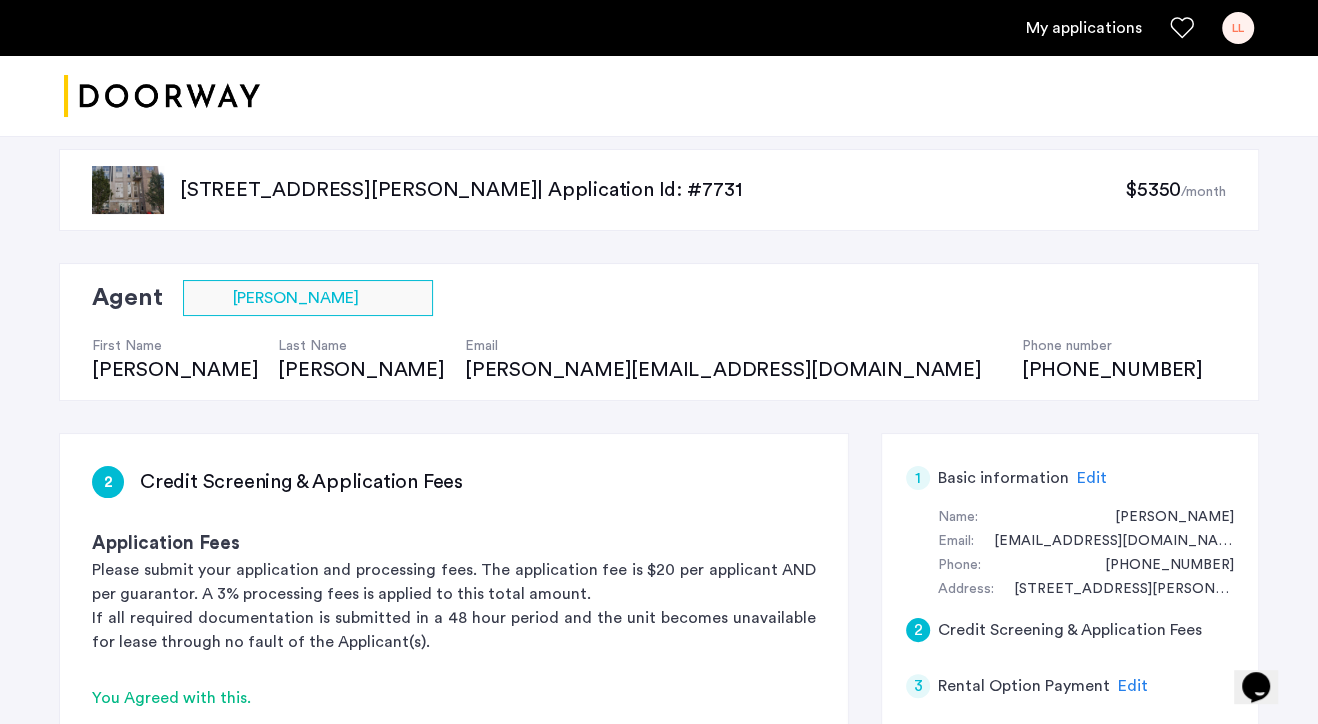scroll, scrollTop: 0, scrollLeft: 0, axis: both 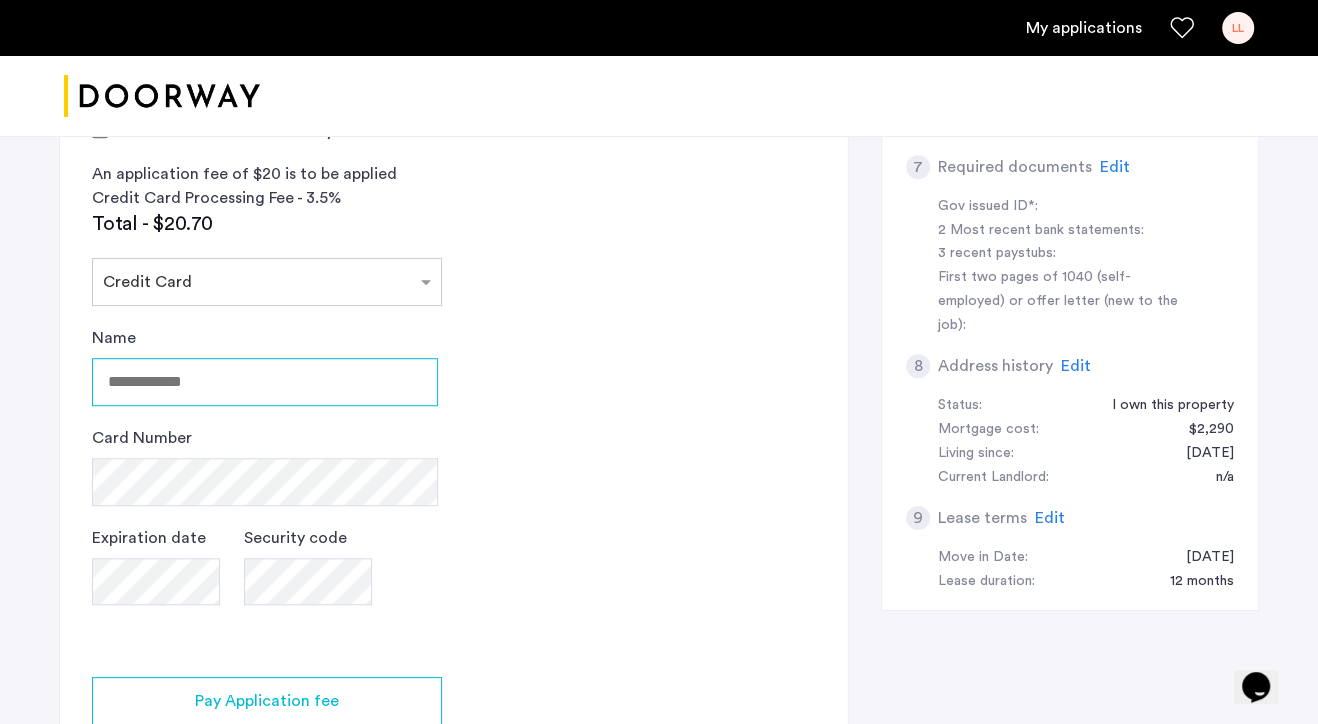 click on "Name" at bounding box center (265, 382) 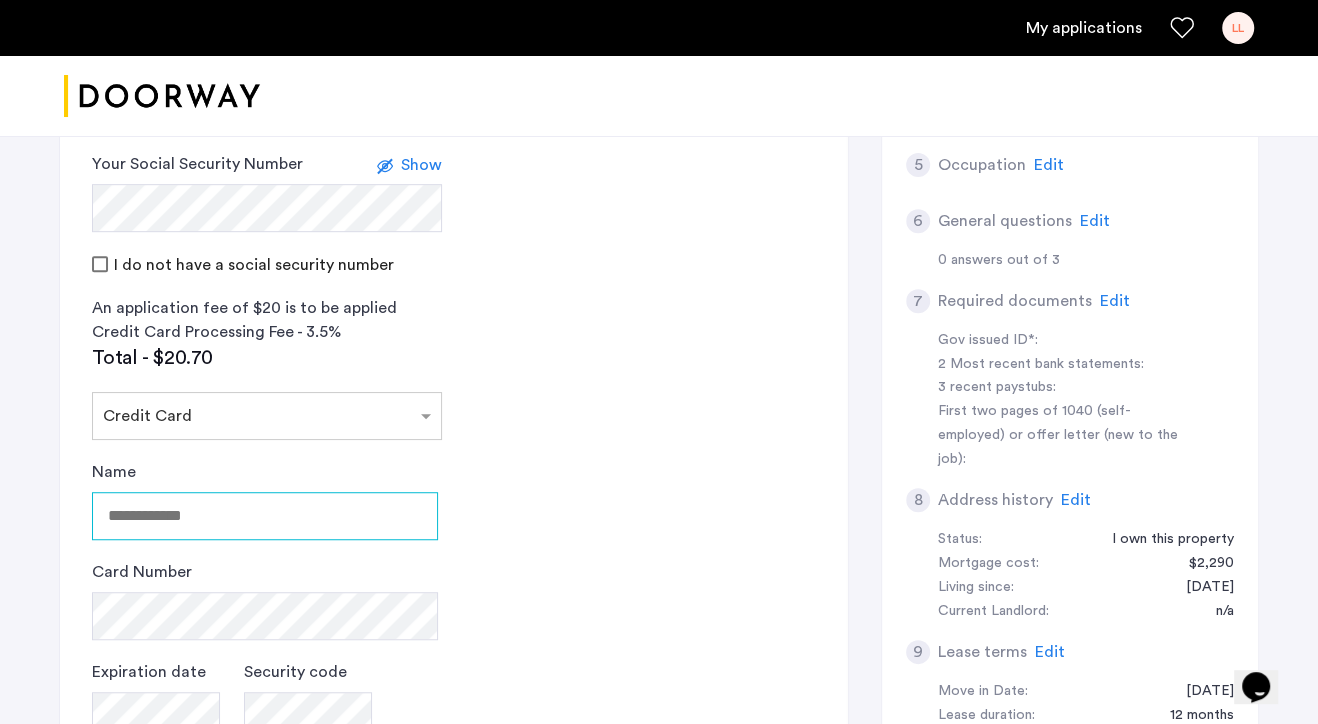 scroll, scrollTop: 690, scrollLeft: 0, axis: vertical 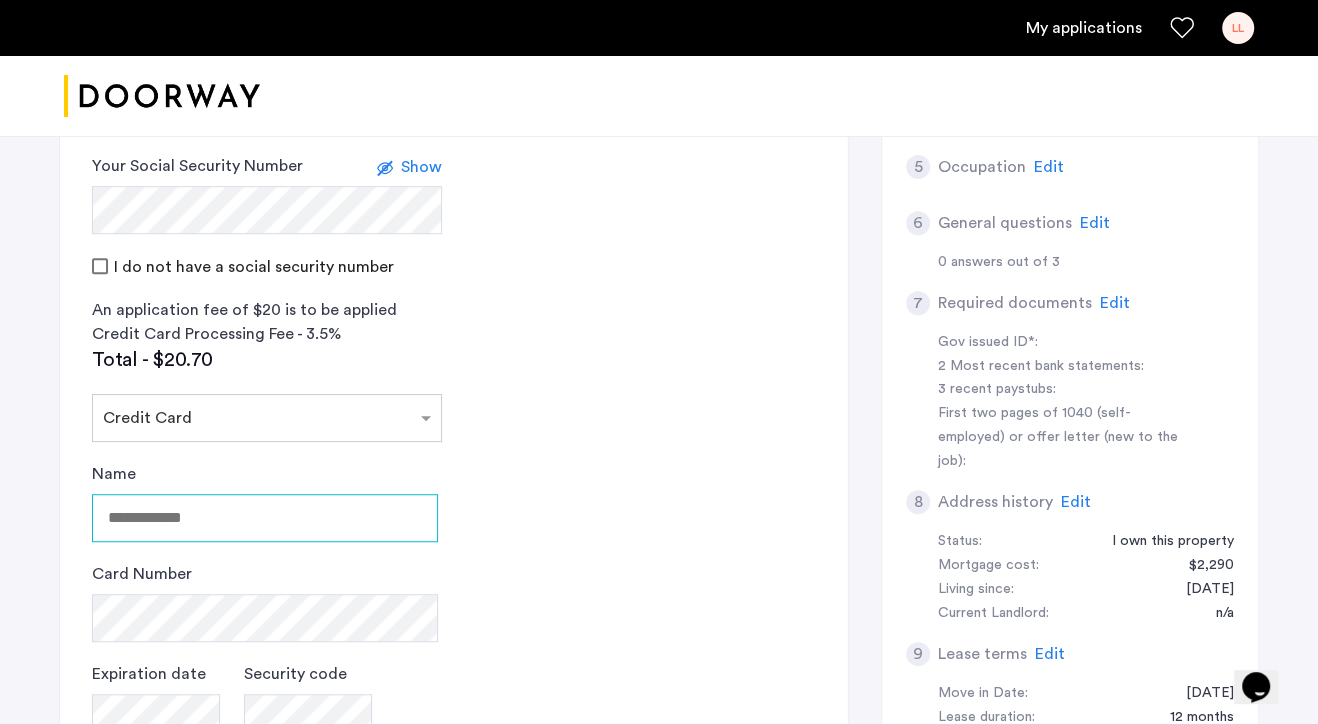 click on "Name" at bounding box center [265, 518] 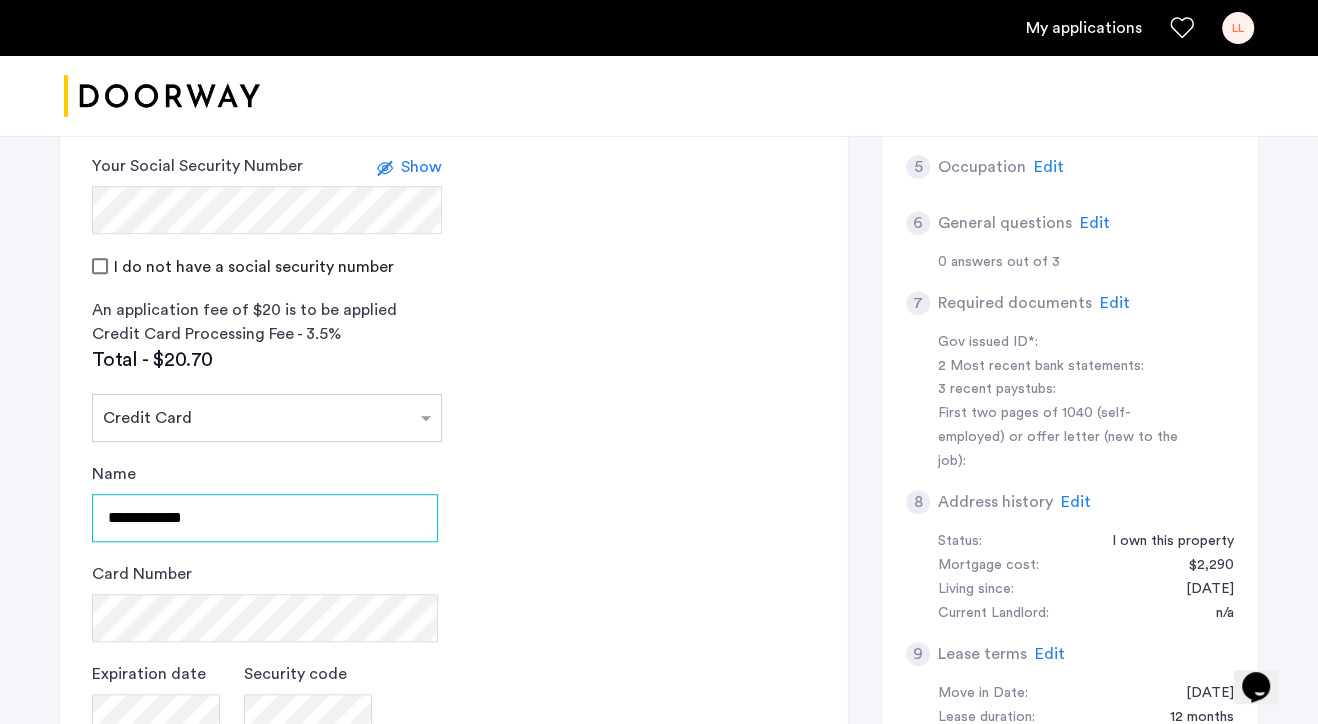 type on "**********" 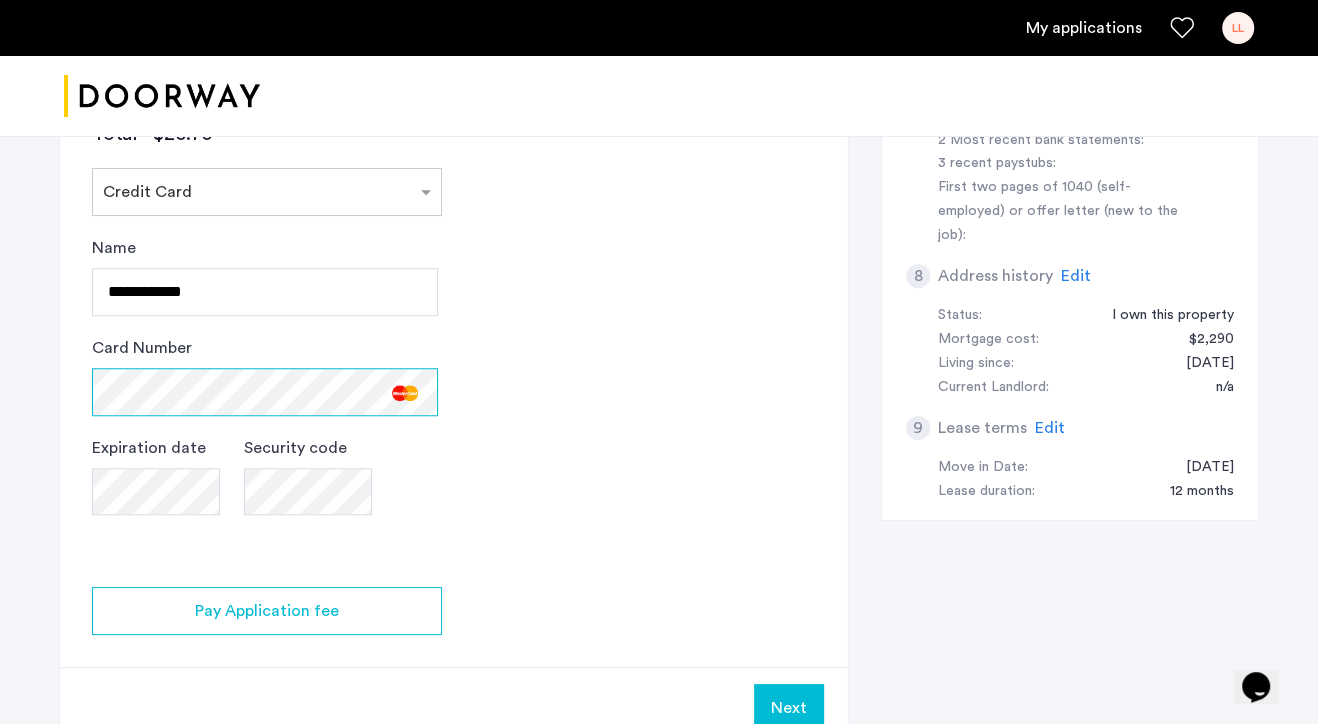 scroll, scrollTop: 921, scrollLeft: 0, axis: vertical 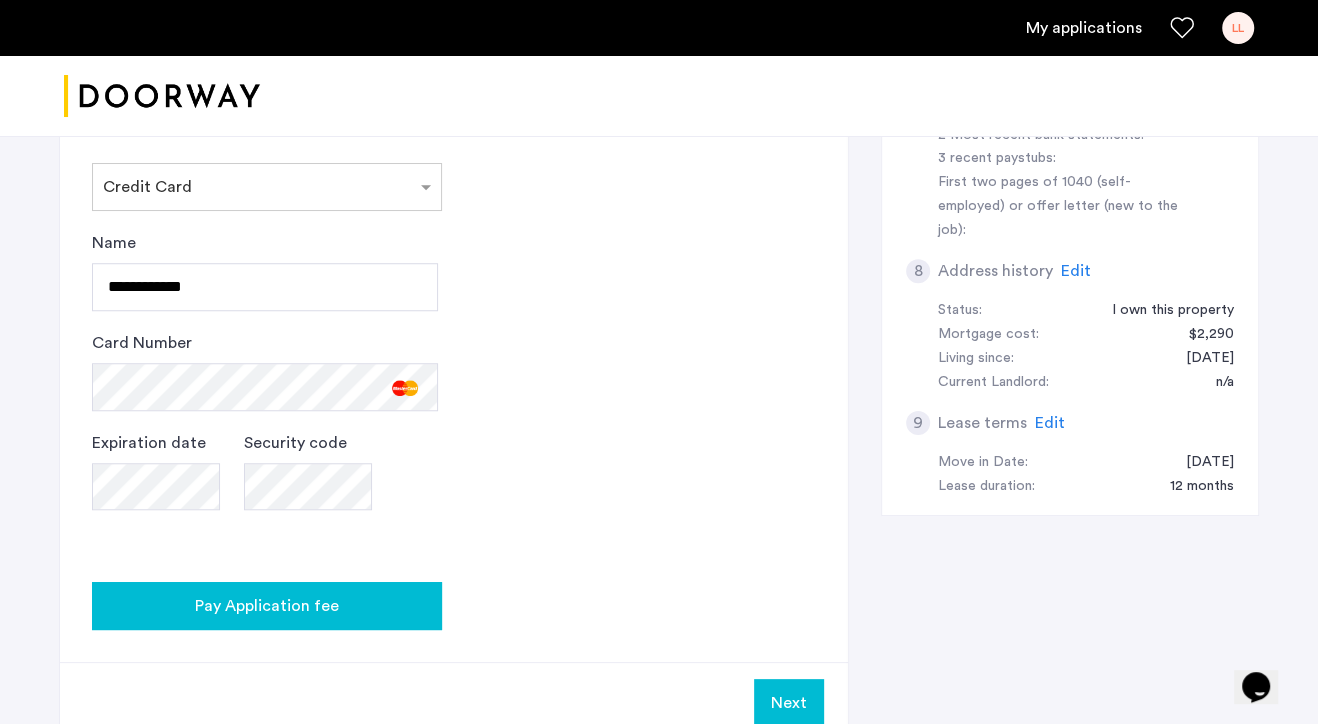 click on "Pay Application fee" 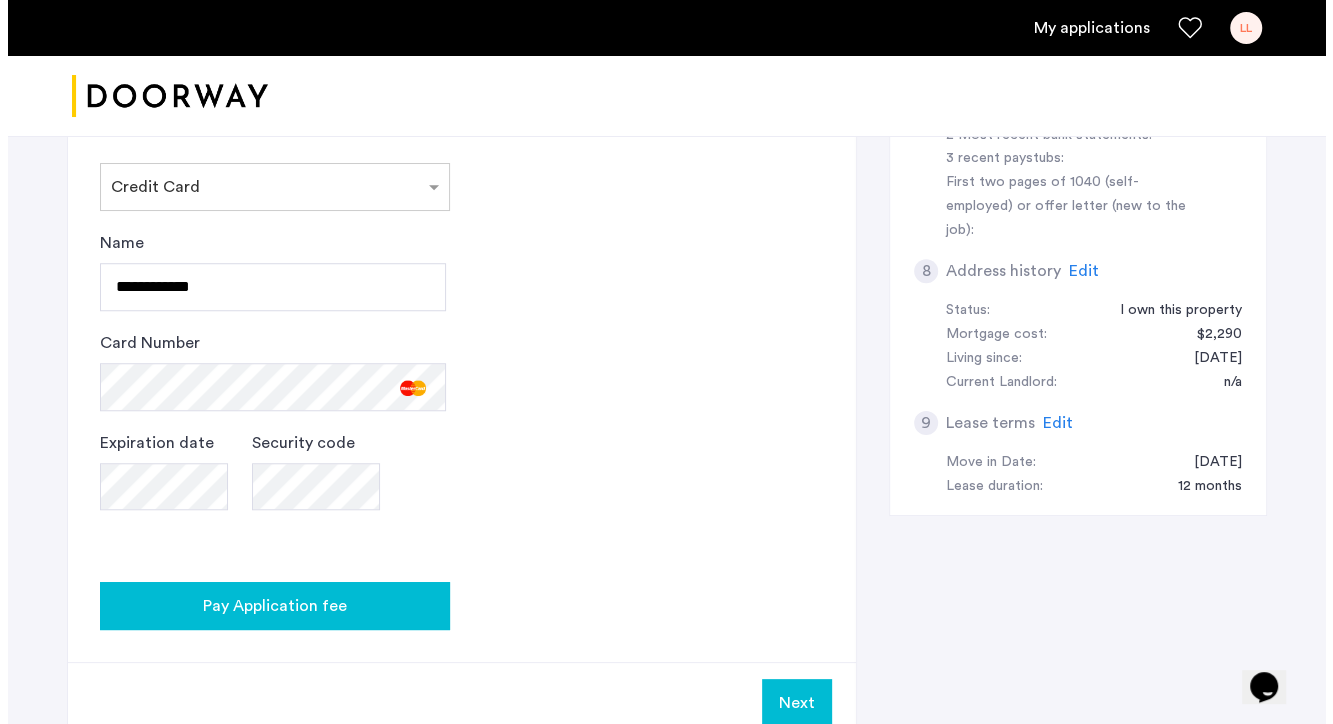 scroll, scrollTop: 0, scrollLeft: 0, axis: both 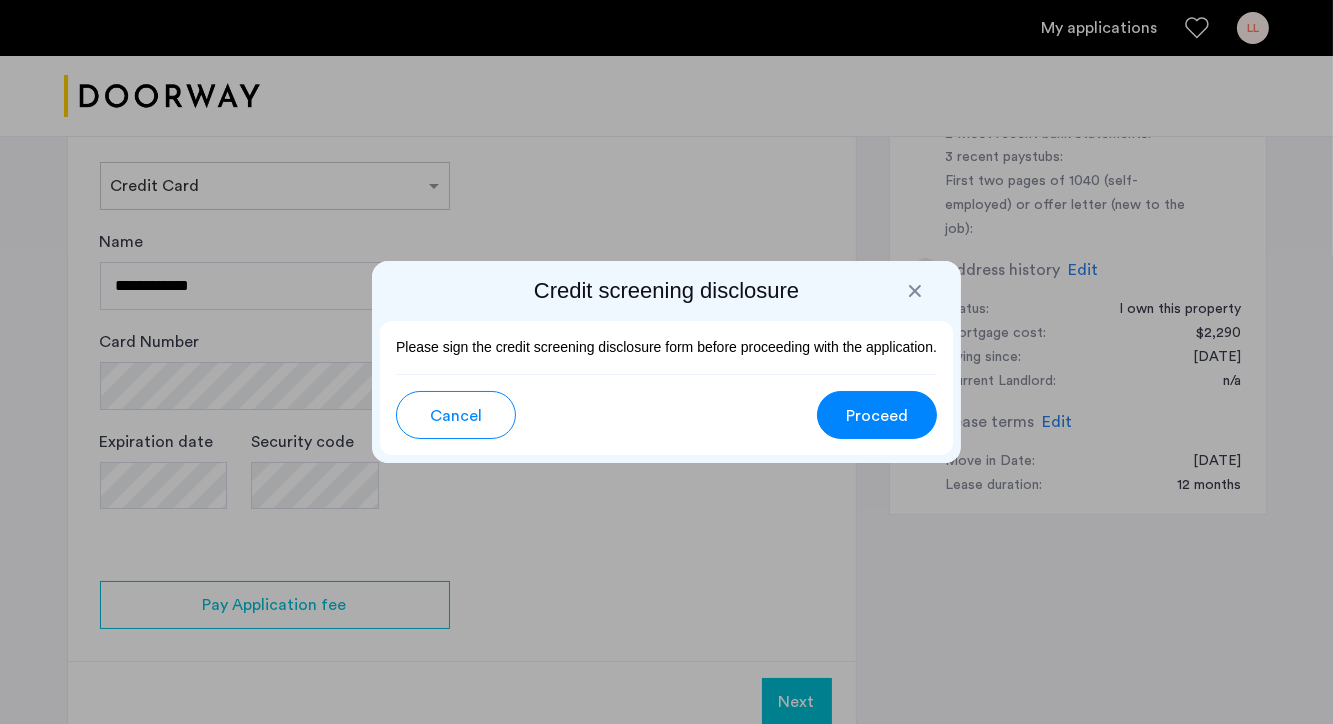 click on "Proceed" at bounding box center [877, 416] 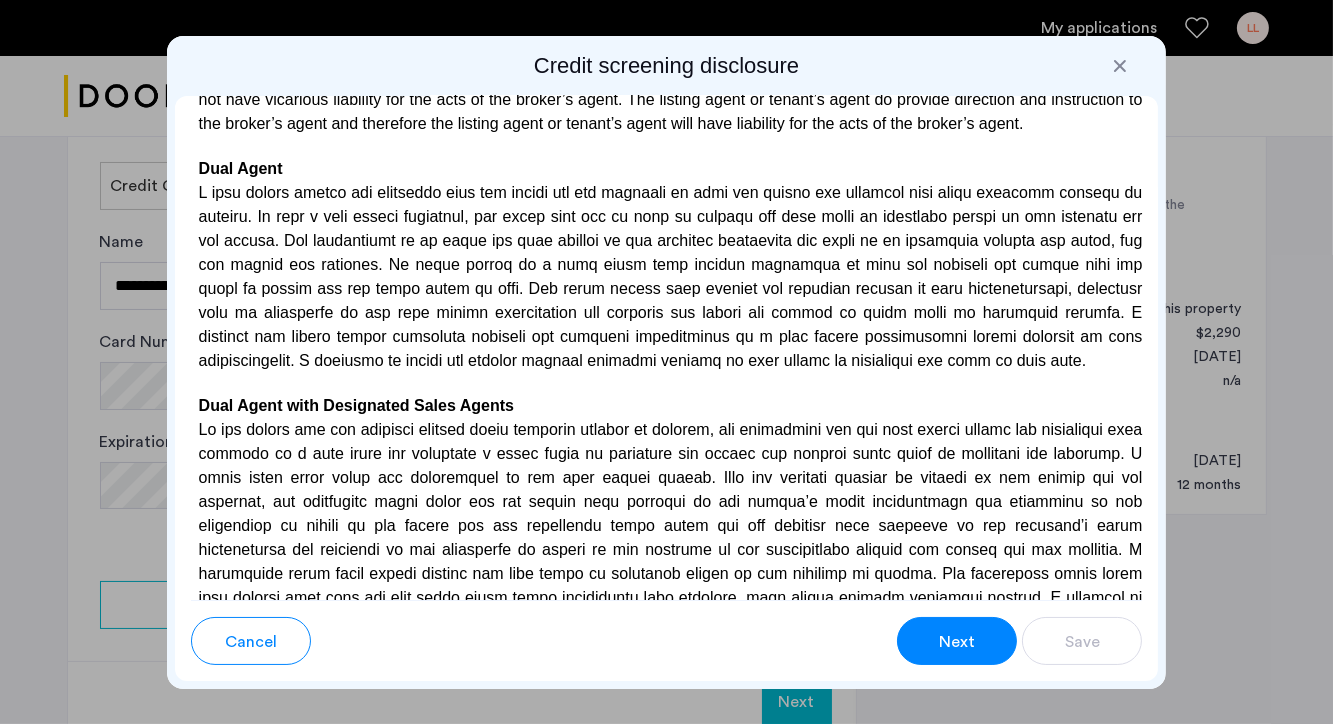scroll, scrollTop: 6214, scrollLeft: 0, axis: vertical 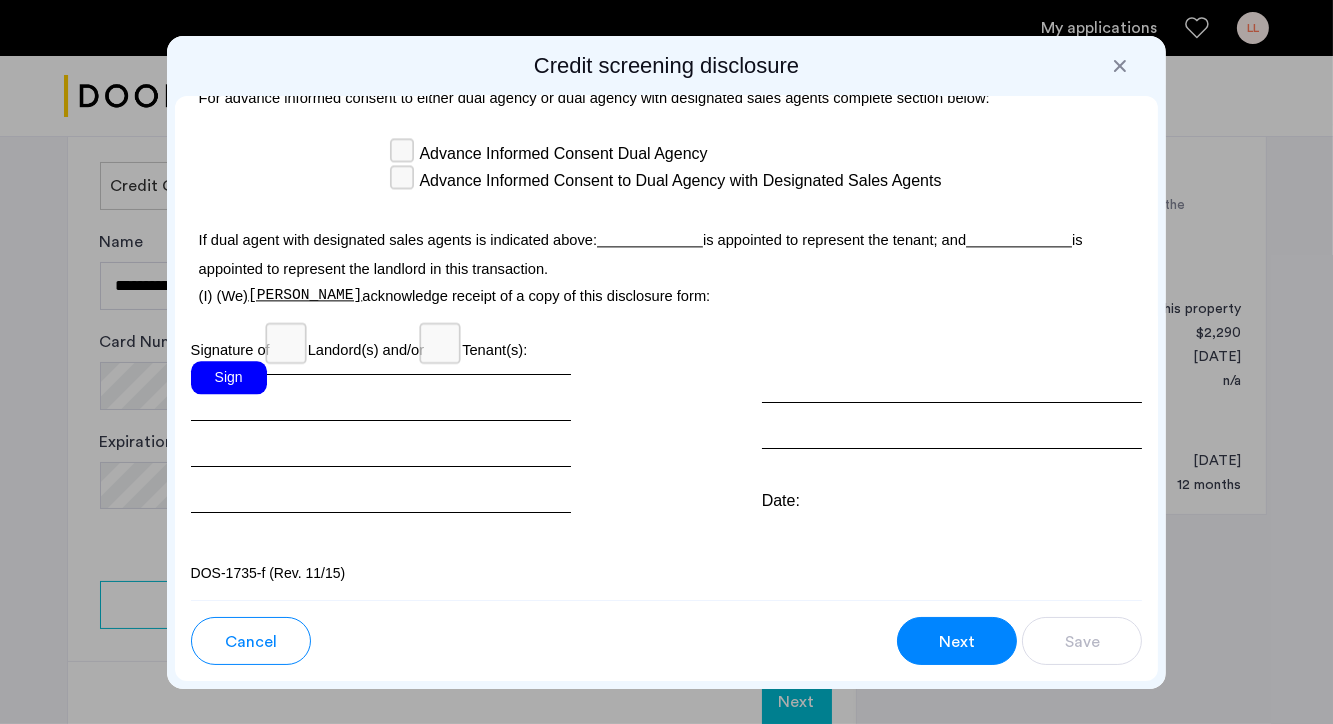 click on "Sign" at bounding box center [229, 377] 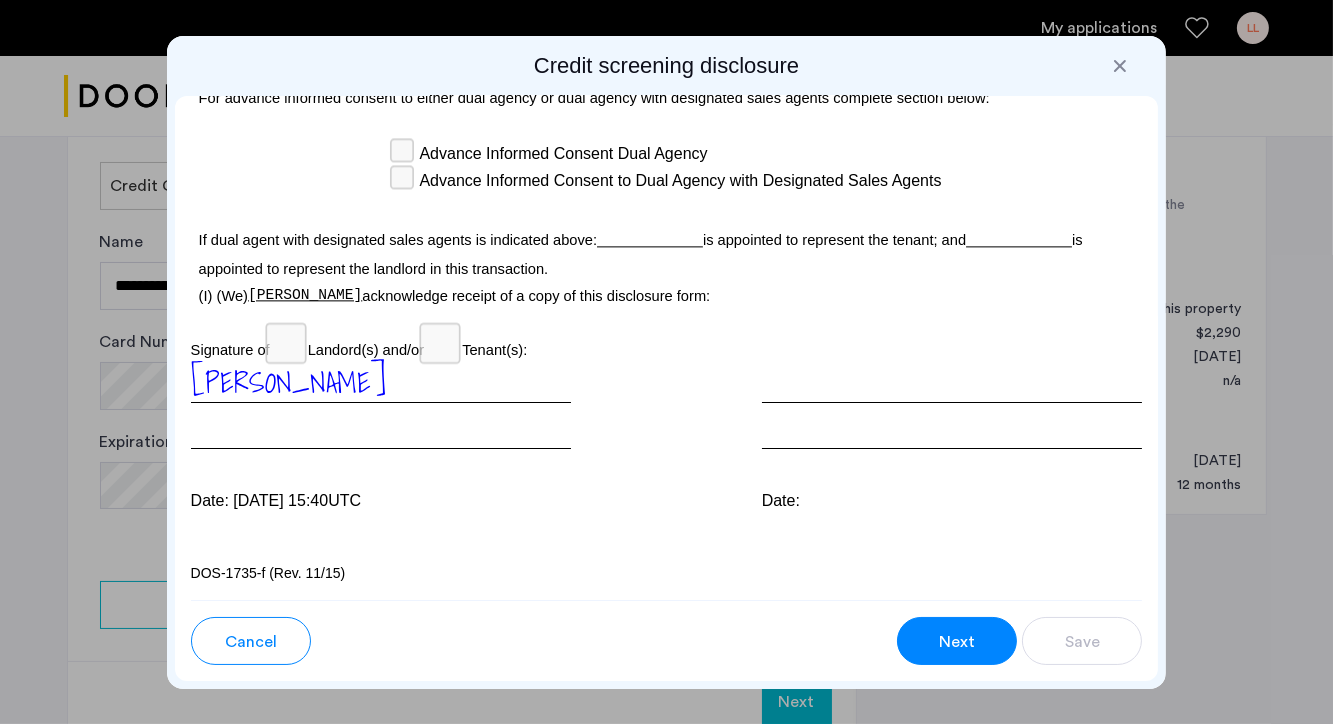 click on "[PERSON_NAME]" at bounding box center [381, 405] 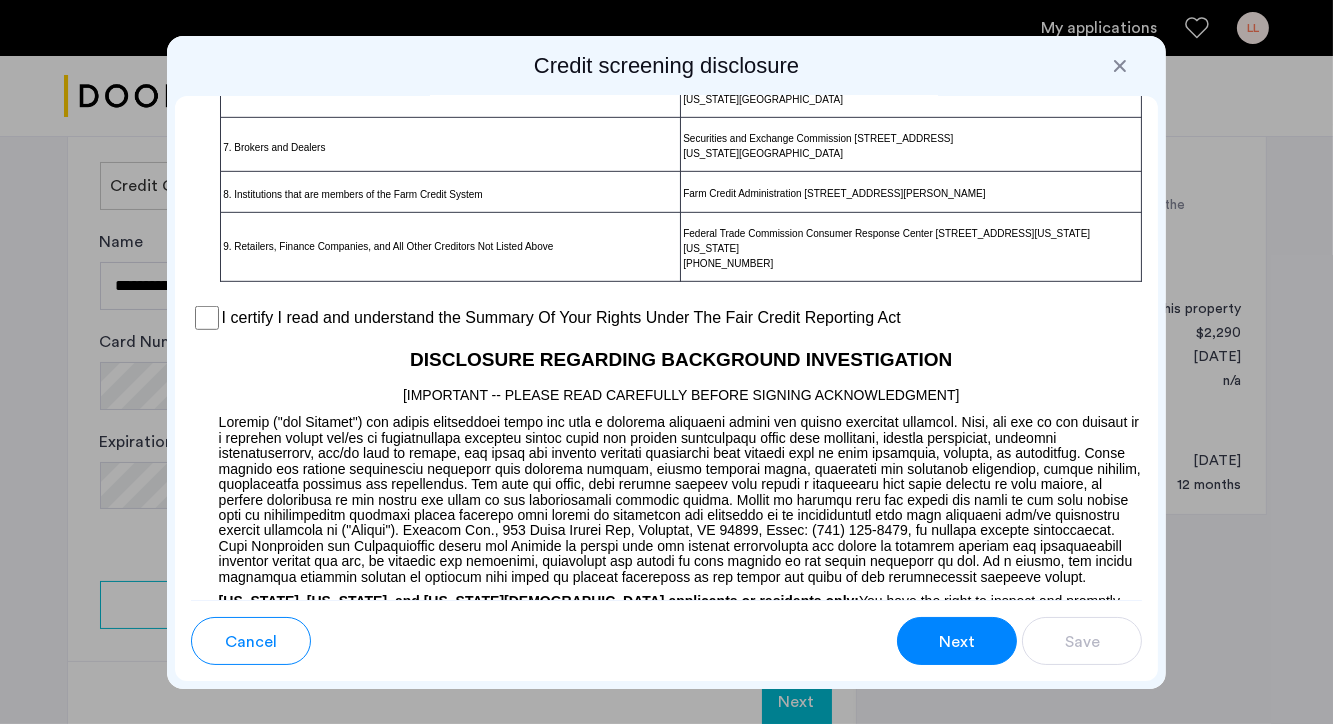 scroll, scrollTop: 1630, scrollLeft: 0, axis: vertical 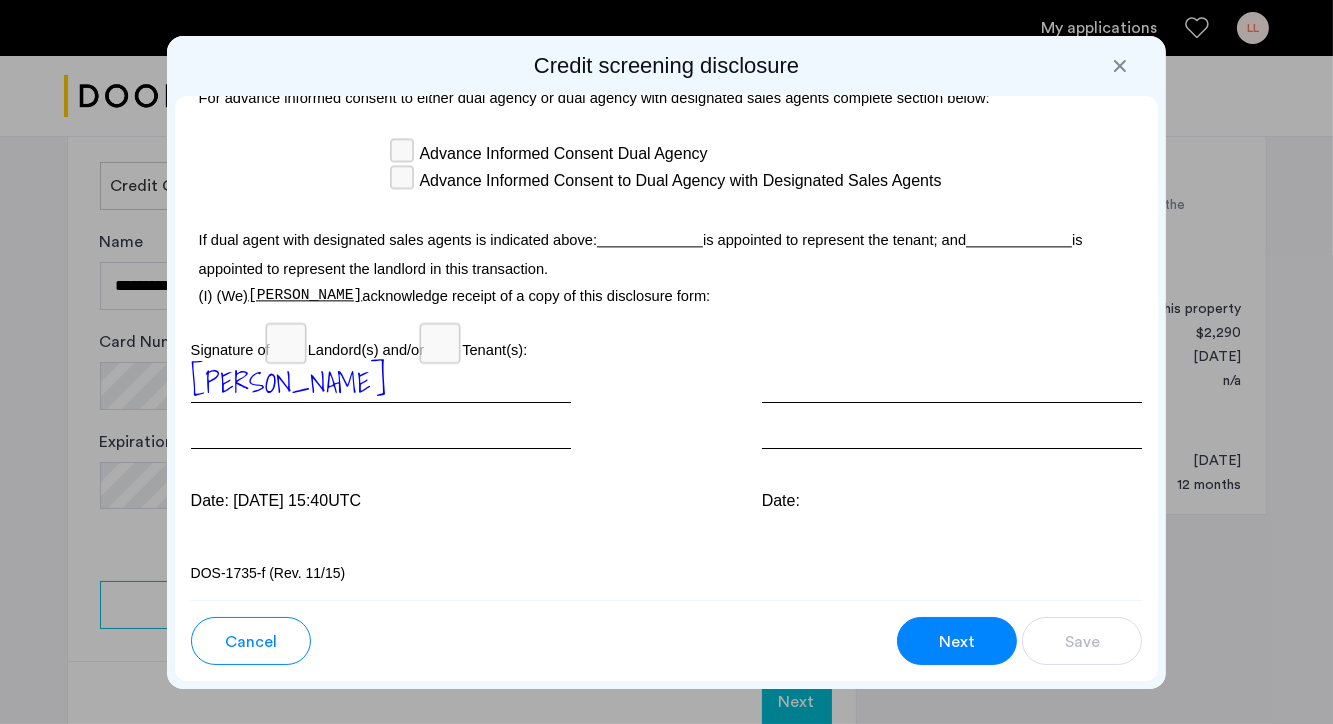 click on "Next" at bounding box center [957, 642] 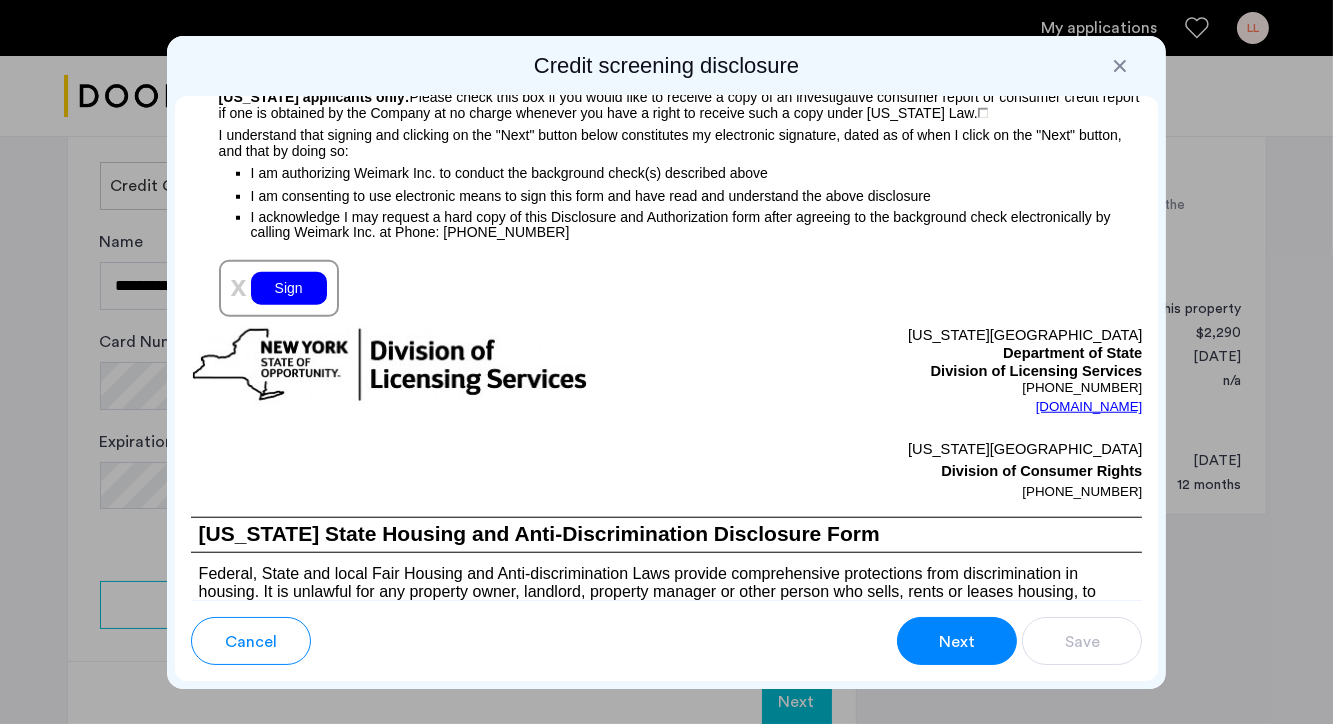 scroll, scrollTop: 2391, scrollLeft: 0, axis: vertical 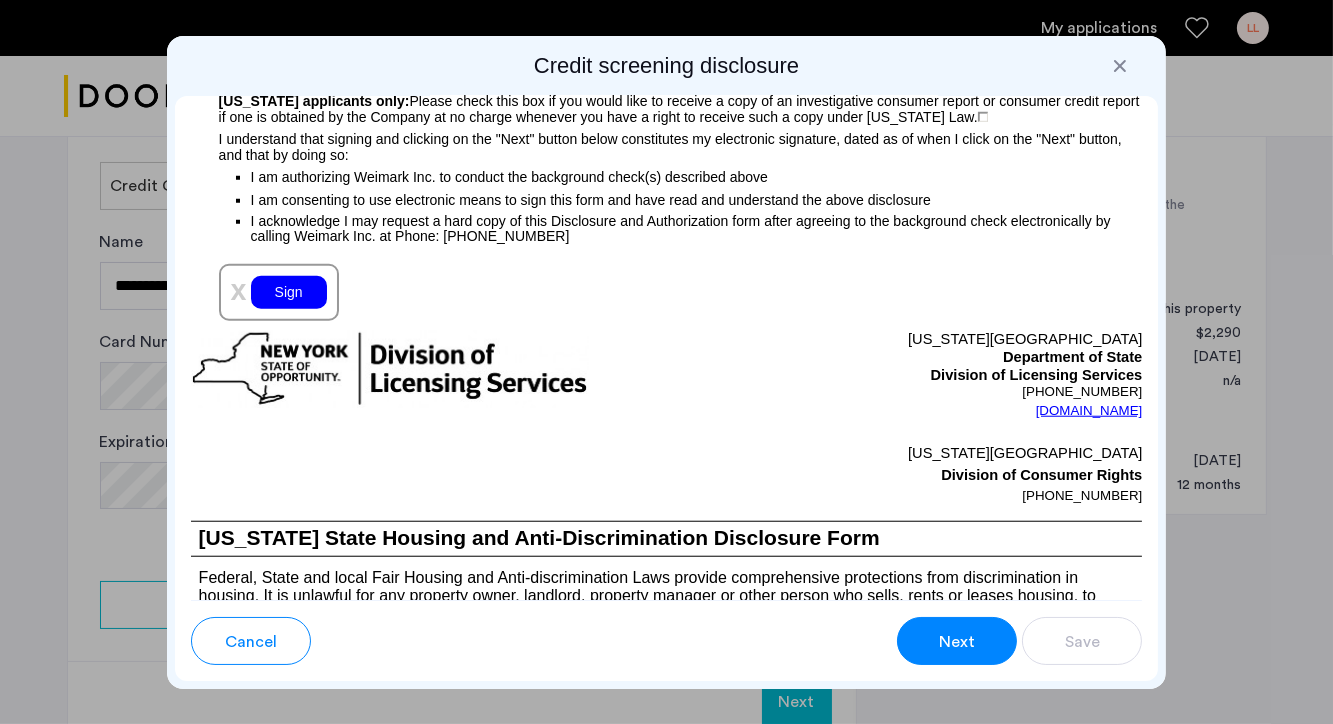 click on "I acknowledge I may request a hard copy of this Disclosure and Authorization form after agreeing to the background check electronically by calling Weimark Inc. at Phone: [PHONE_NUMBER]" at bounding box center [697, 228] 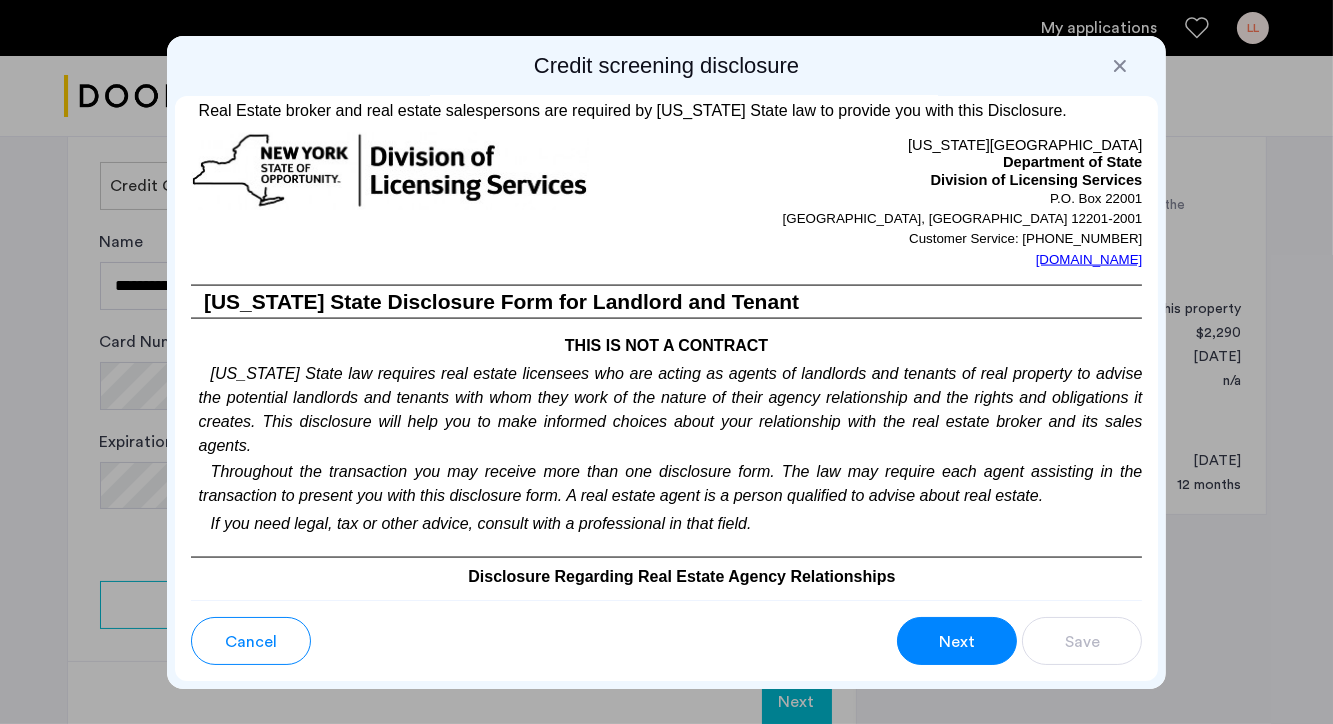 scroll, scrollTop: 4151, scrollLeft: 0, axis: vertical 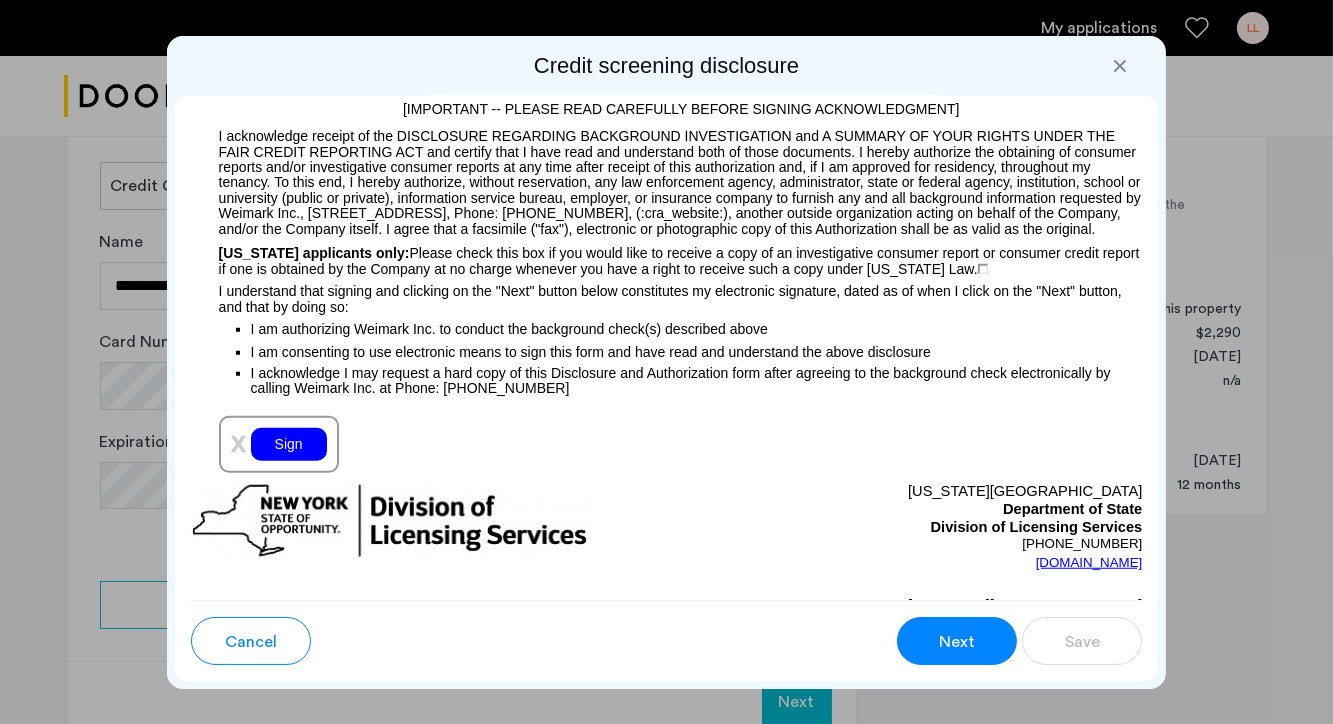 click on "Sign" at bounding box center [289, 444] 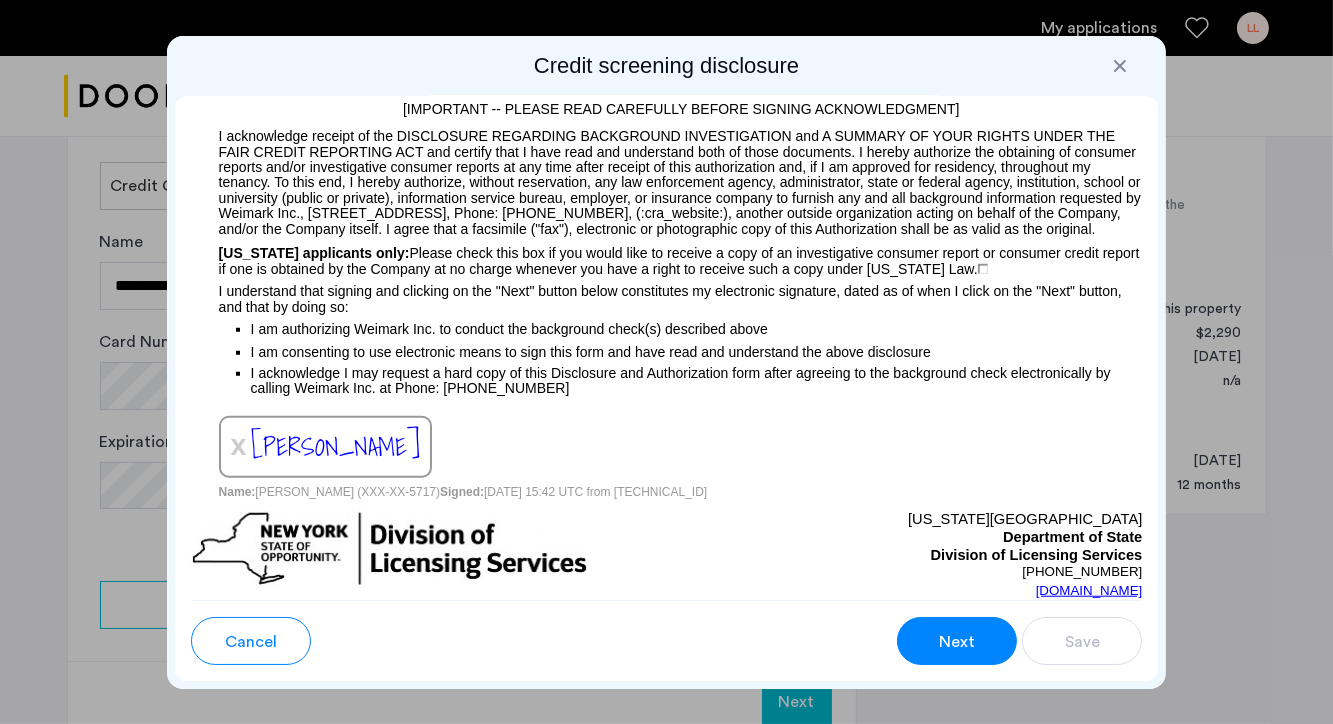 click on "Next" at bounding box center (957, 642) 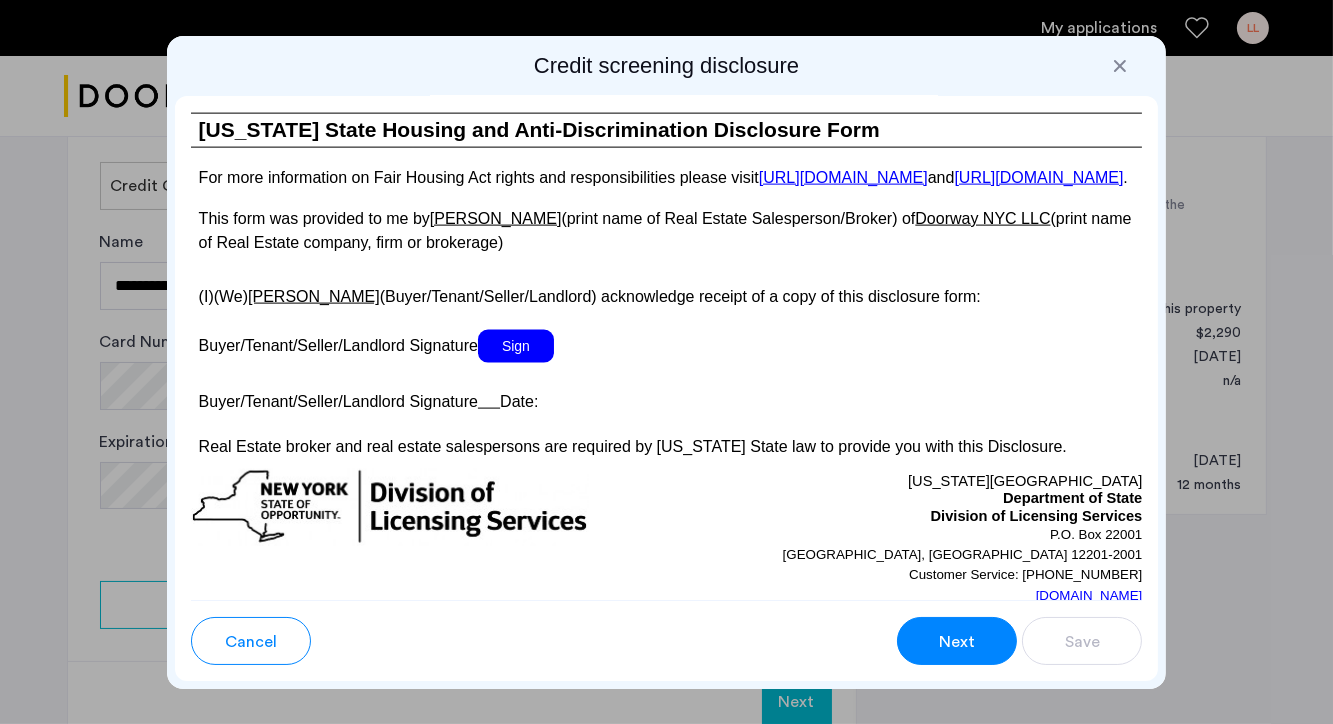 scroll, scrollTop: 3899, scrollLeft: 0, axis: vertical 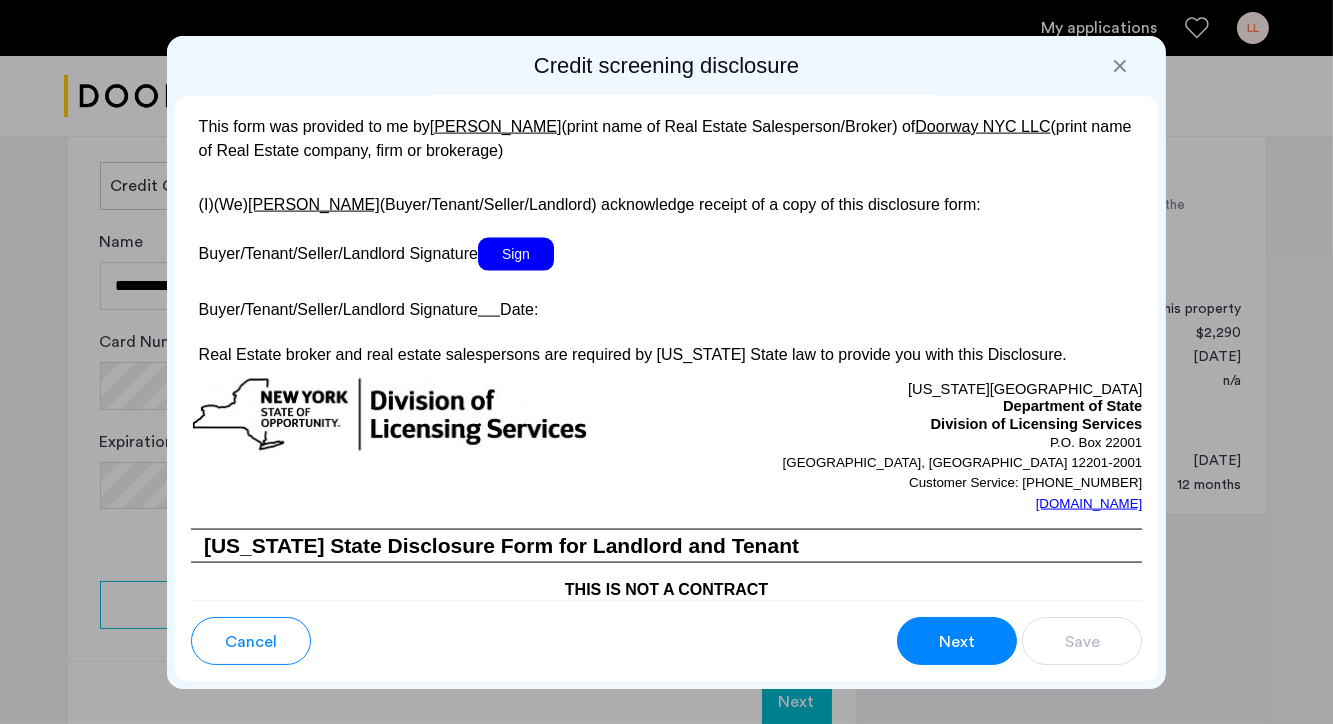 click on "Sign" at bounding box center (516, 254) 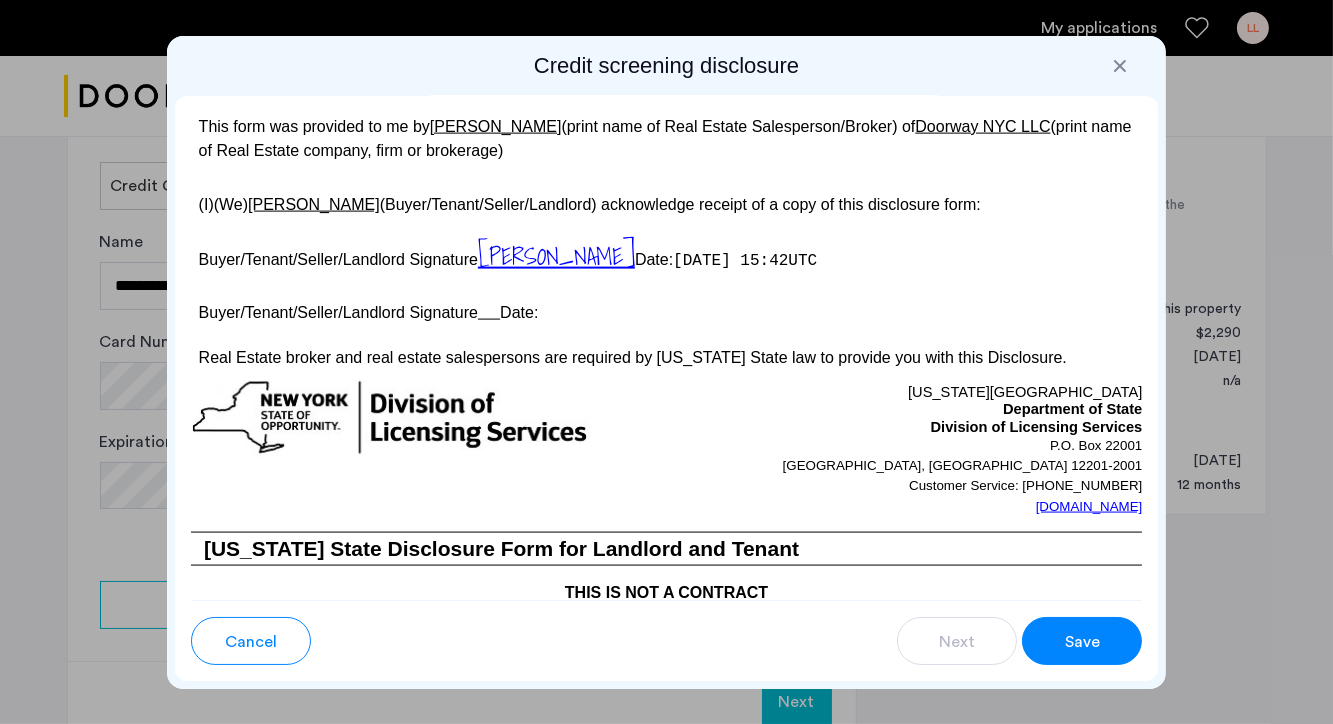 click on "Save" at bounding box center (1082, 642) 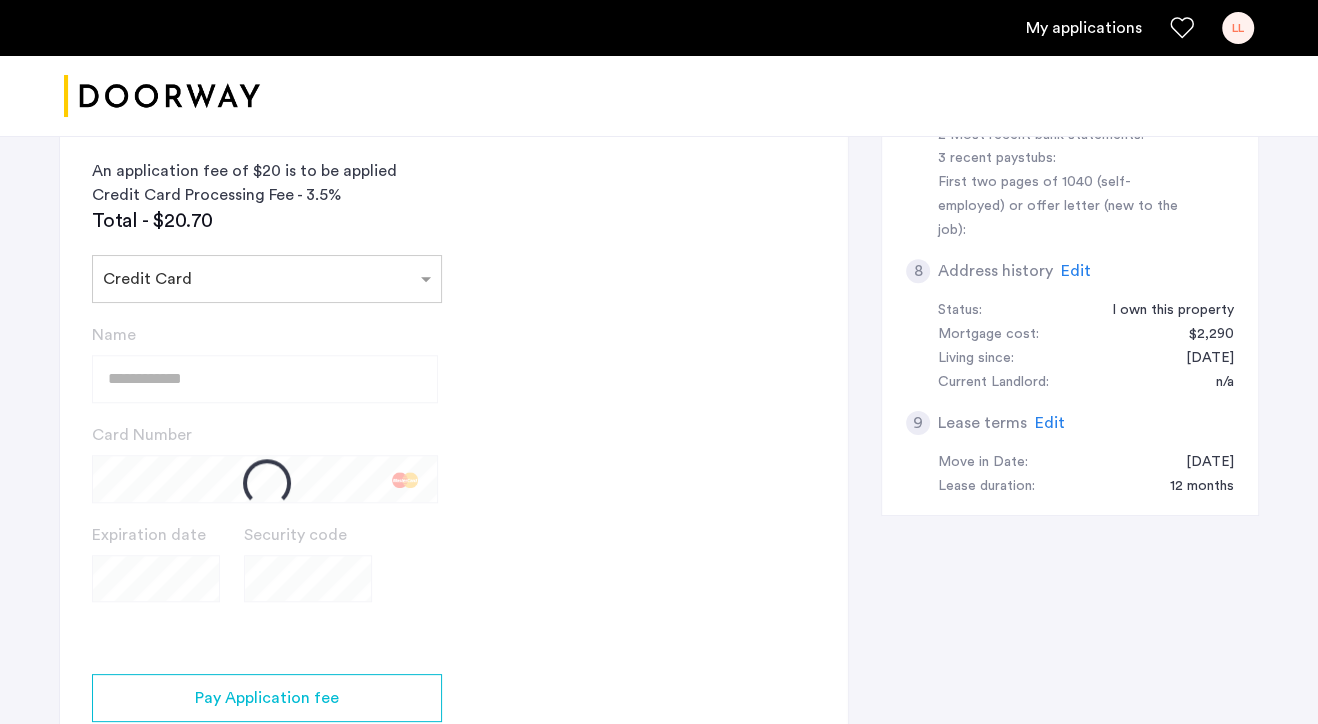 scroll, scrollTop: 897, scrollLeft: 0, axis: vertical 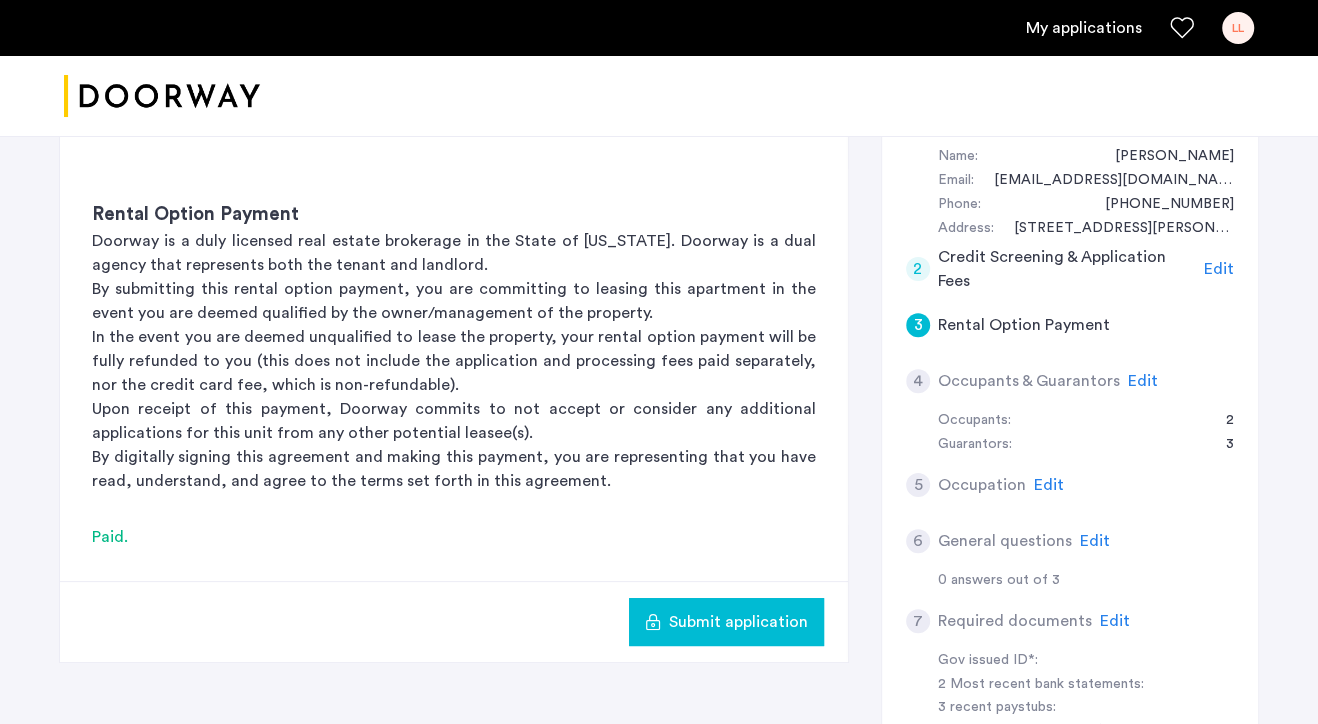 click on "Occupants & Guarantors" 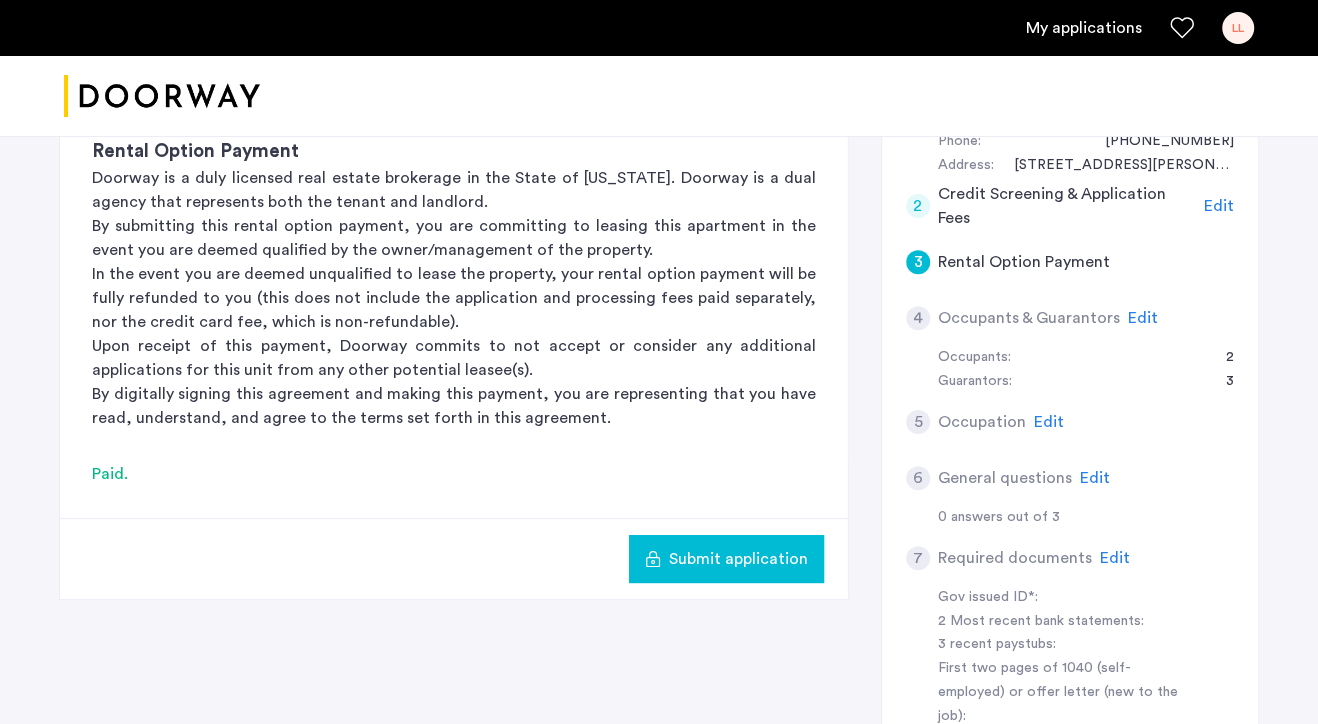 scroll, scrollTop: 472, scrollLeft: 0, axis: vertical 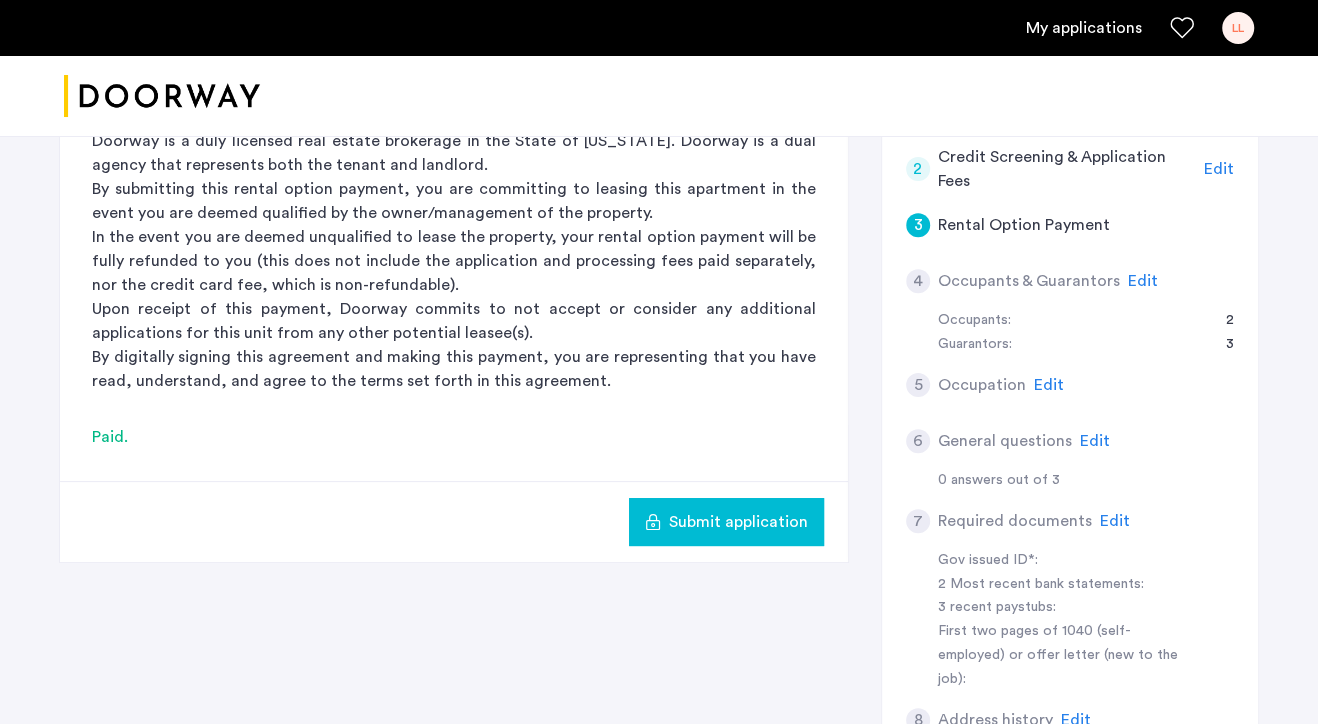 click on "Edit" 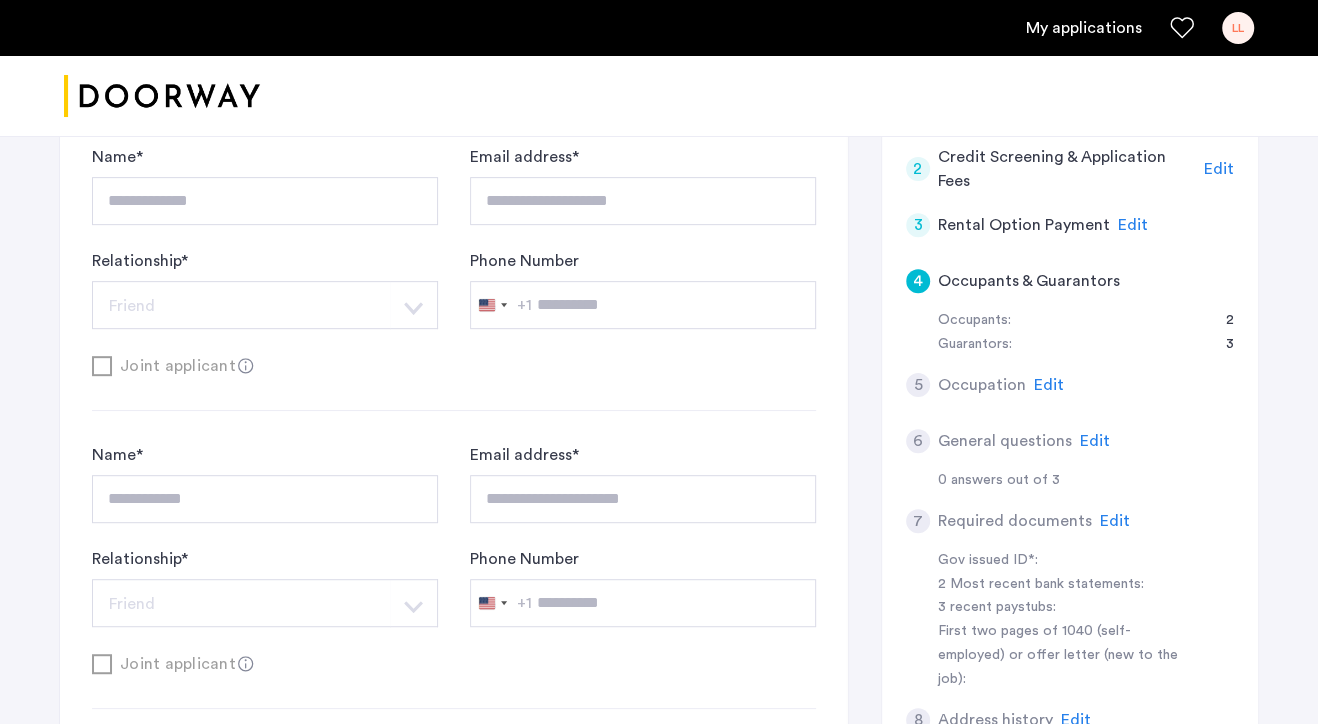 scroll, scrollTop: 1825, scrollLeft: 0, axis: vertical 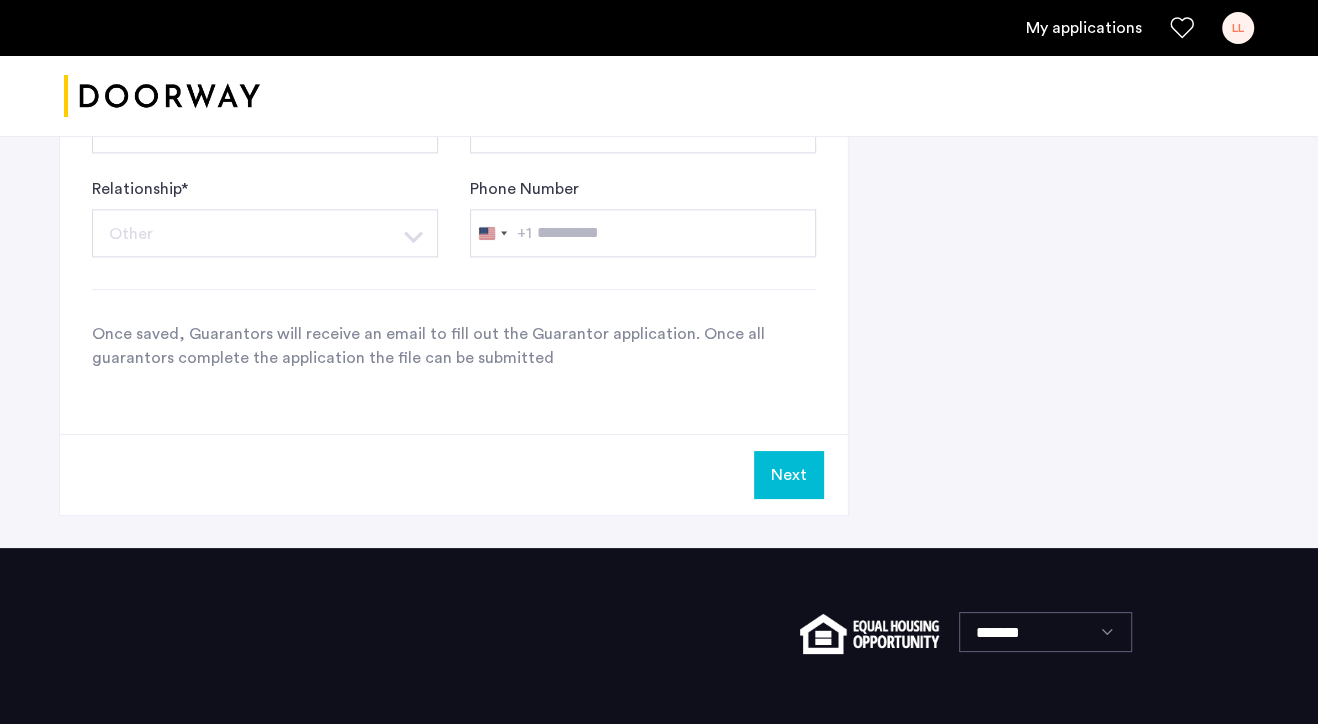 click on "Next" 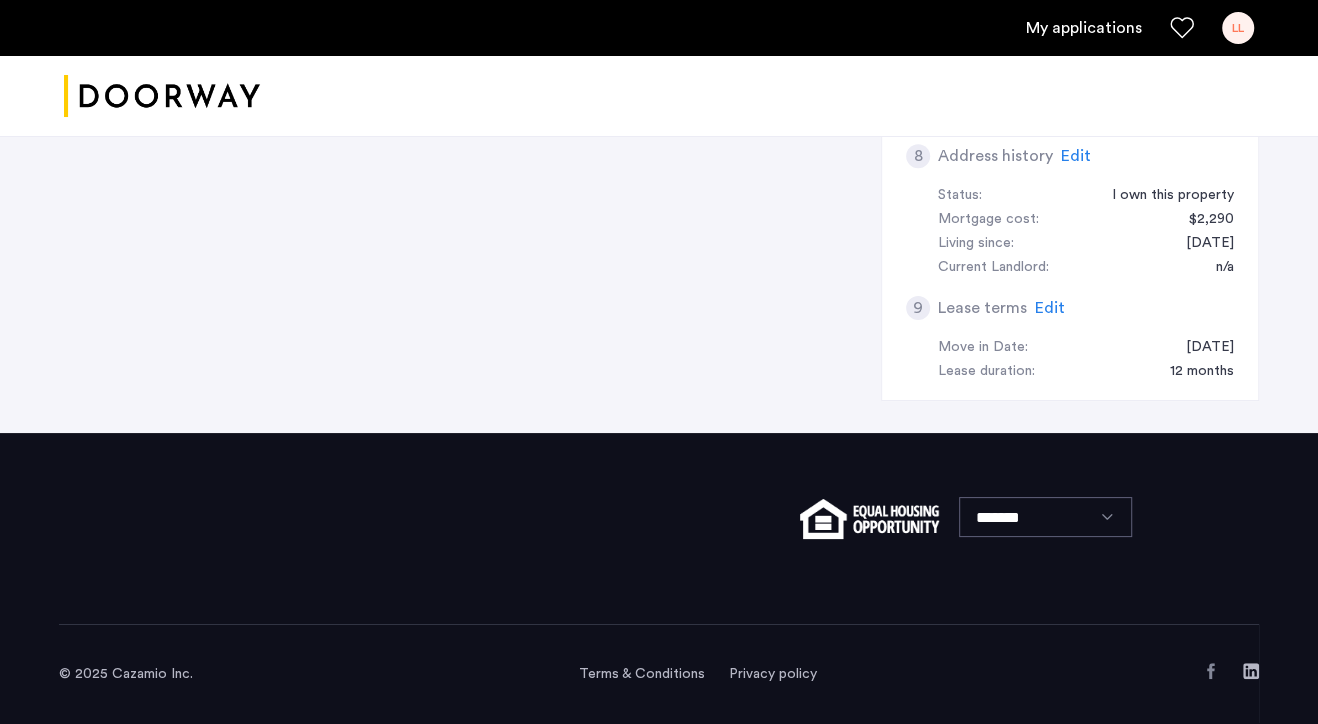 scroll, scrollTop: 0, scrollLeft: 0, axis: both 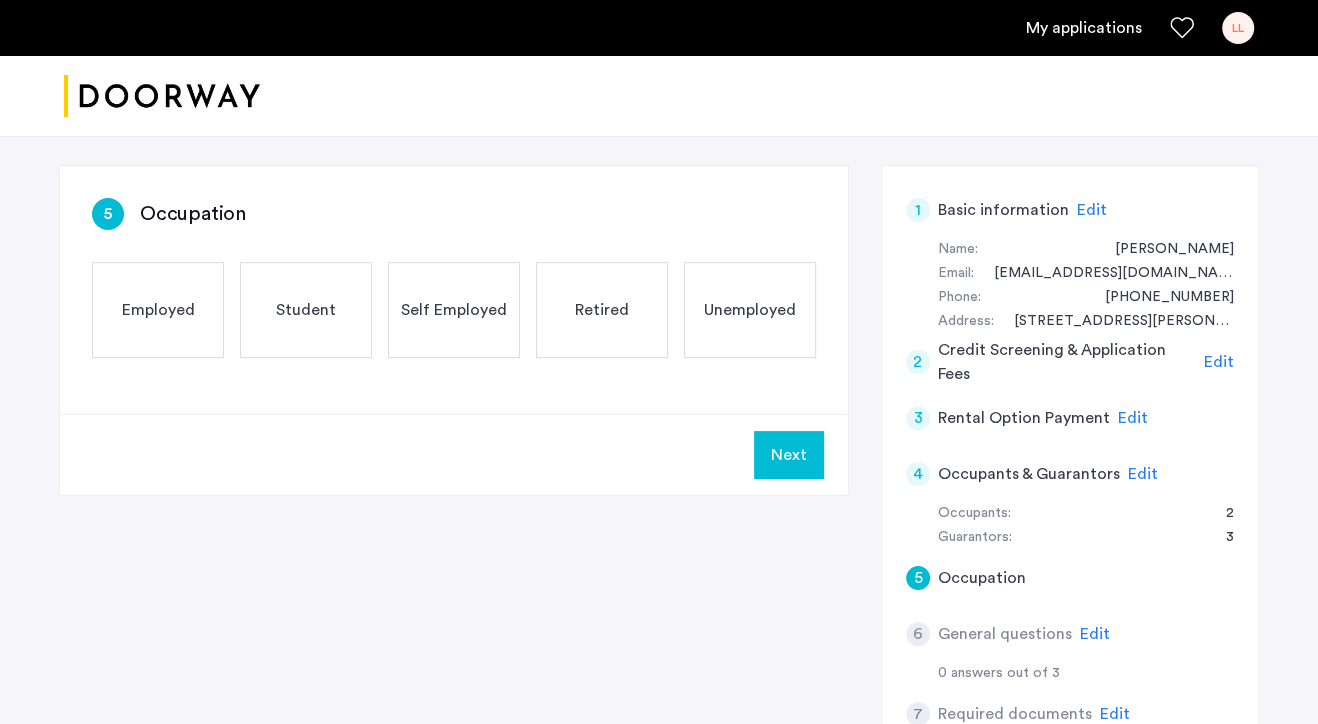 click on "Self Employed" 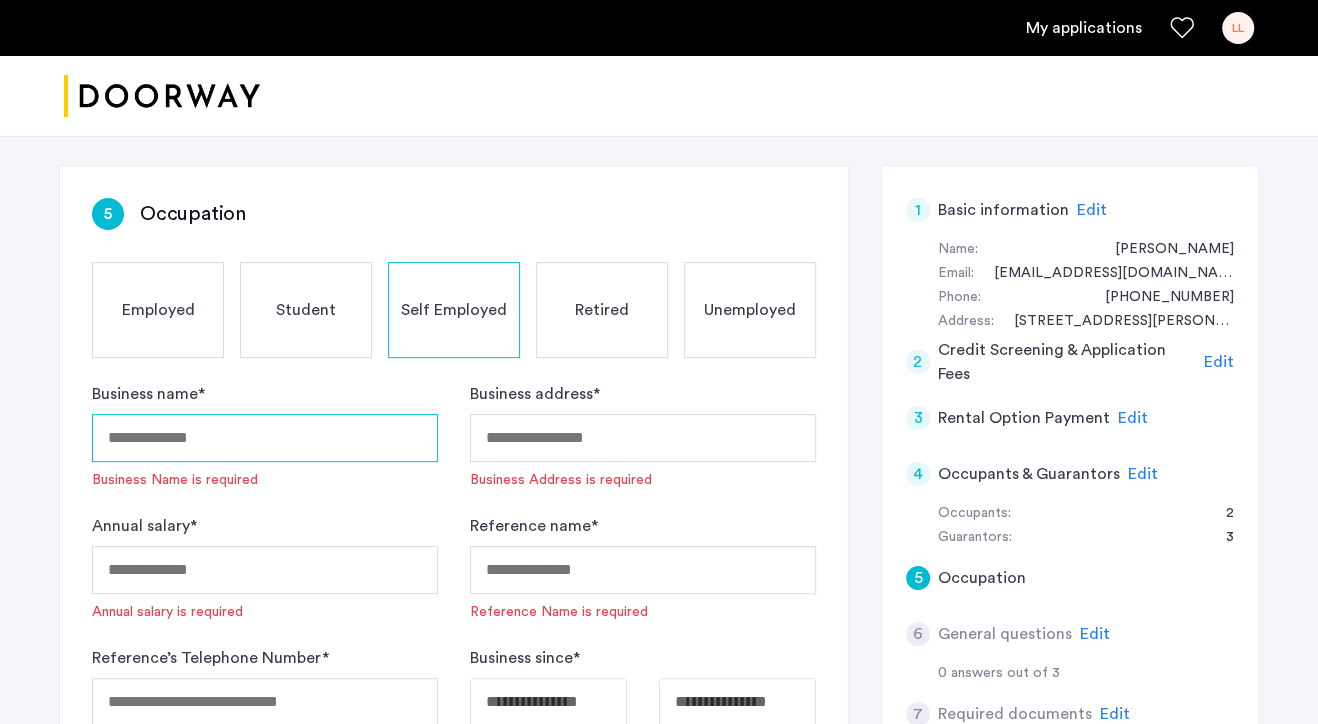 click on "Business name  *" at bounding box center (265, 438) 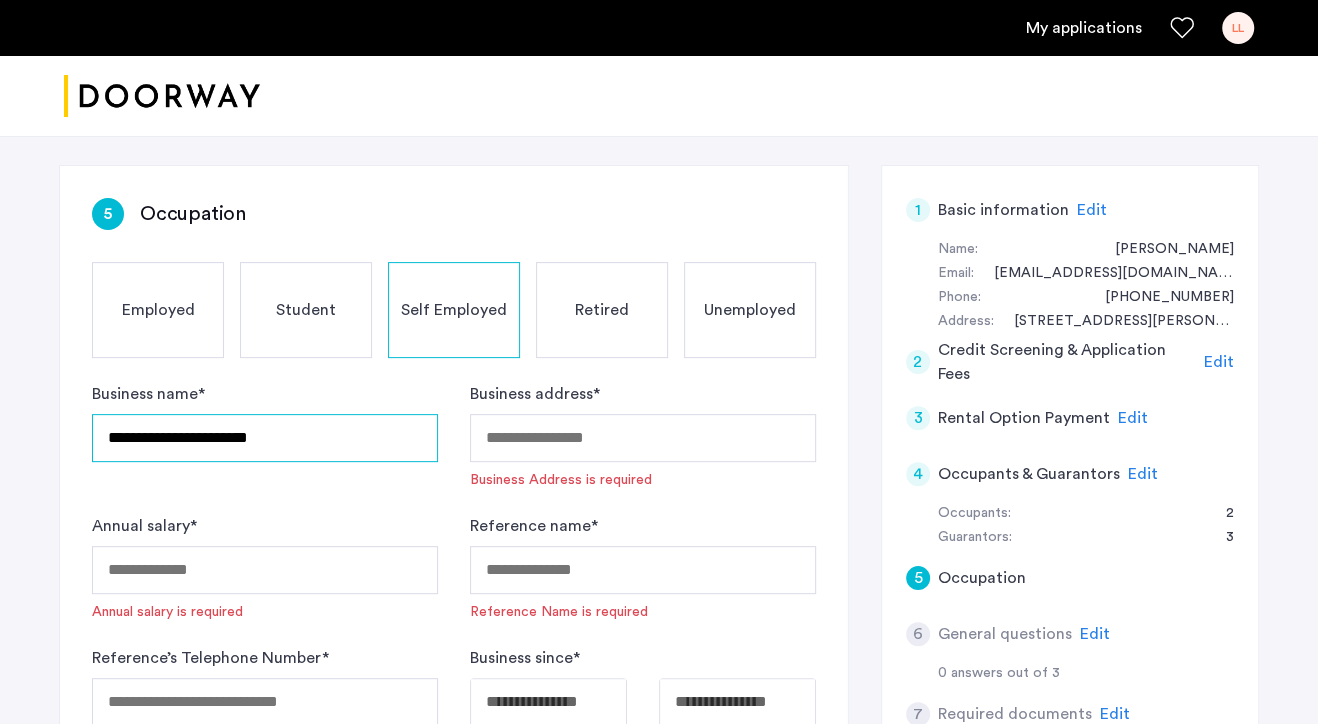type on "**********" 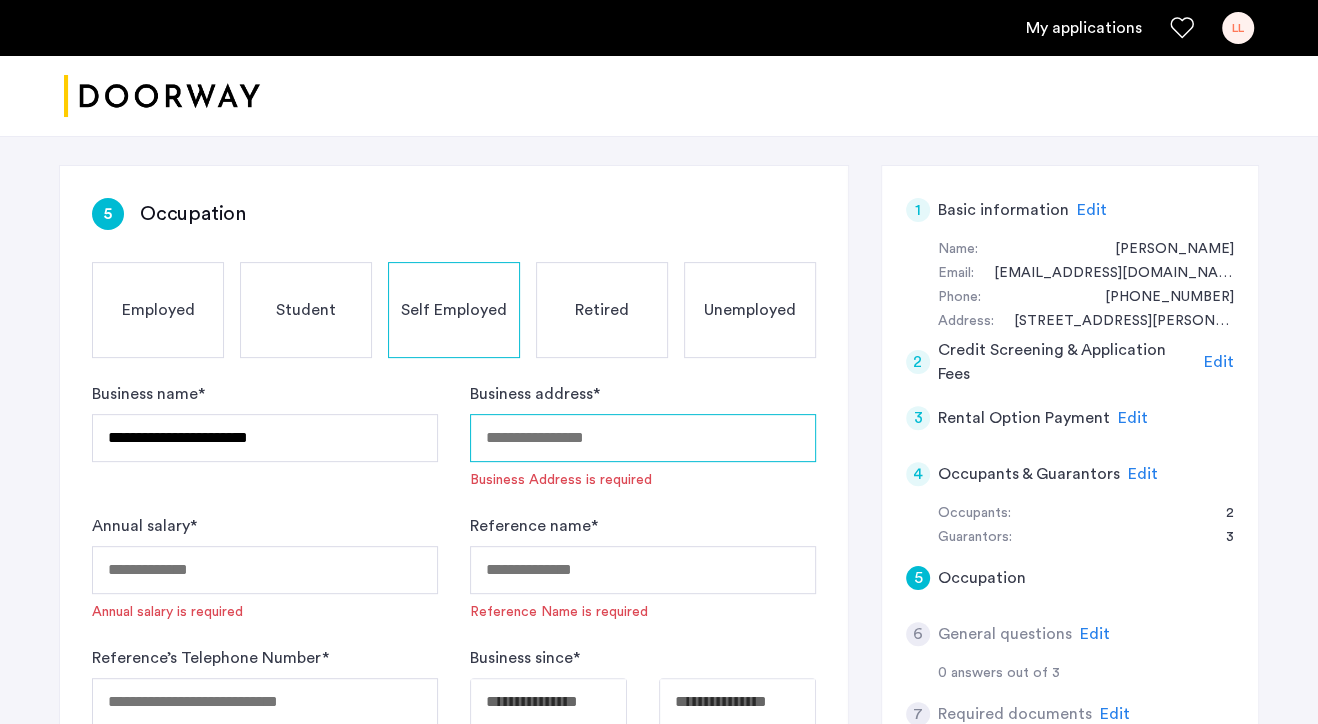click on "Business address  *" at bounding box center [643, 438] 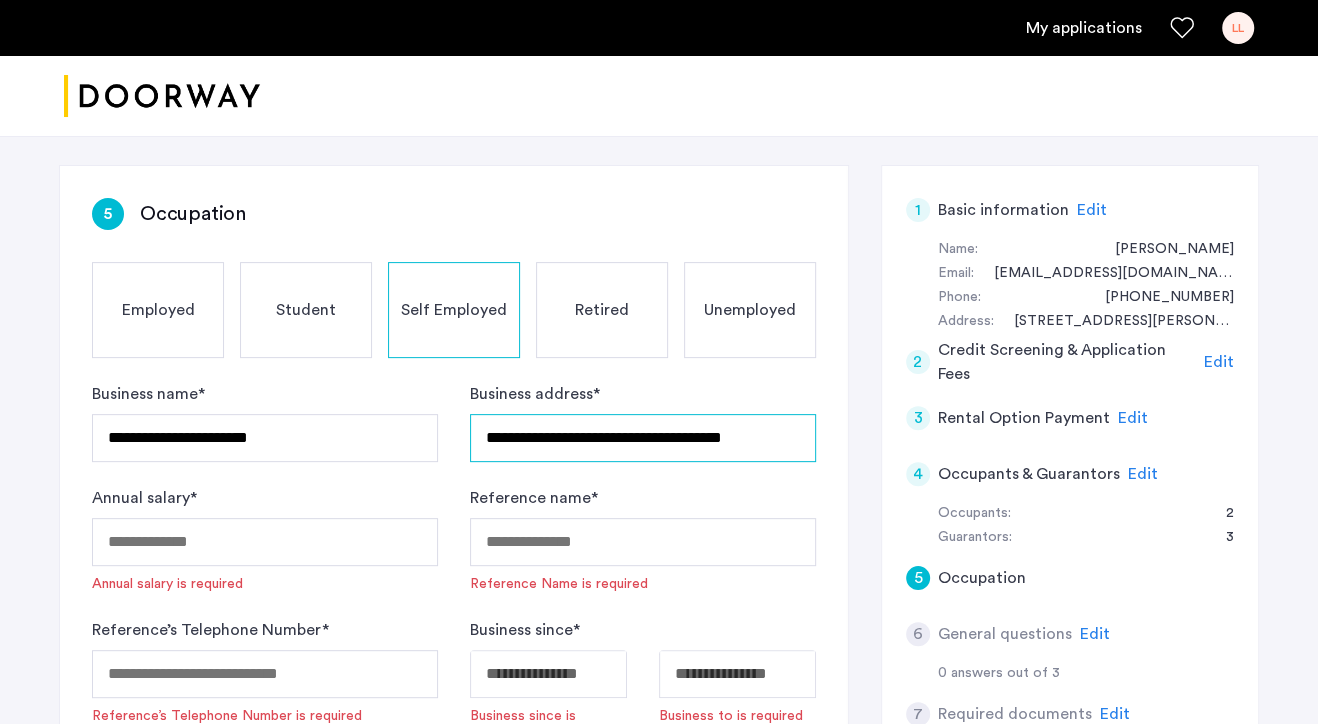 scroll, scrollTop: 0, scrollLeft: 11, axis: horizontal 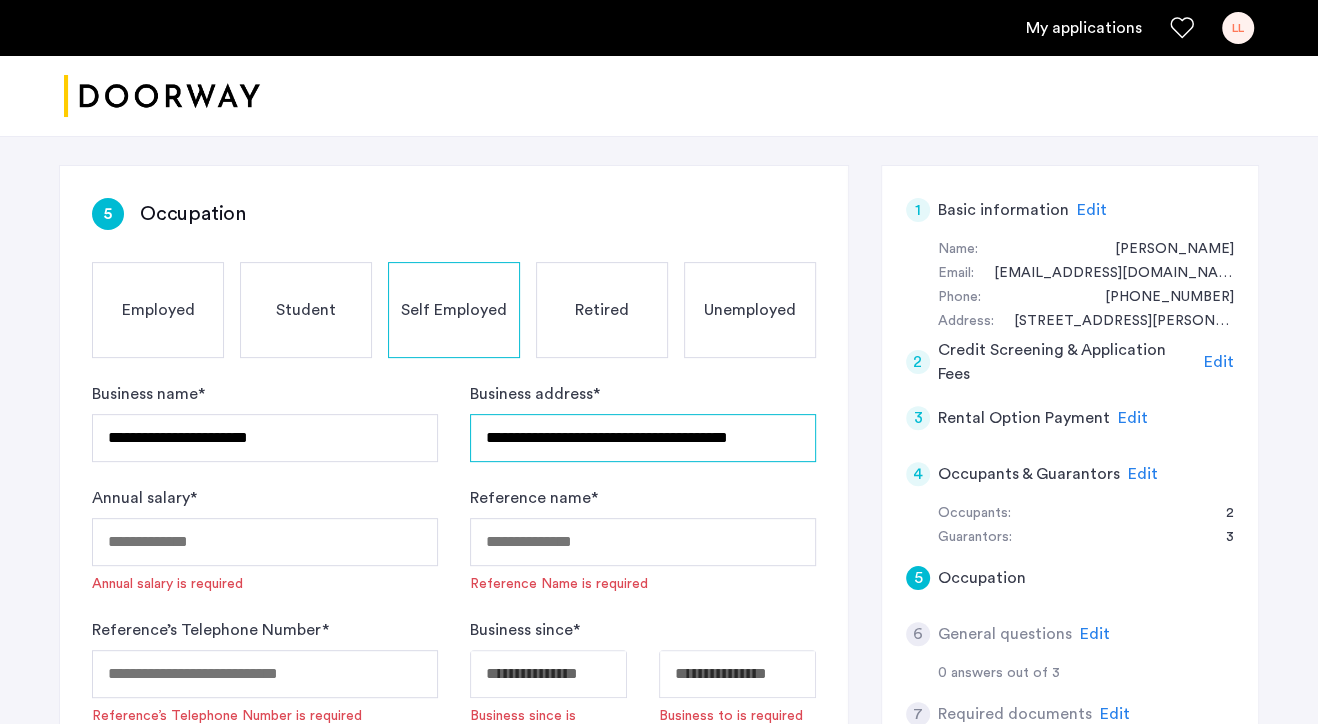 type on "**********" 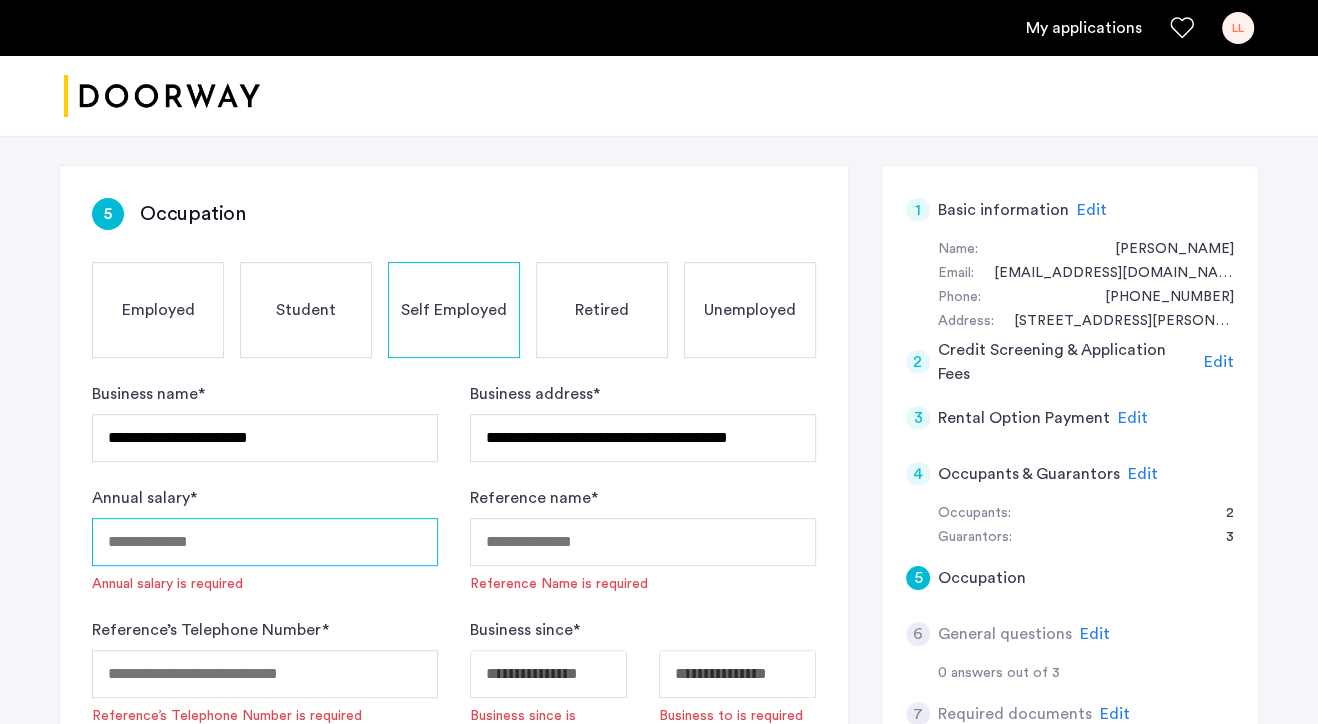 scroll, scrollTop: 0, scrollLeft: 0, axis: both 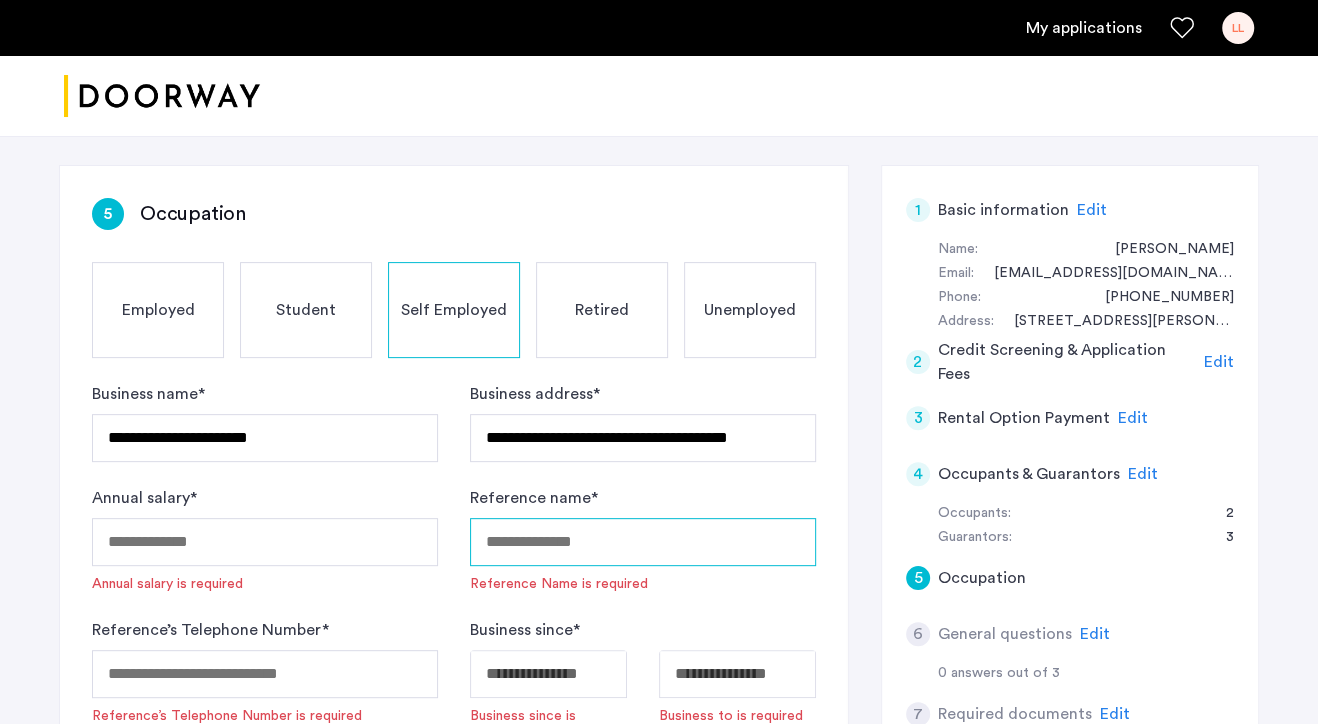 click on "Reference name  *" at bounding box center [643, 542] 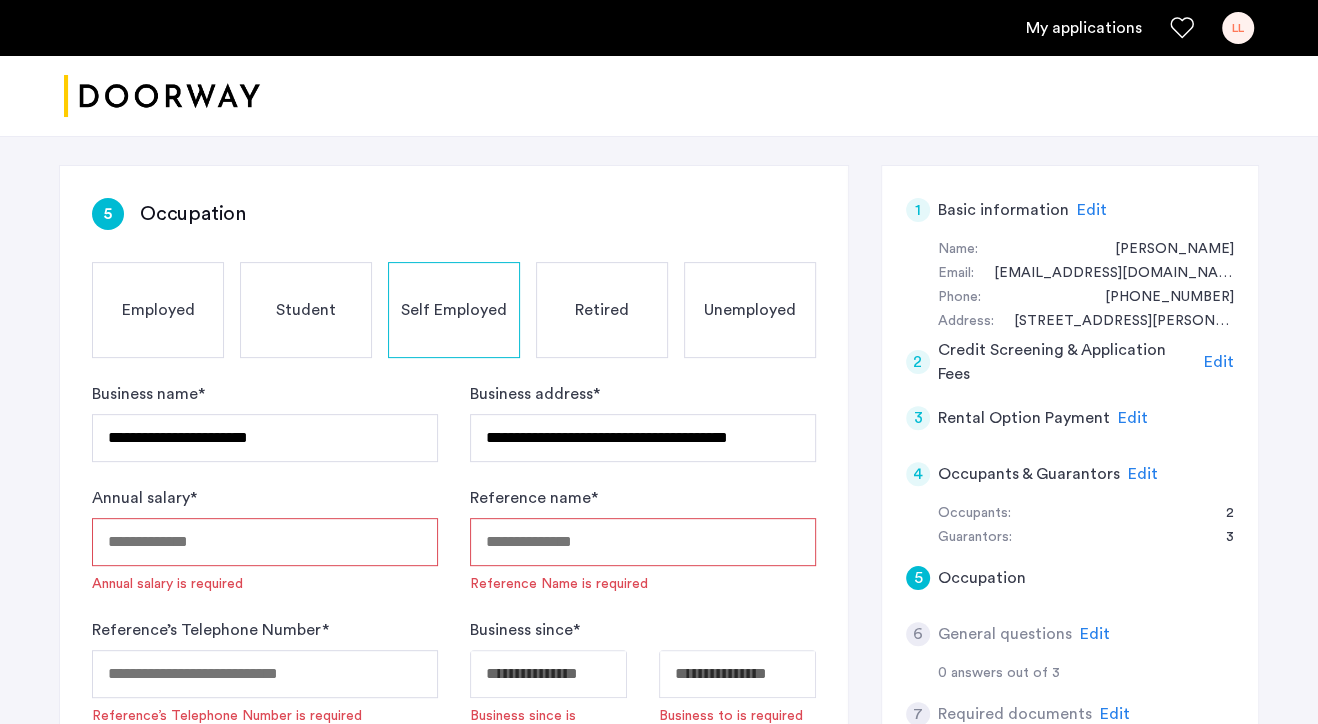 click on "Annual salary  *" at bounding box center [265, 542] 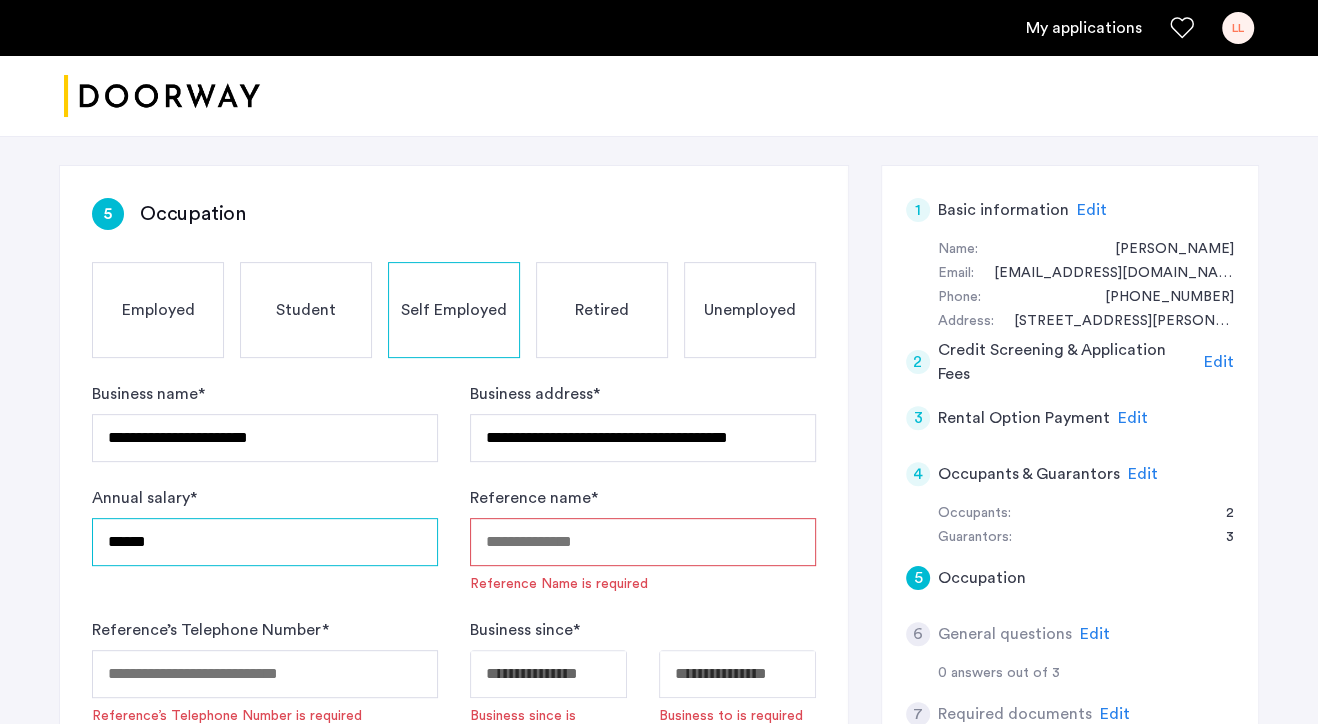 type on "******" 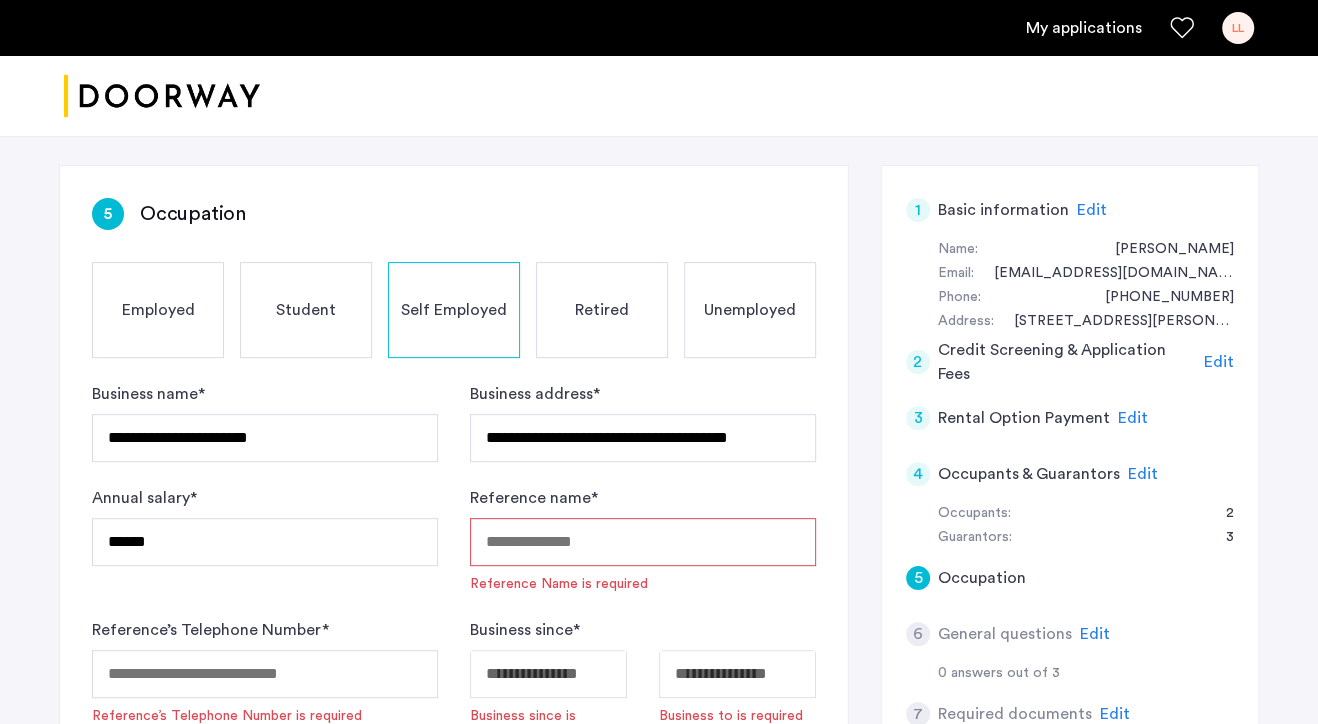 click on "Reference name  *" at bounding box center [643, 542] 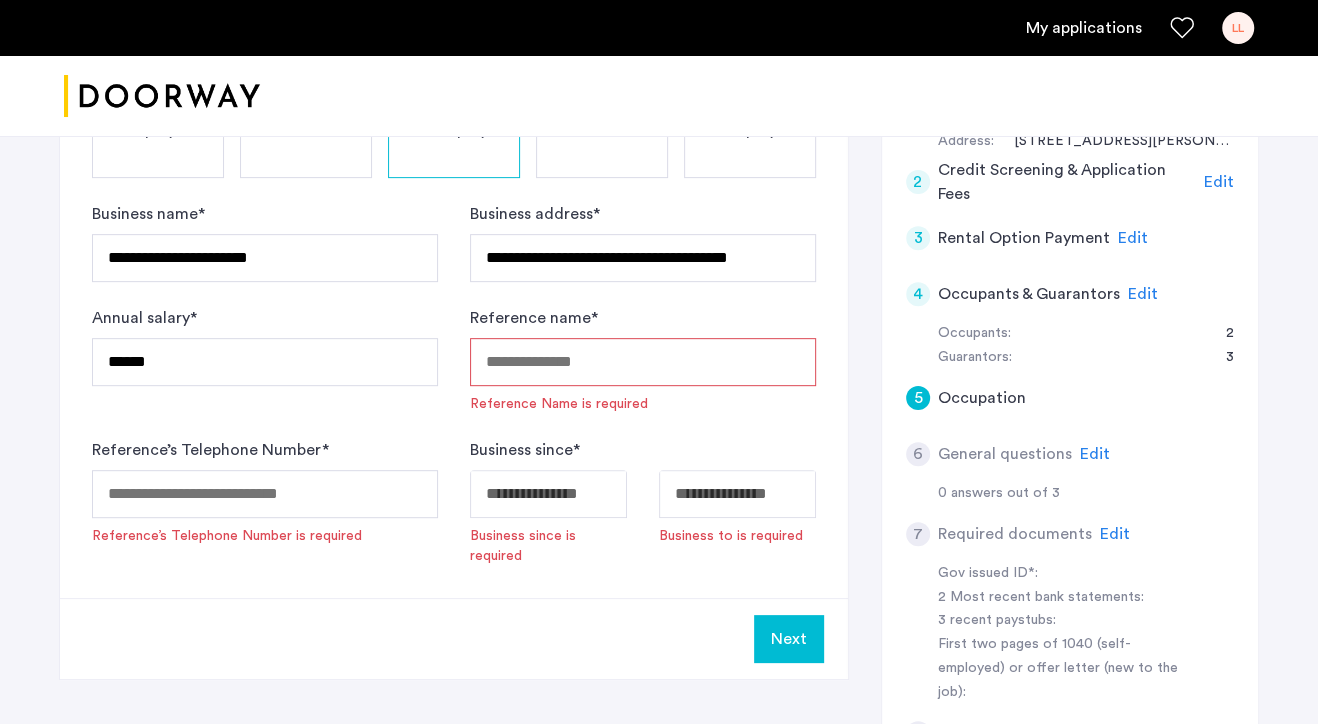scroll, scrollTop: 468, scrollLeft: 0, axis: vertical 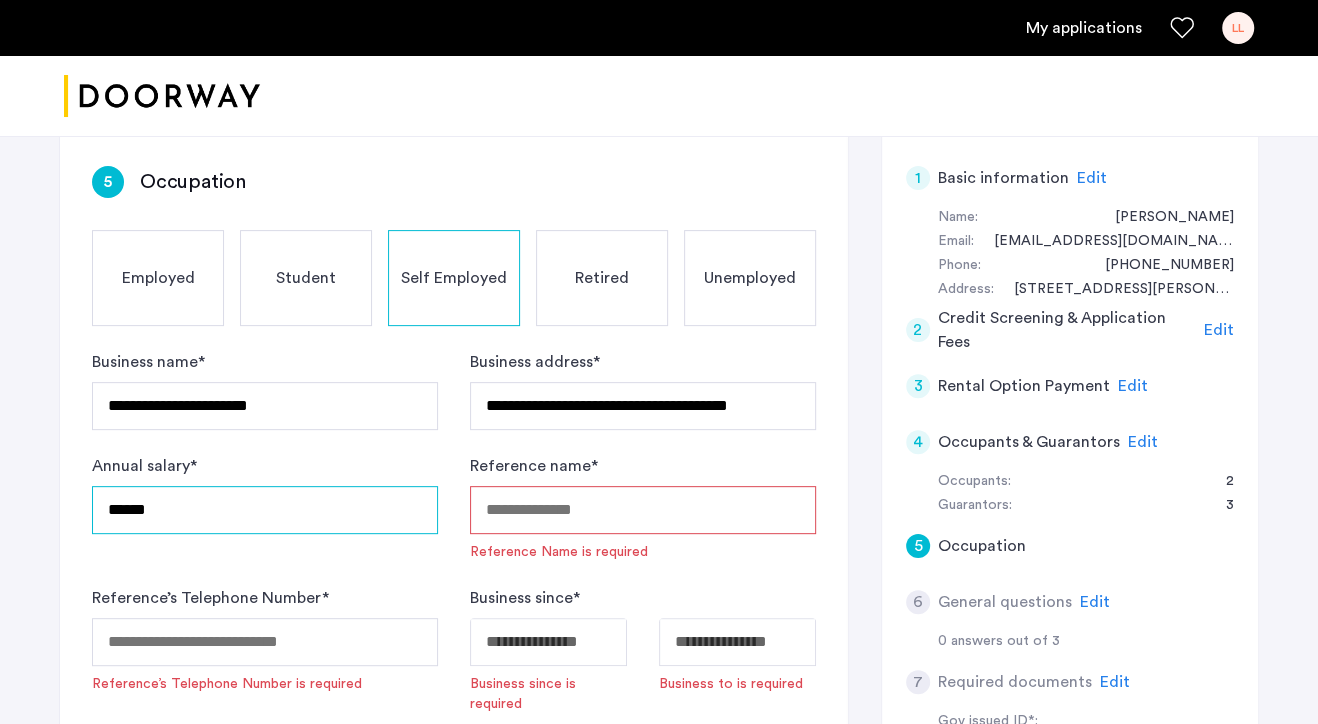 click on "******" at bounding box center (265, 510) 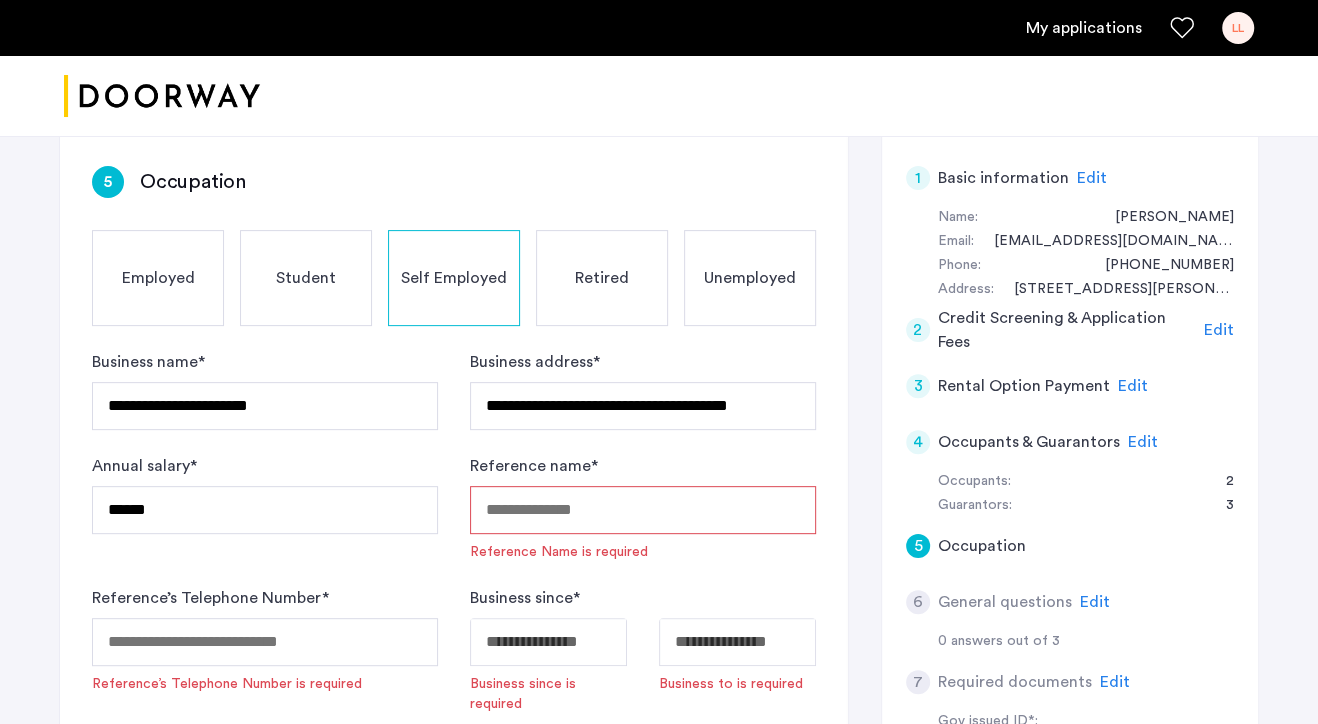 click on "Reference name  *" at bounding box center [643, 510] 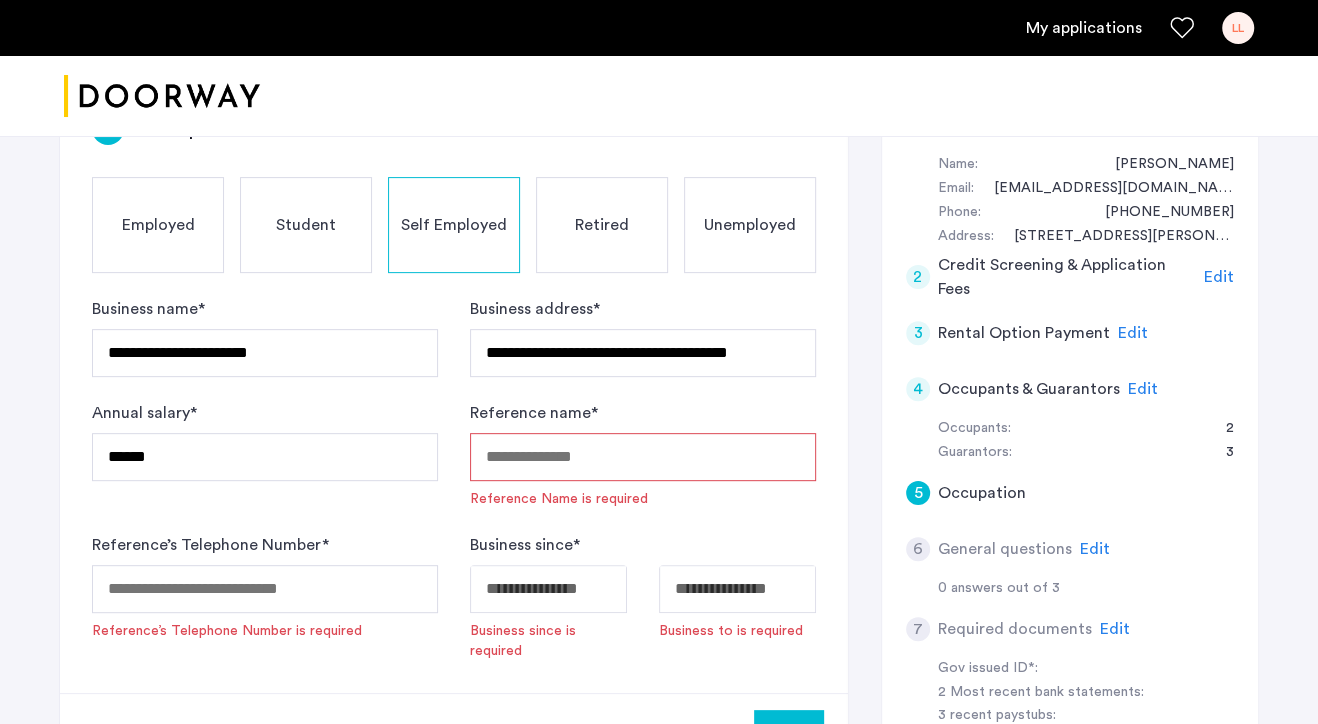 scroll, scrollTop: 382, scrollLeft: 0, axis: vertical 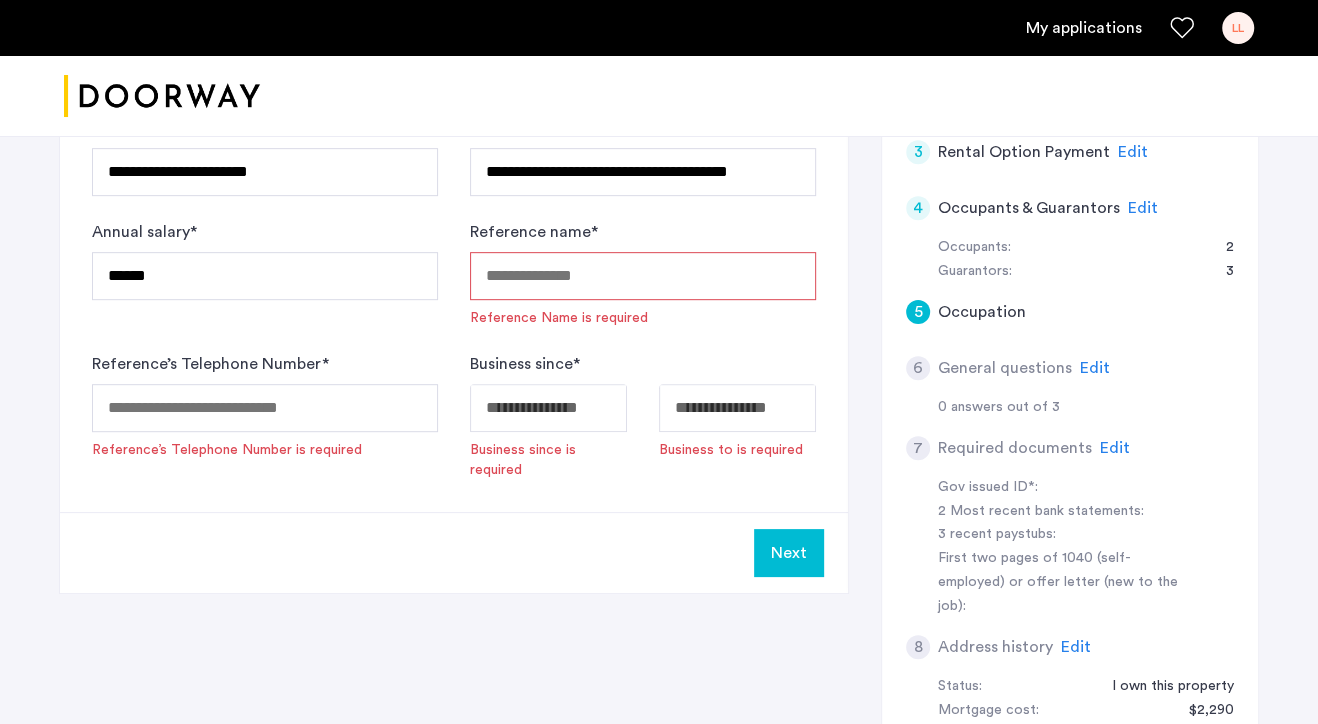 click on "**********" at bounding box center (659, -183) 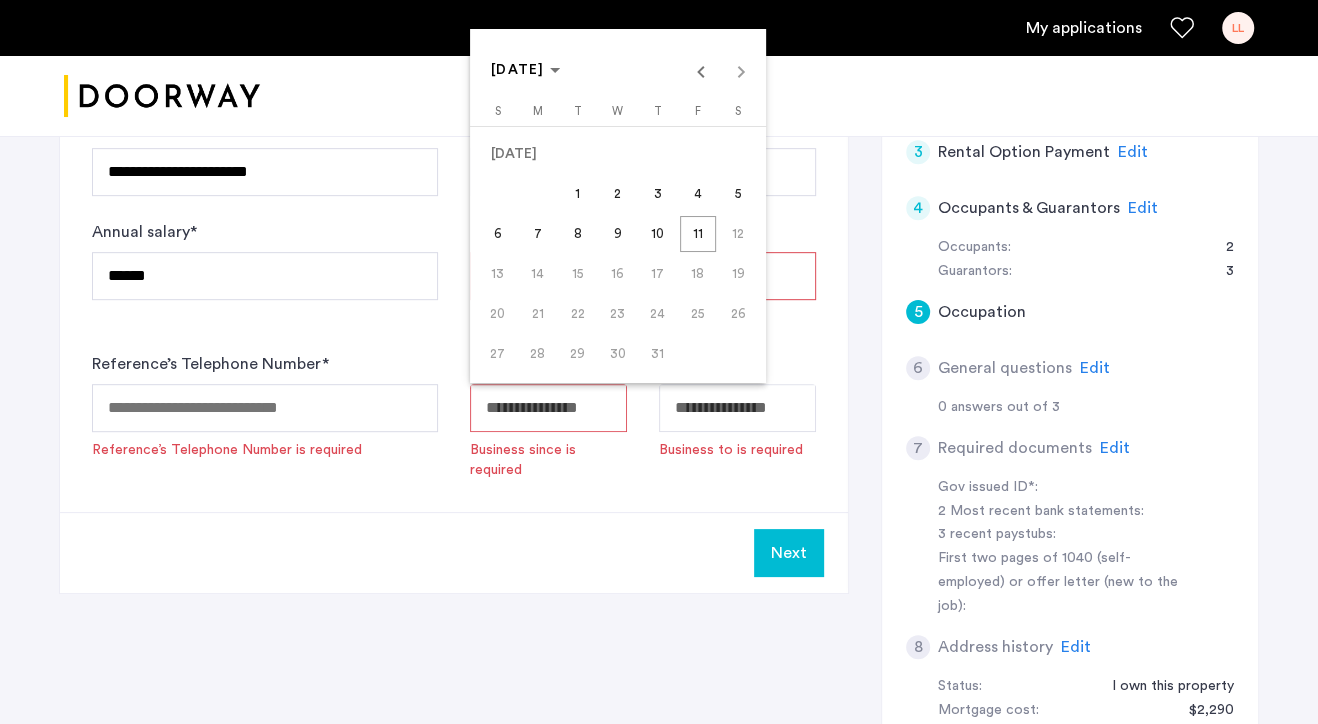 click on "[DATE] [DATE]" at bounding box center [618, 71] 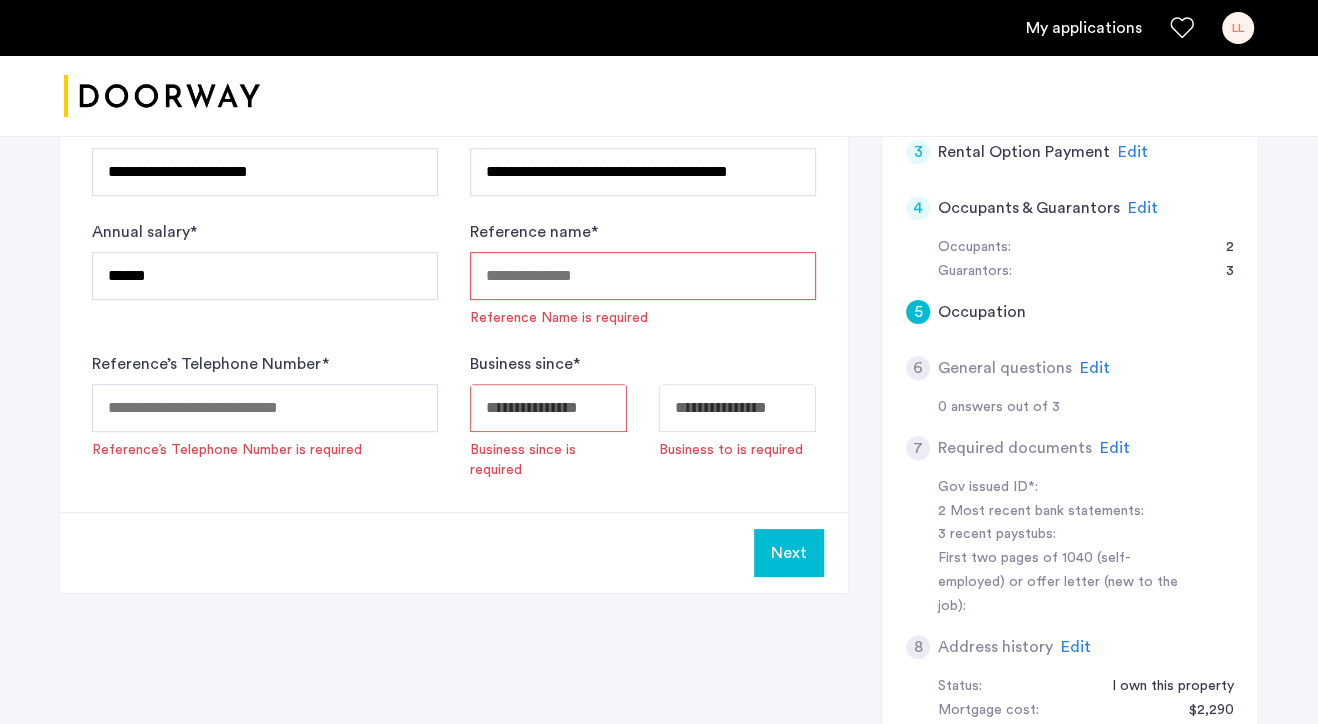 click at bounding box center [548, 408] 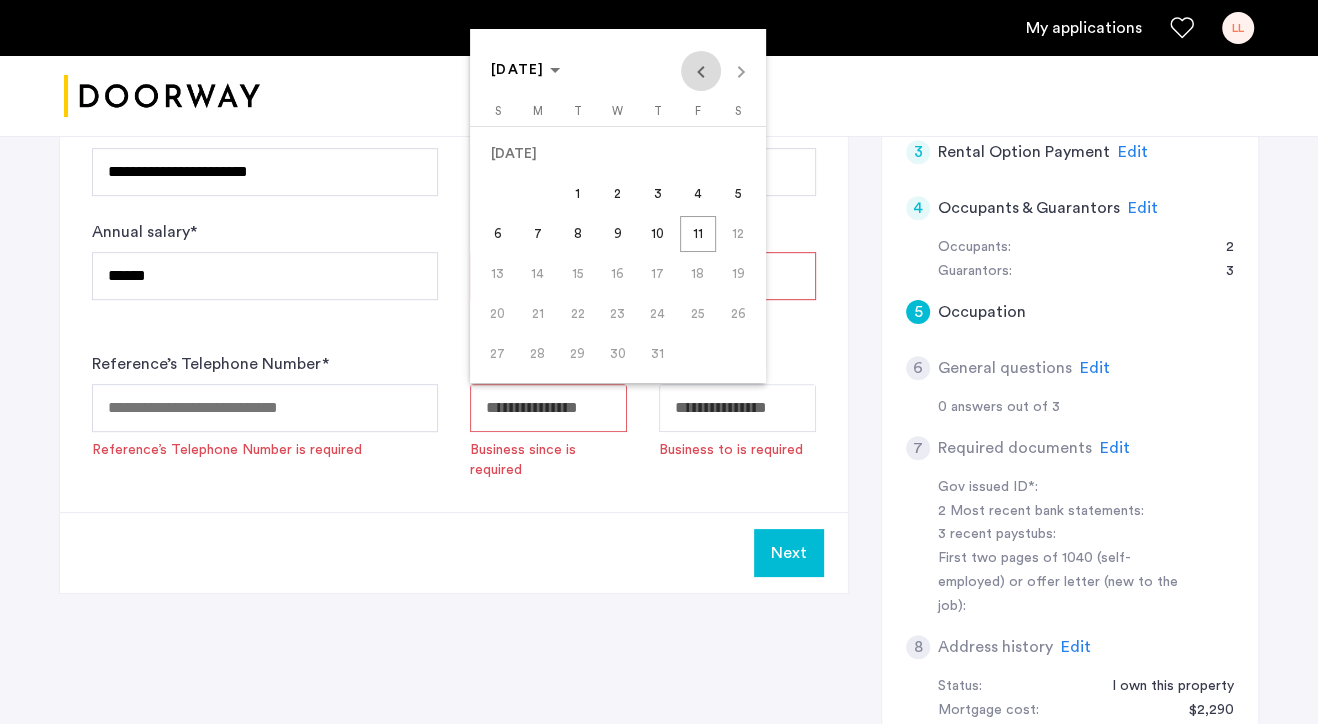 click at bounding box center (701, 71) 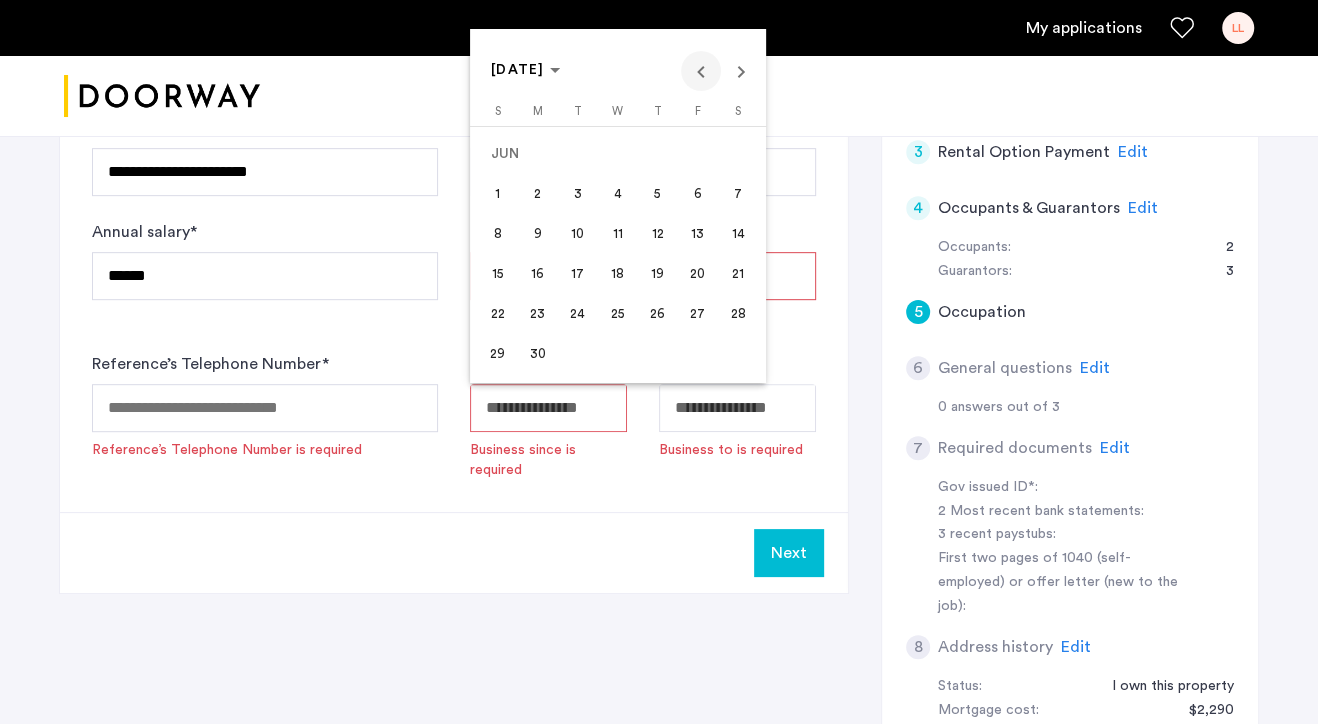 click at bounding box center (701, 71) 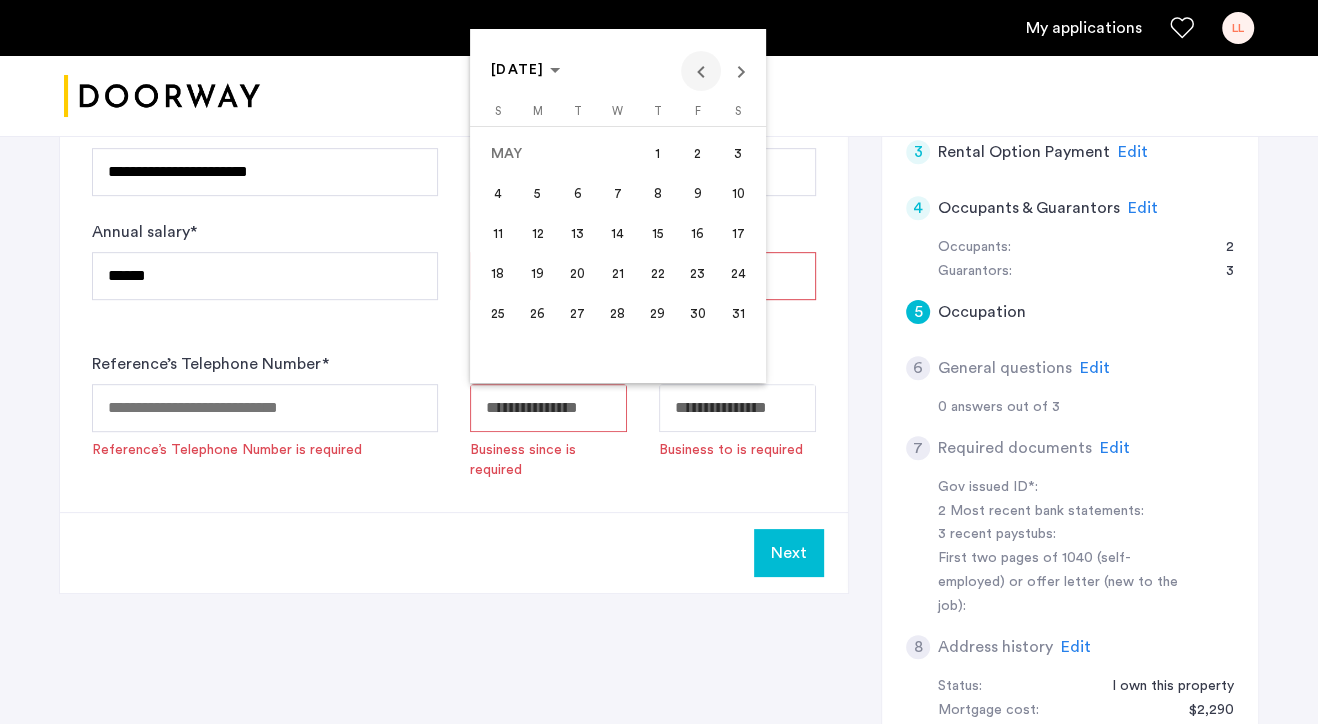 click at bounding box center (701, 71) 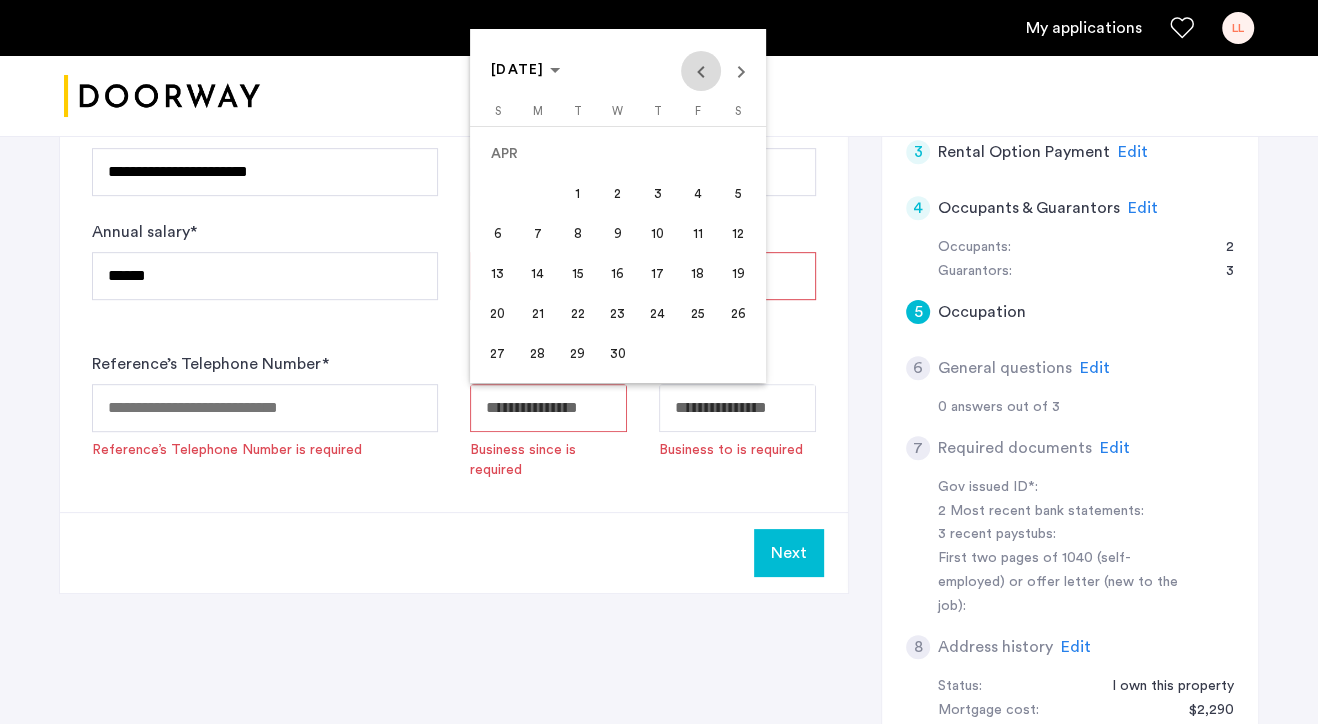 click at bounding box center [701, 71] 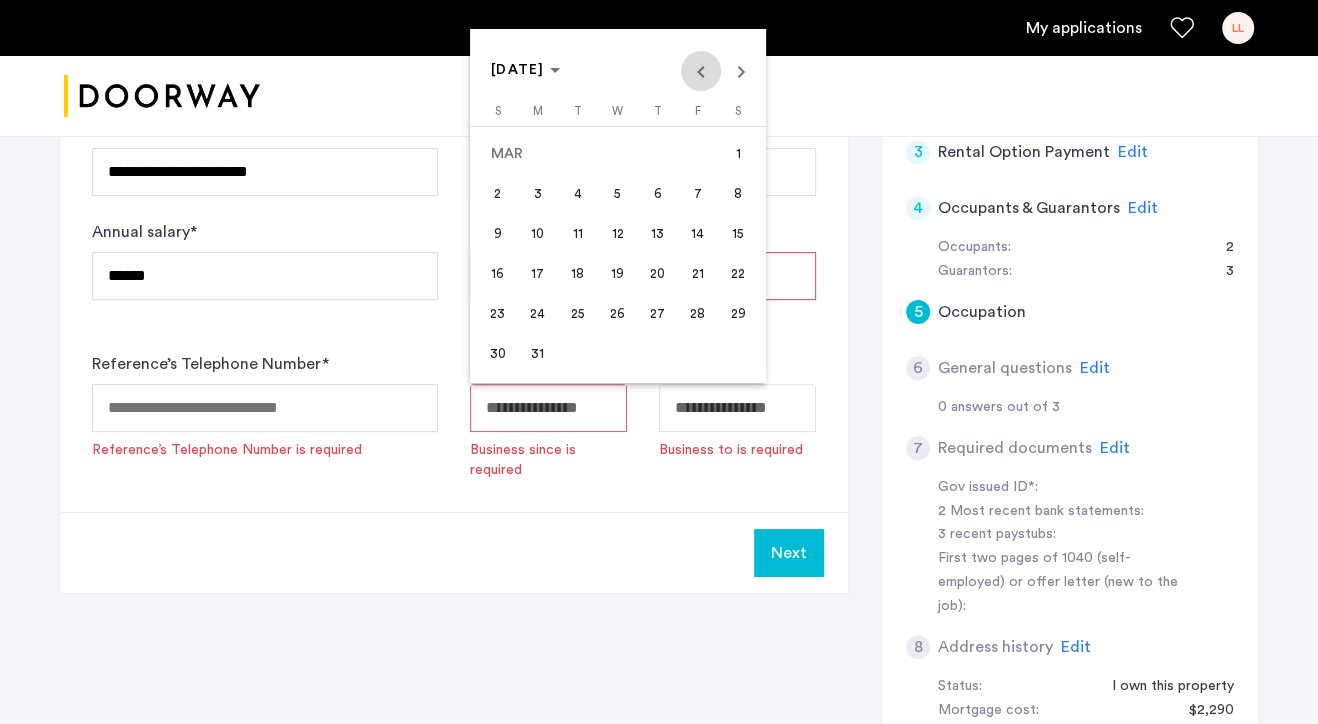 click at bounding box center (701, 71) 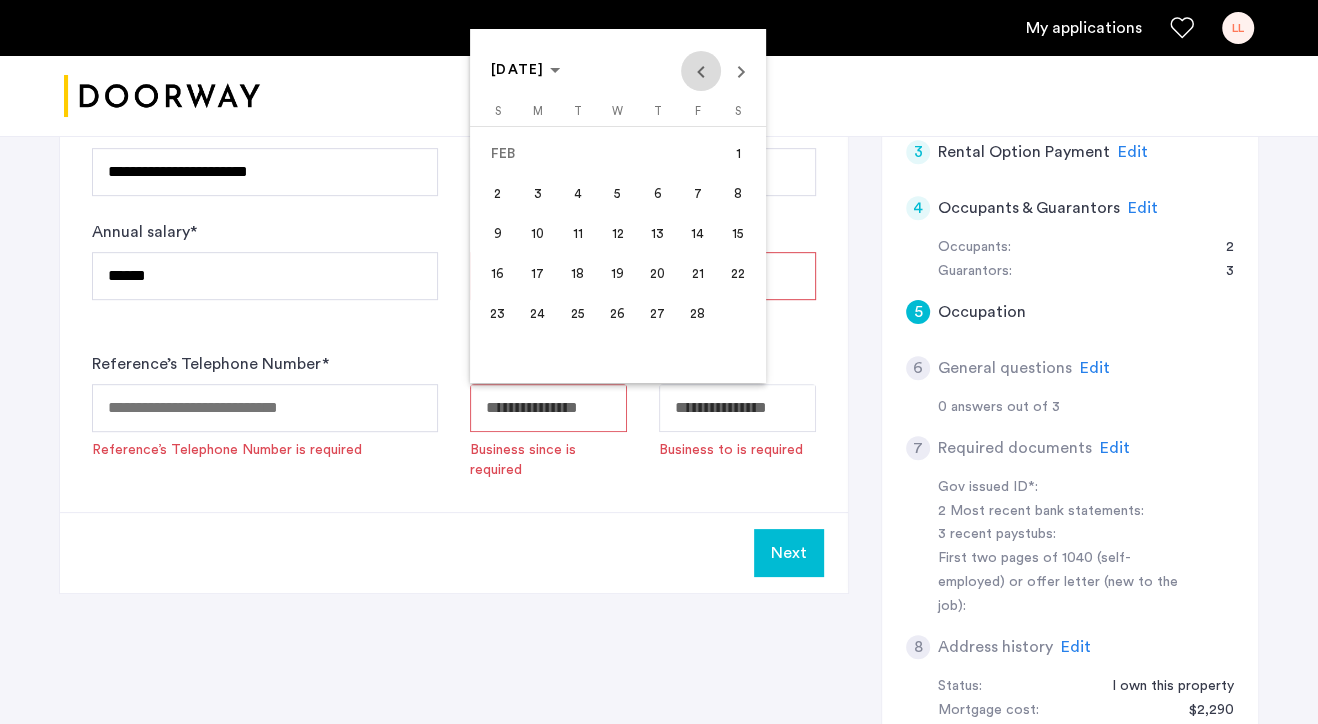 click at bounding box center (701, 71) 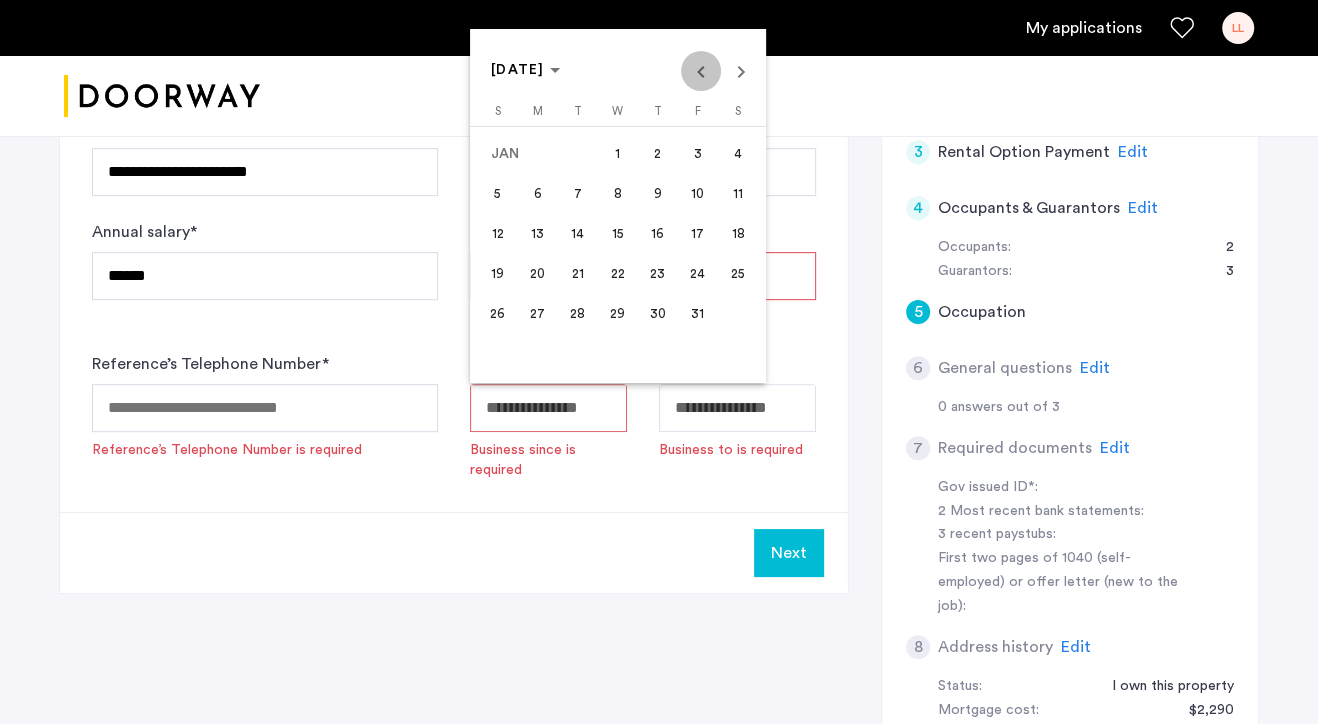 click at bounding box center (701, 71) 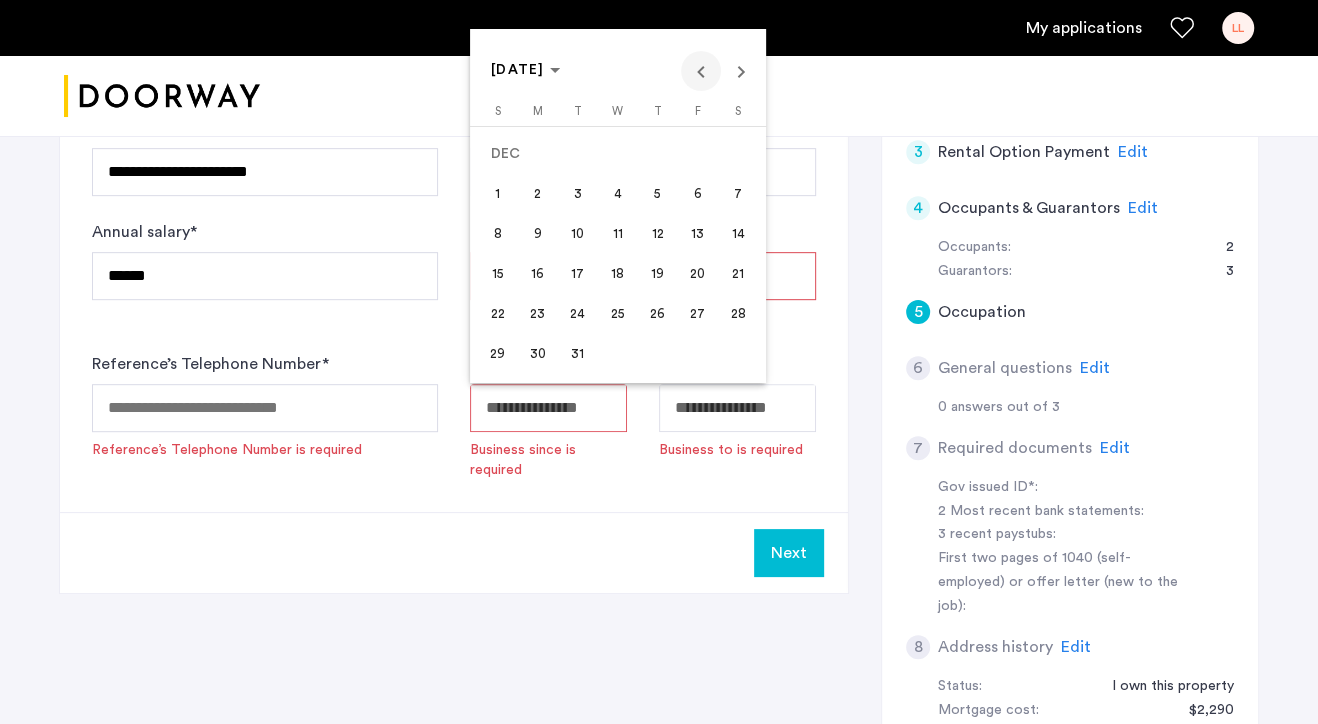 click at bounding box center [701, 71] 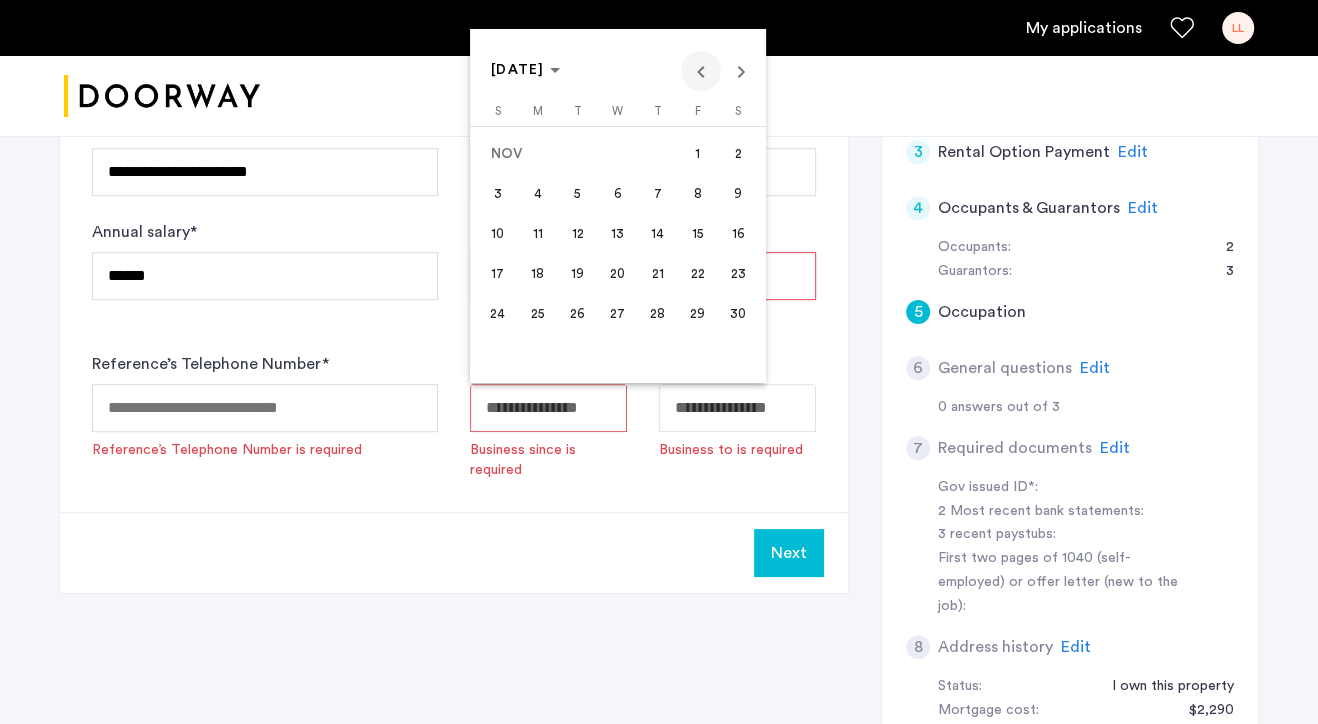 click at bounding box center (701, 71) 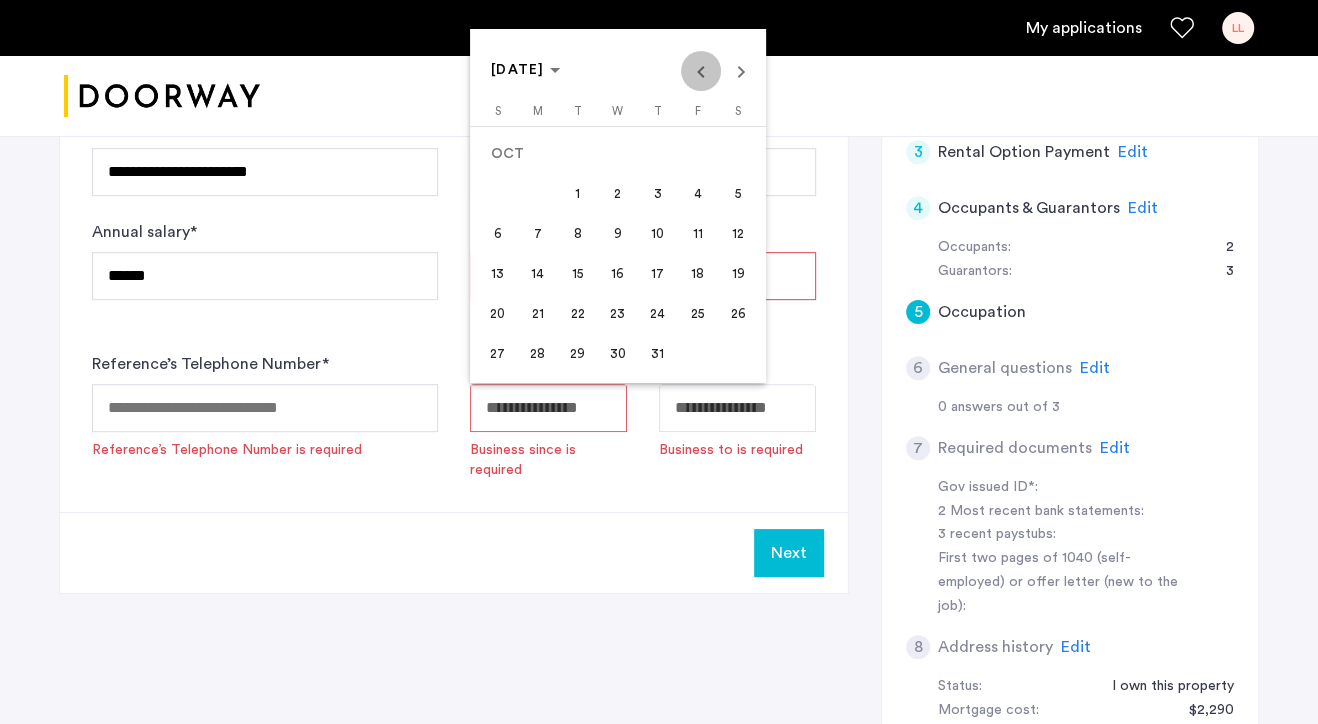 click at bounding box center [701, 71] 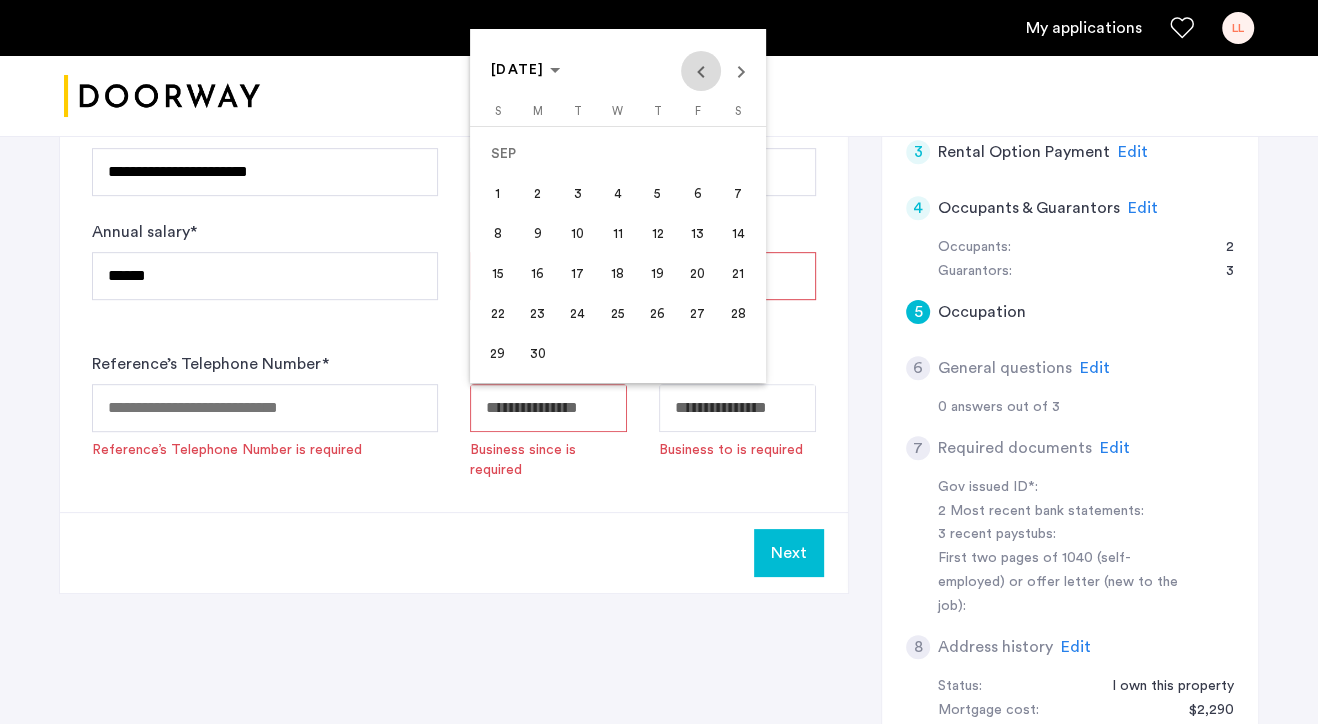 click at bounding box center (701, 71) 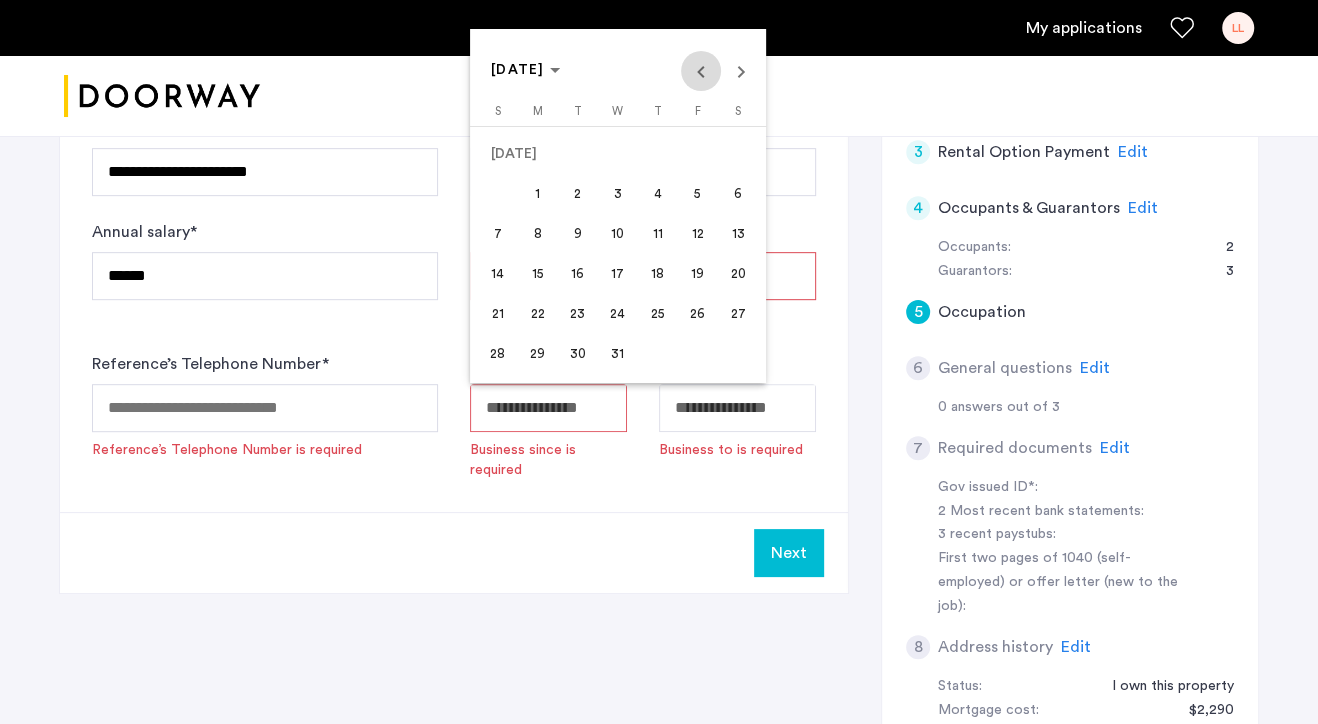 click at bounding box center [701, 71] 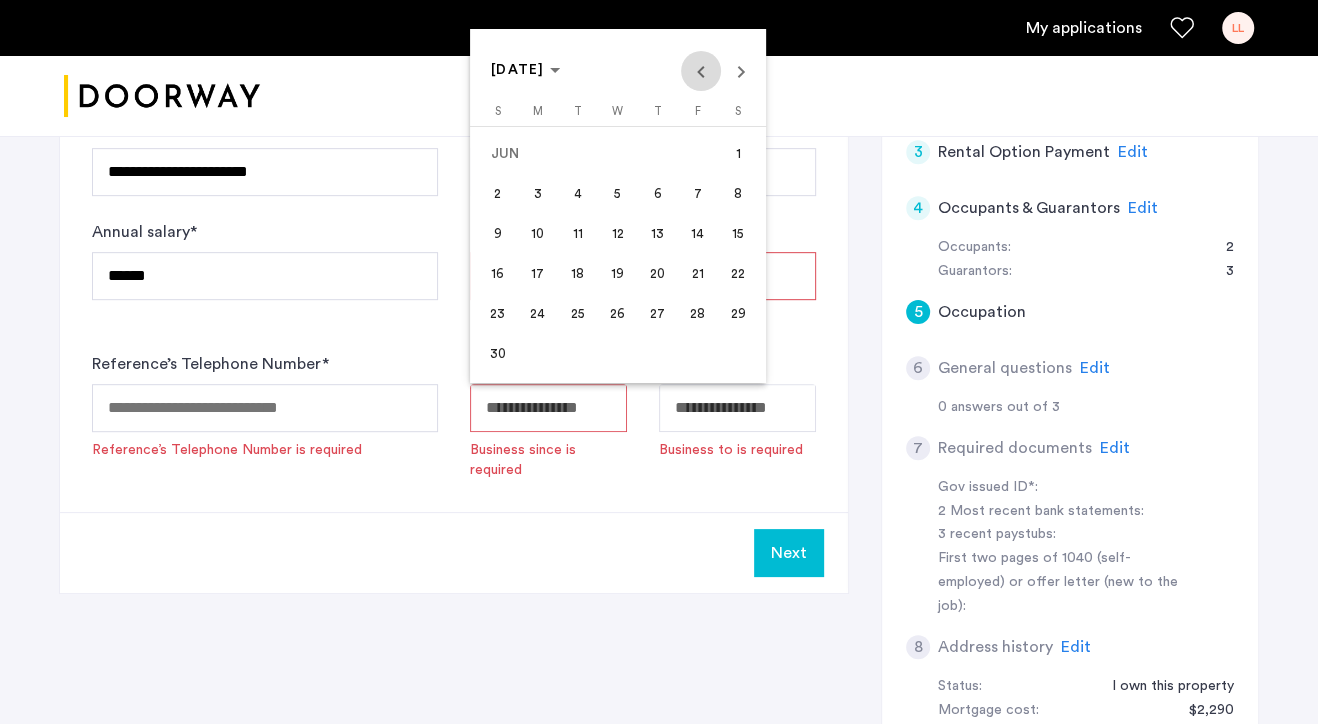 click at bounding box center (701, 71) 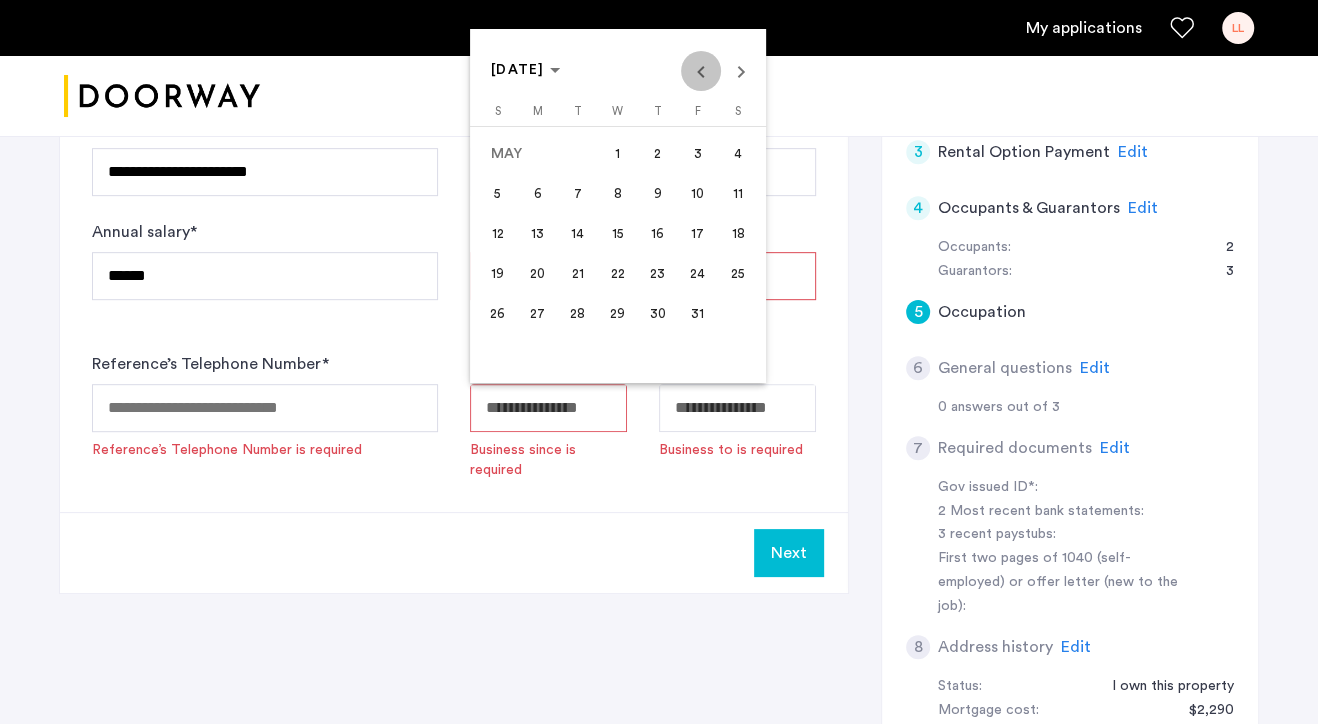 click at bounding box center [701, 71] 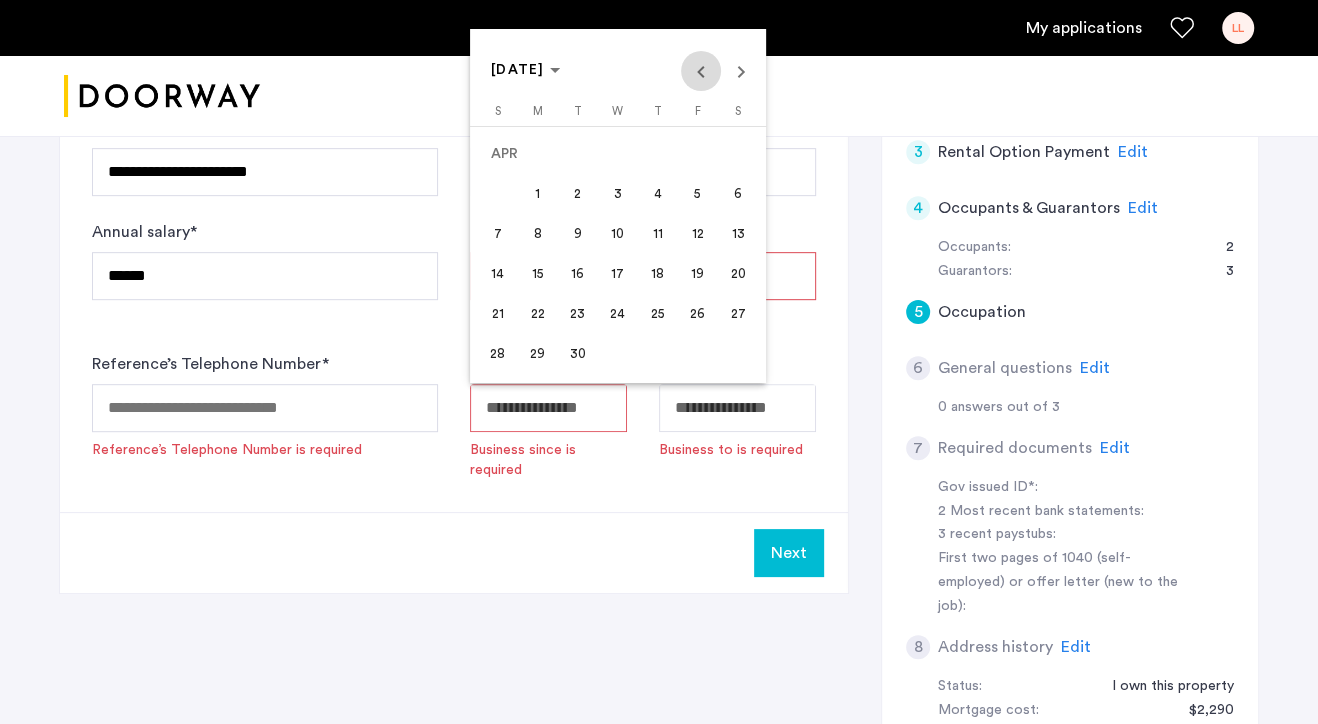 click at bounding box center [701, 71] 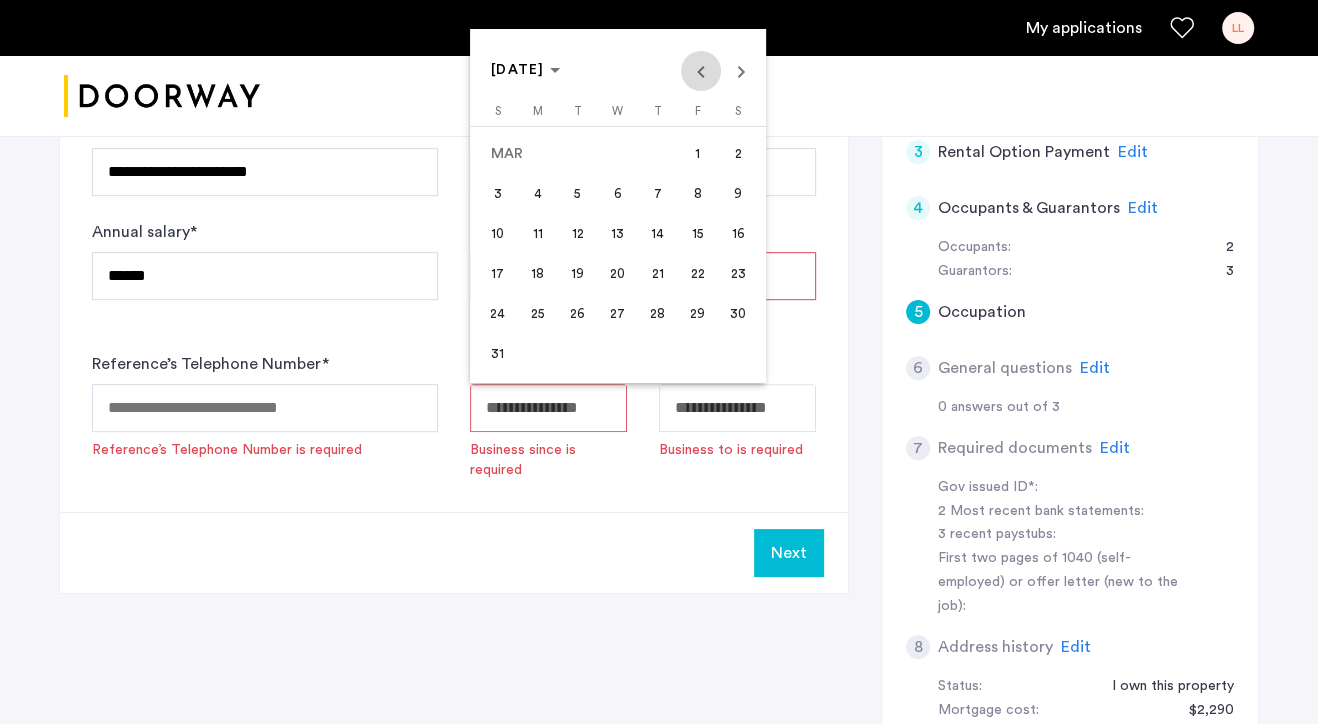 click at bounding box center [701, 71] 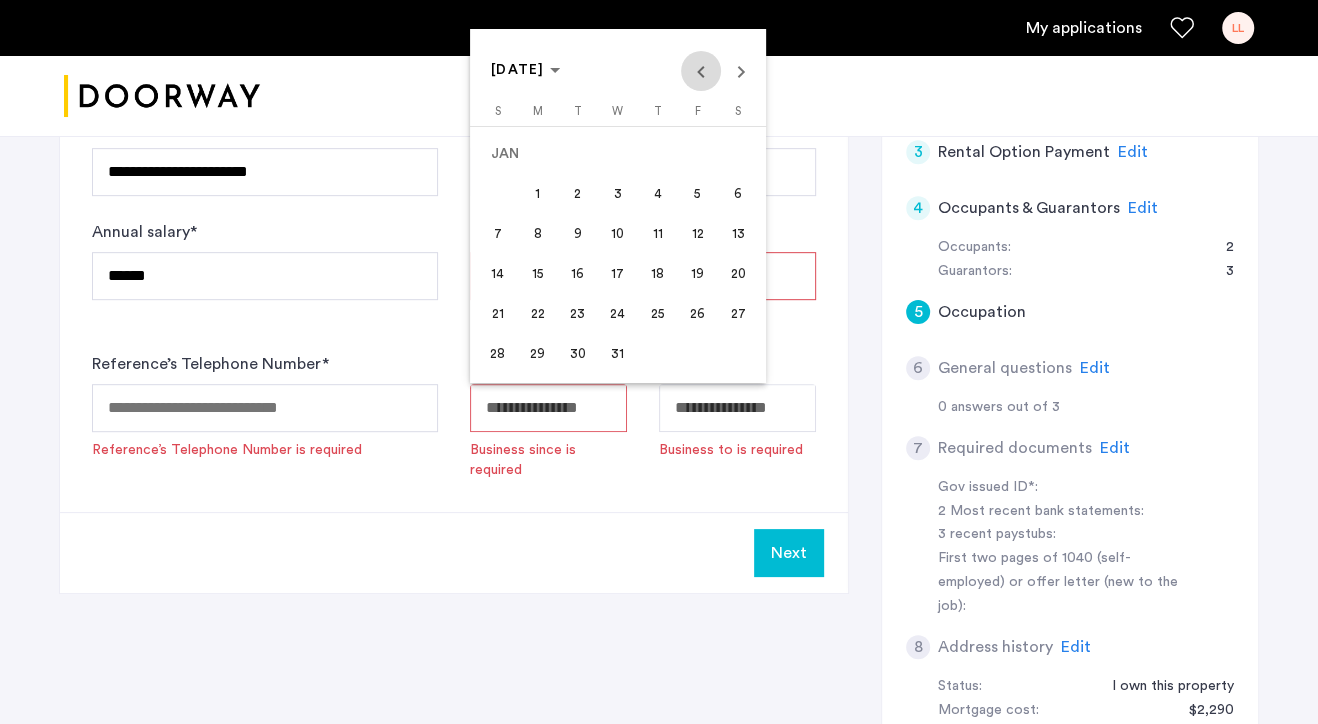 click at bounding box center [701, 71] 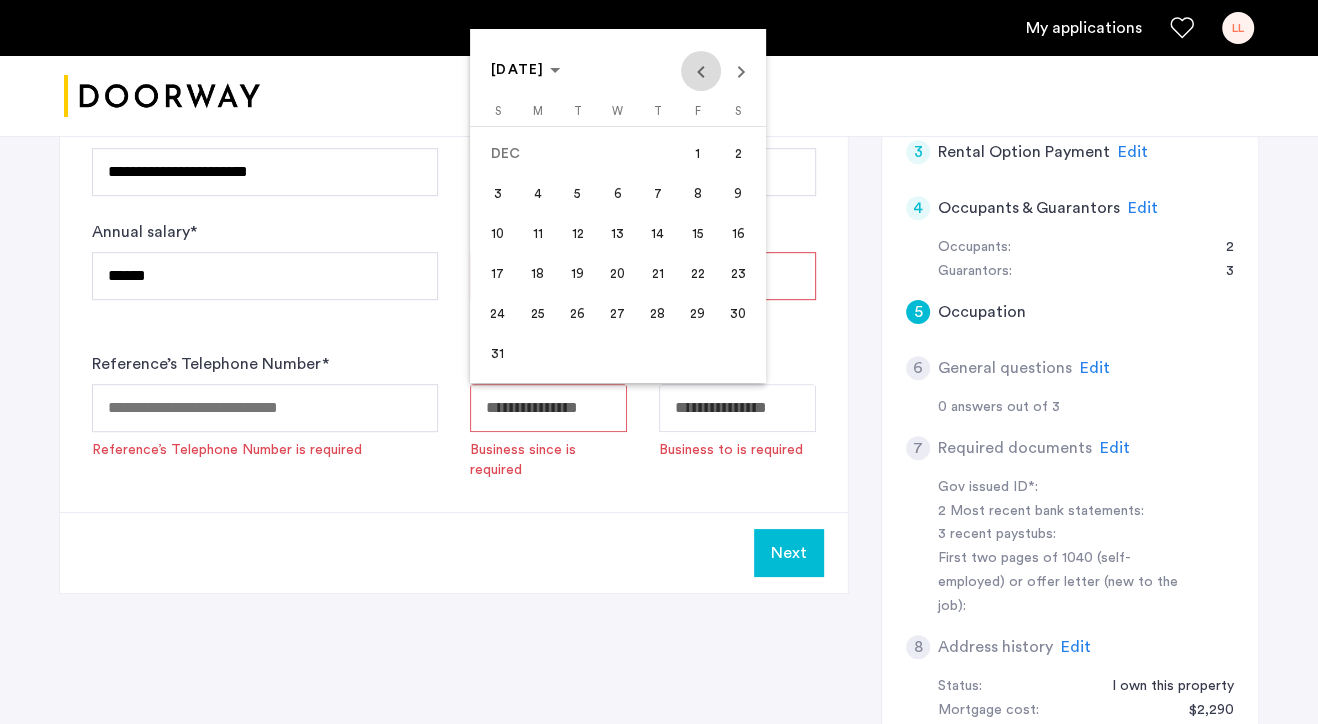 click at bounding box center (701, 71) 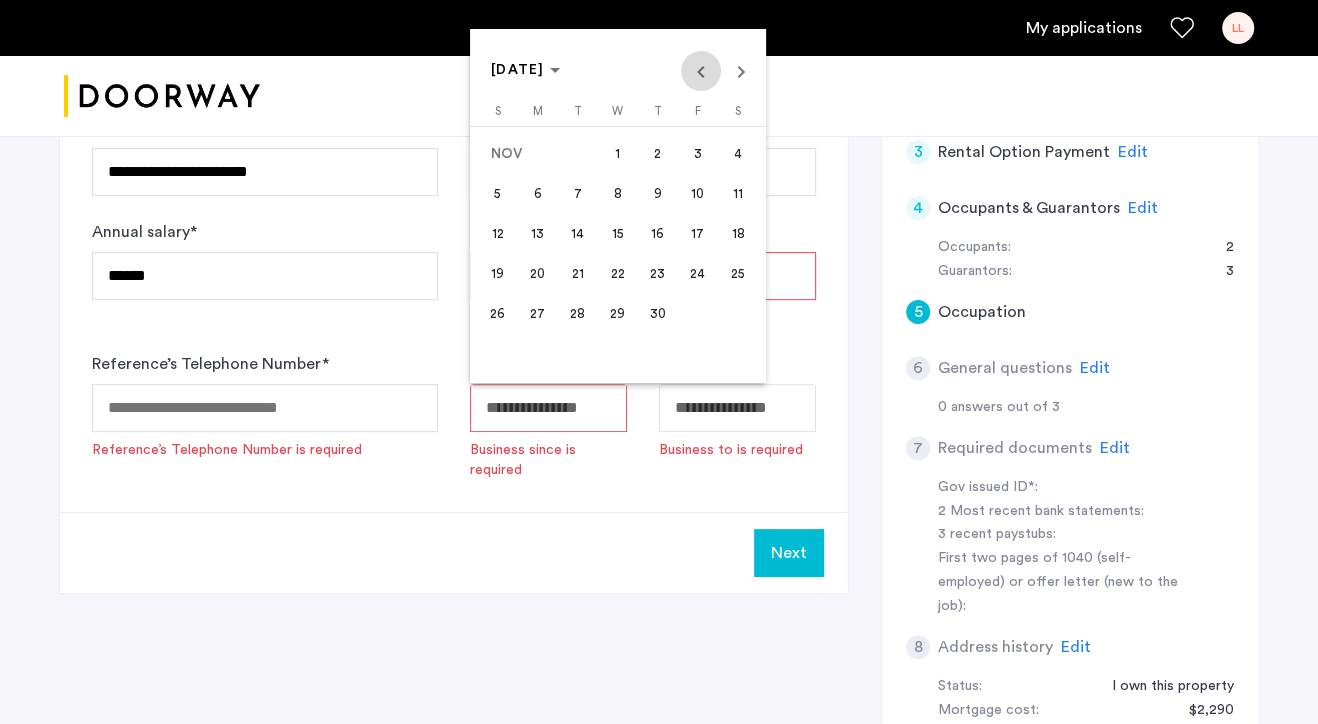 click at bounding box center (701, 71) 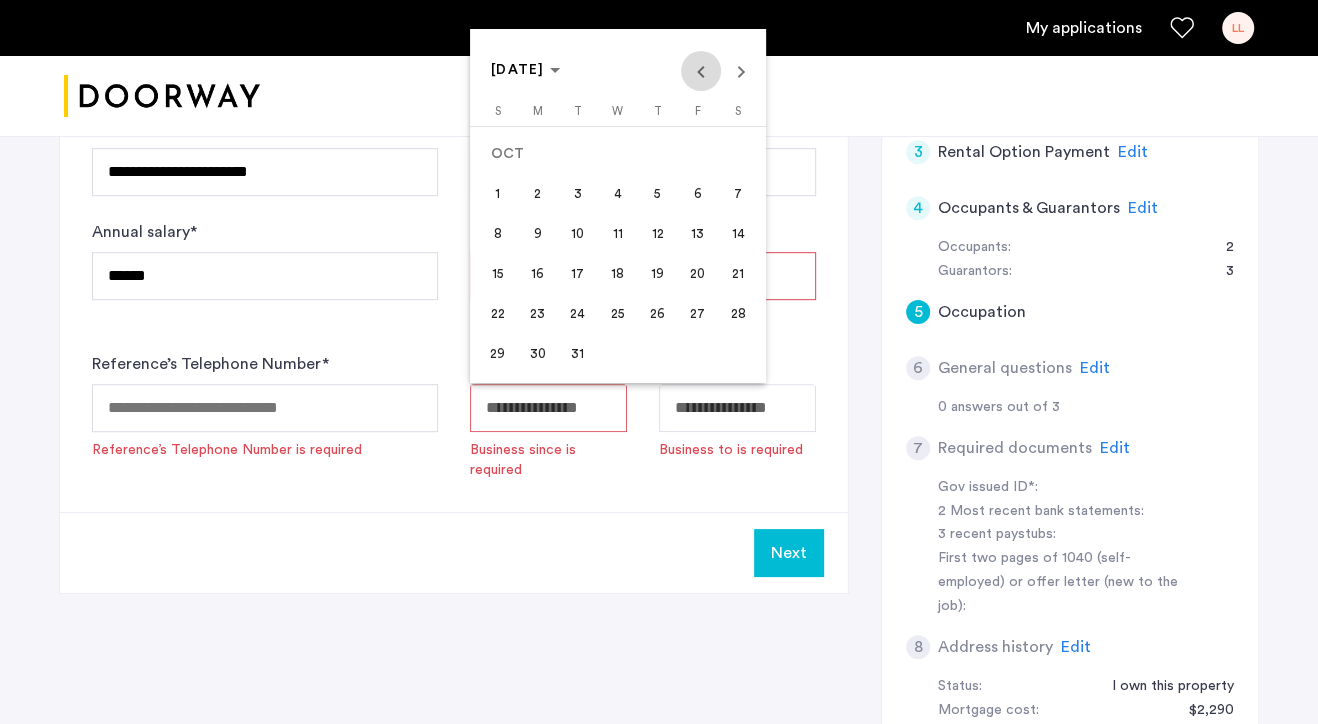 click at bounding box center [701, 71] 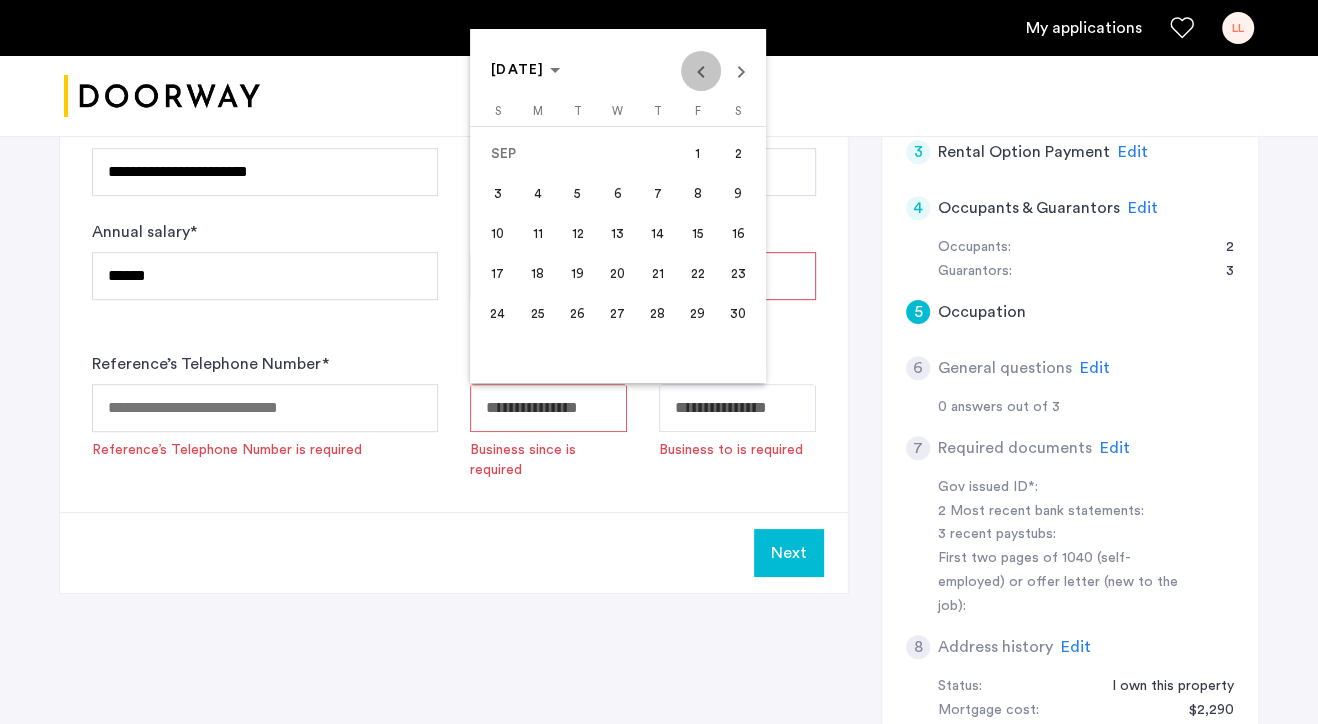 click at bounding box center (701, 71) 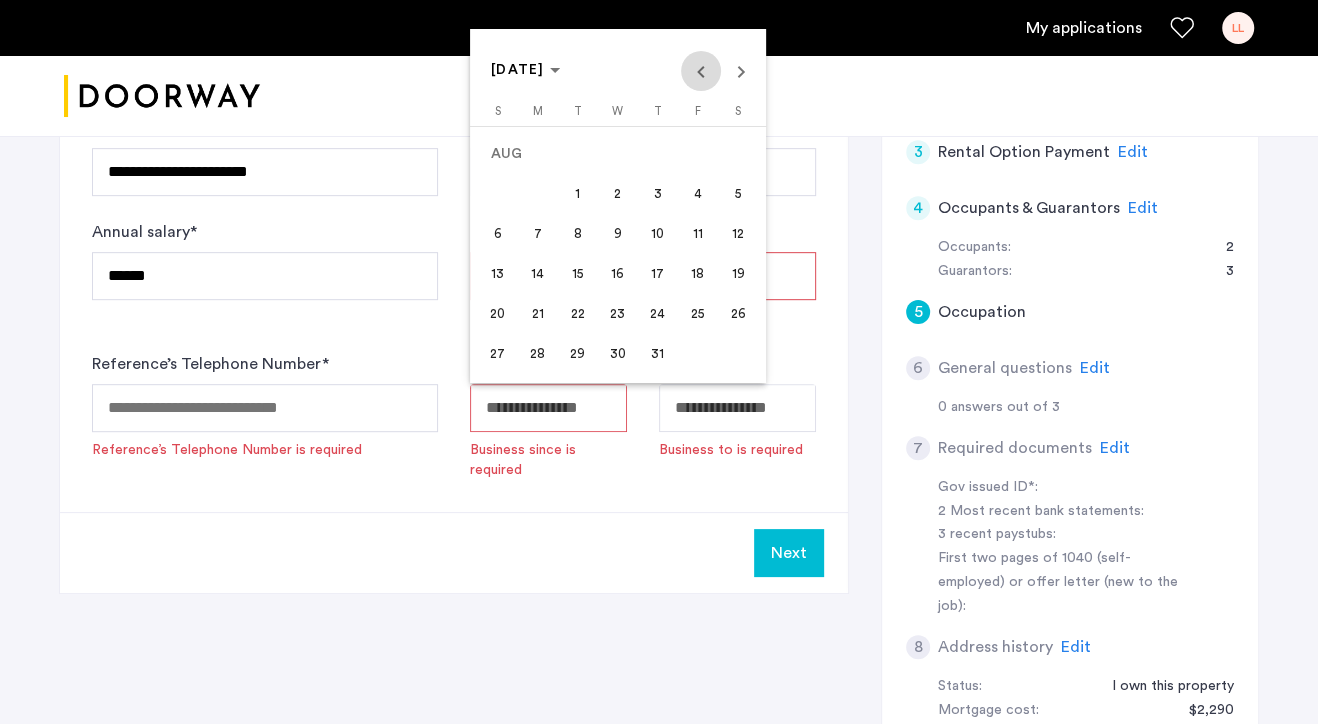 click at bounding box center [701, 71] 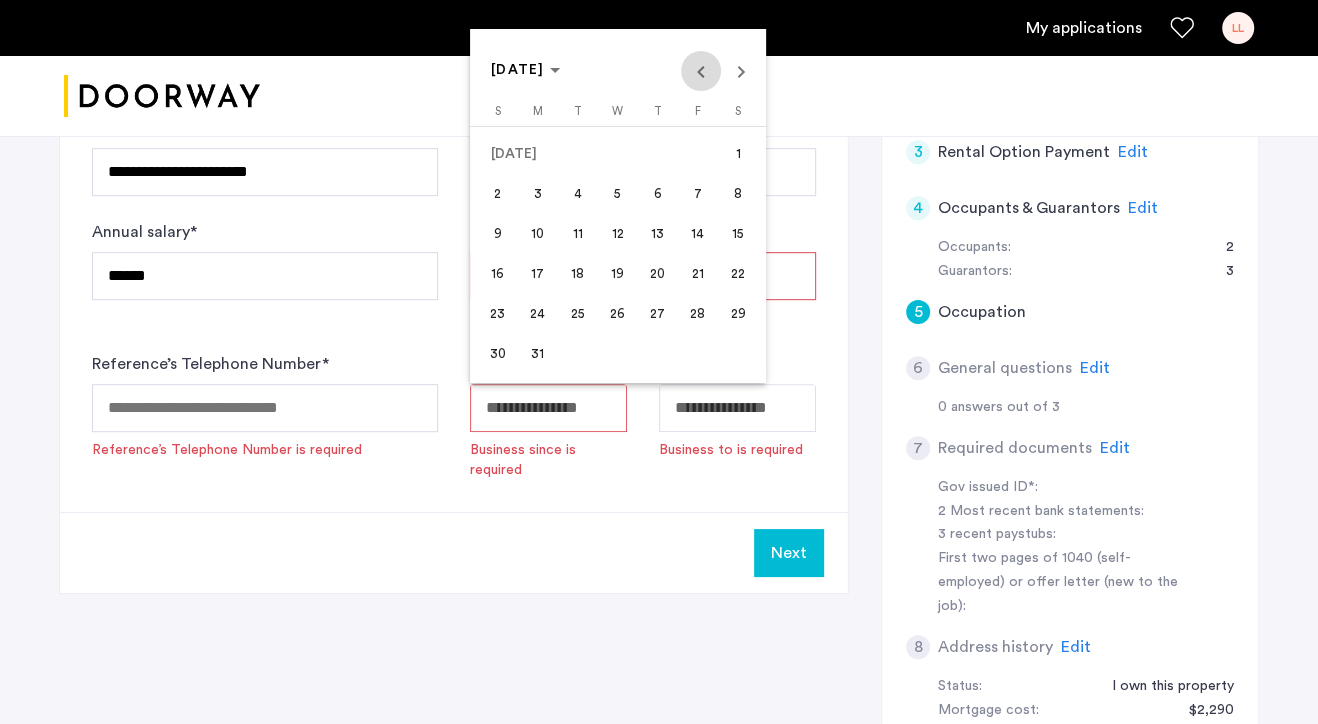 click at bounding box center [701, 71] 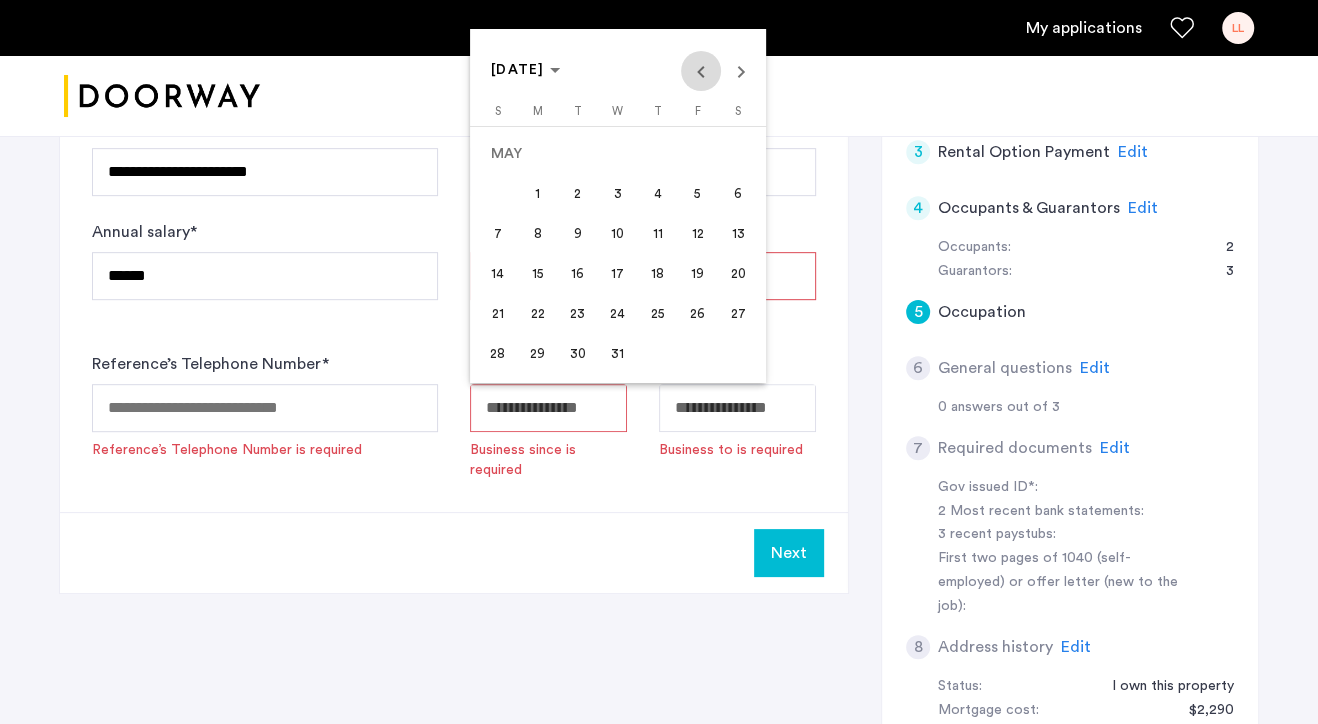 click at bounding box center (701, 71) 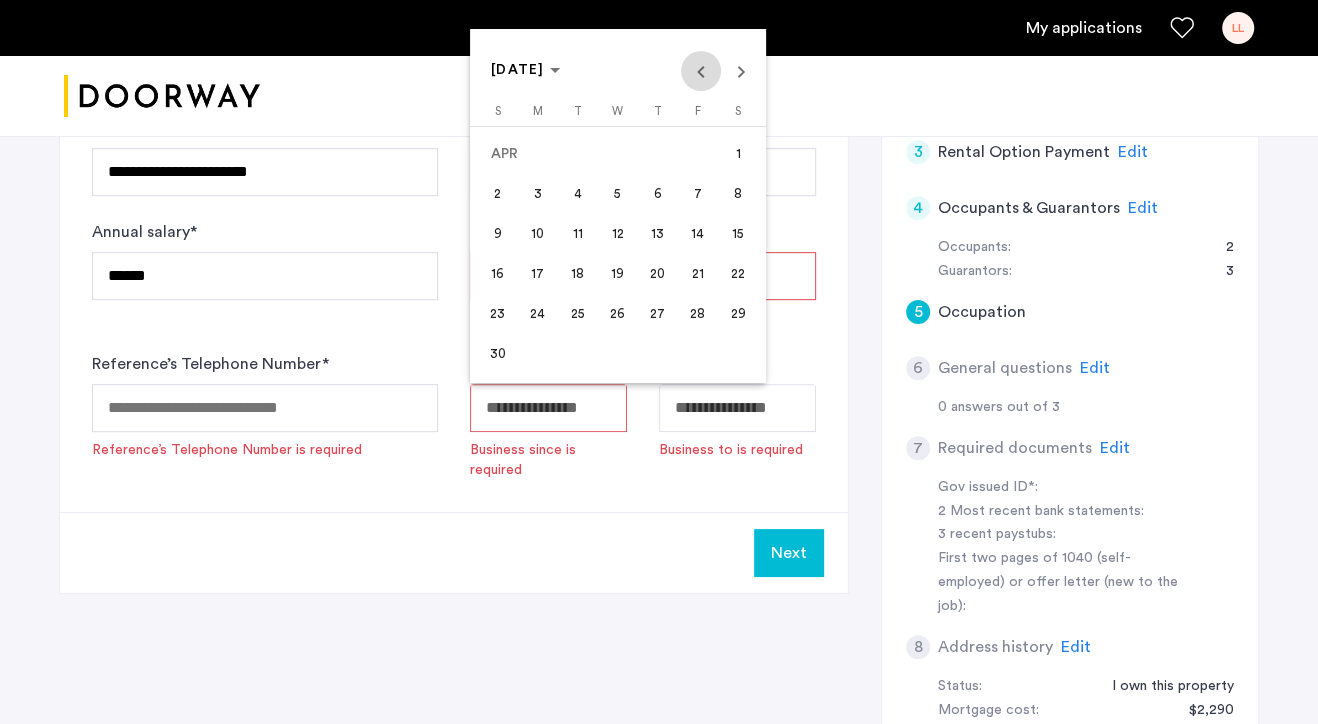 click at bounding box center [701, 71] 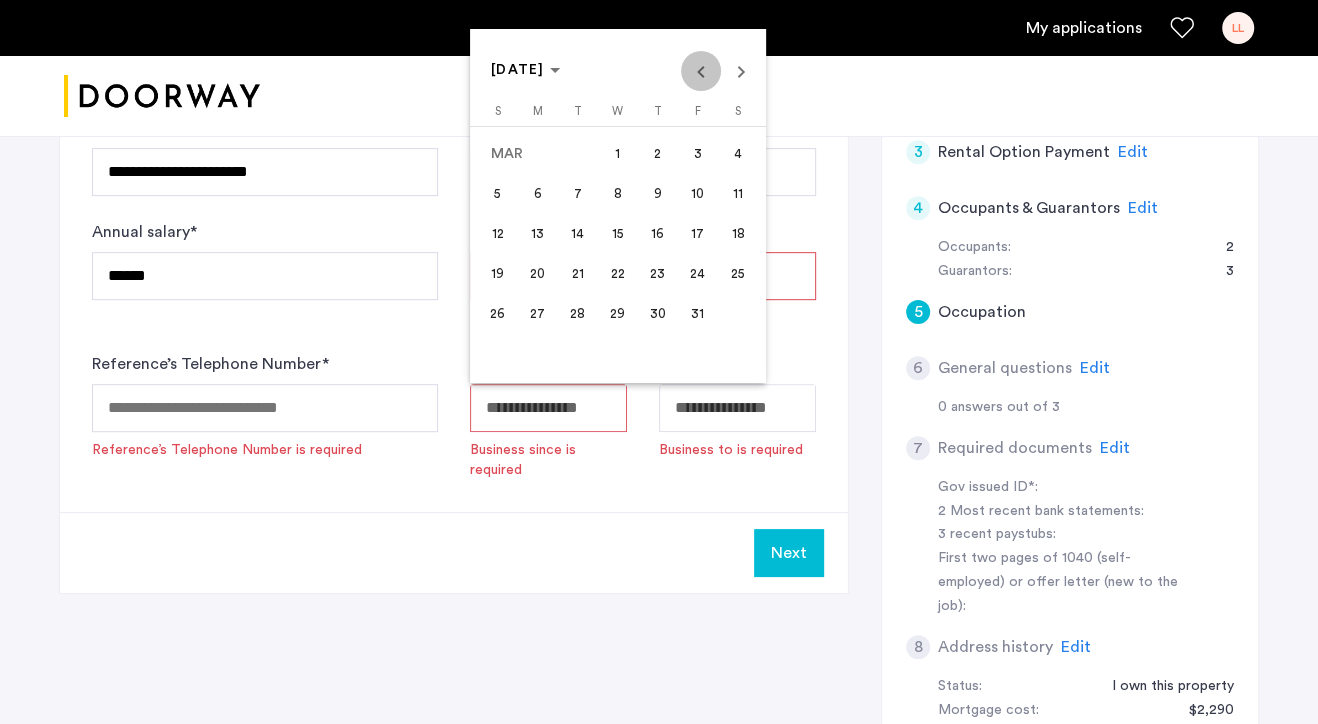 click at bounding box center (701, 71) 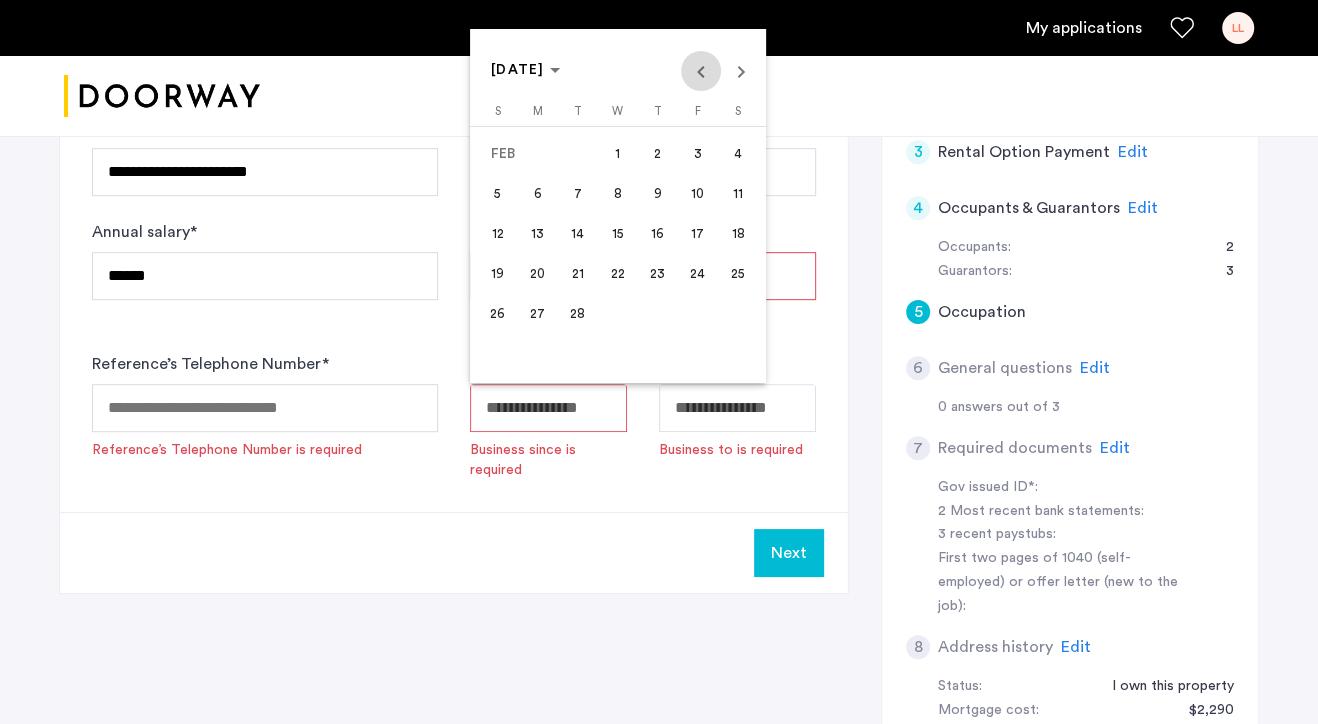 click at bounding box center [701, 71] 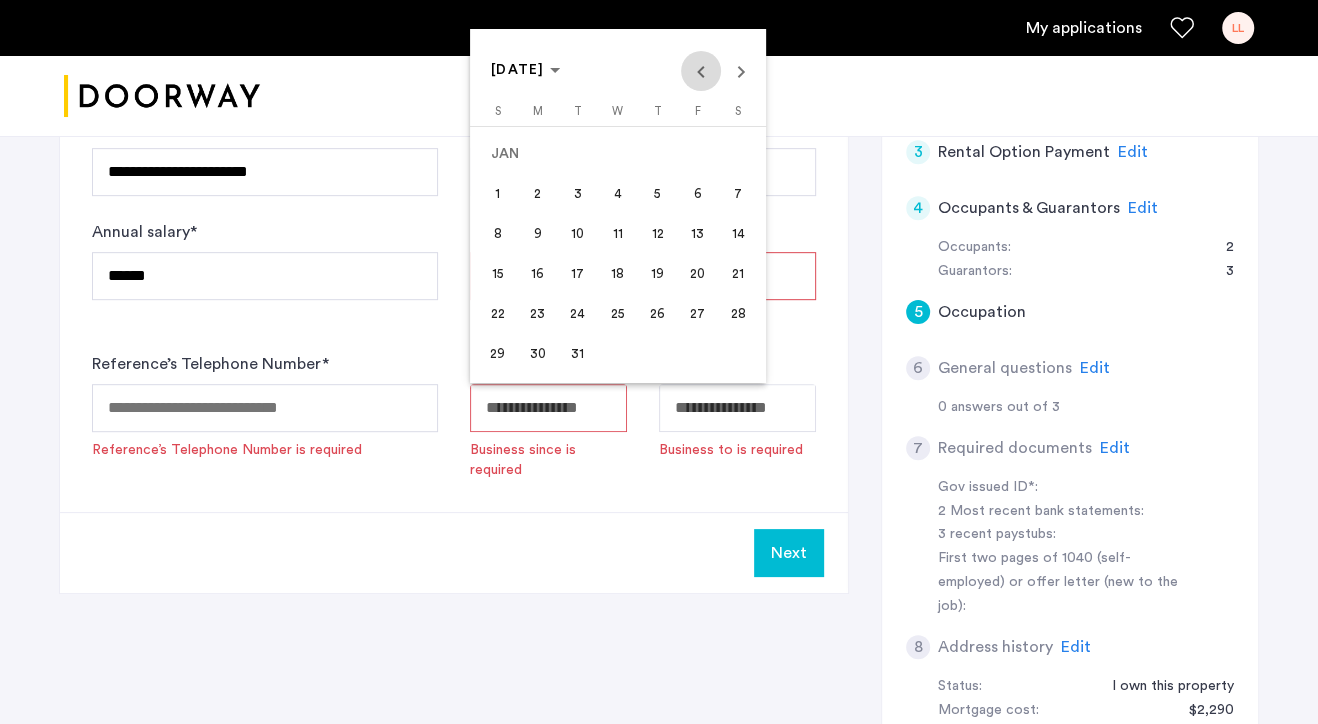 click at bounding box center [701, 71] 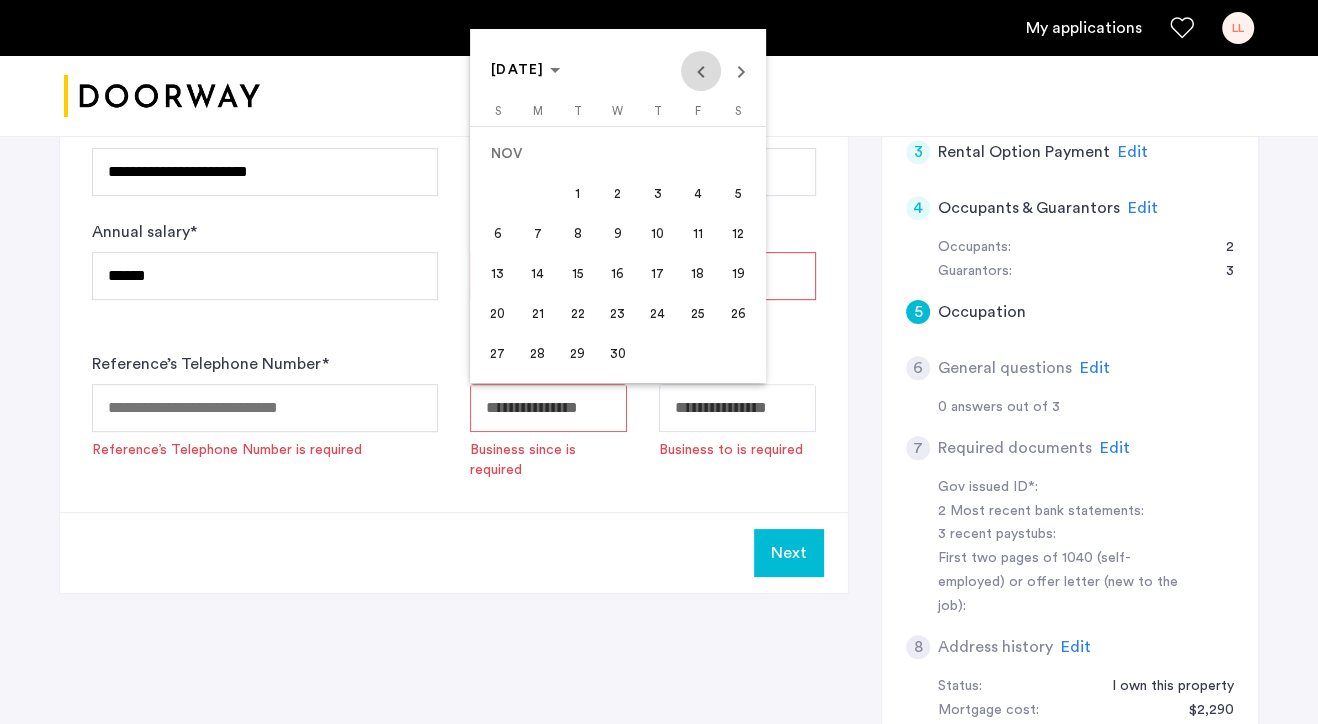 click at bounding box center [701, 71] 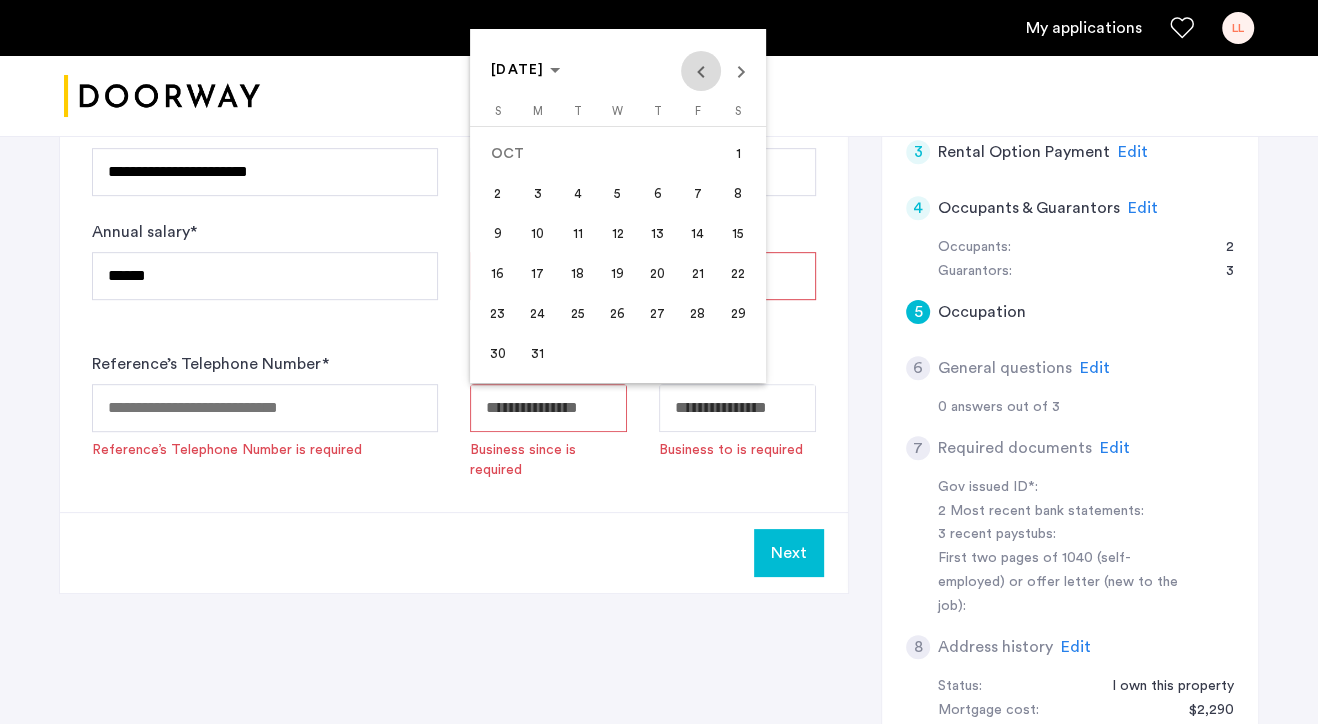 click at bounding box center (701, 71) 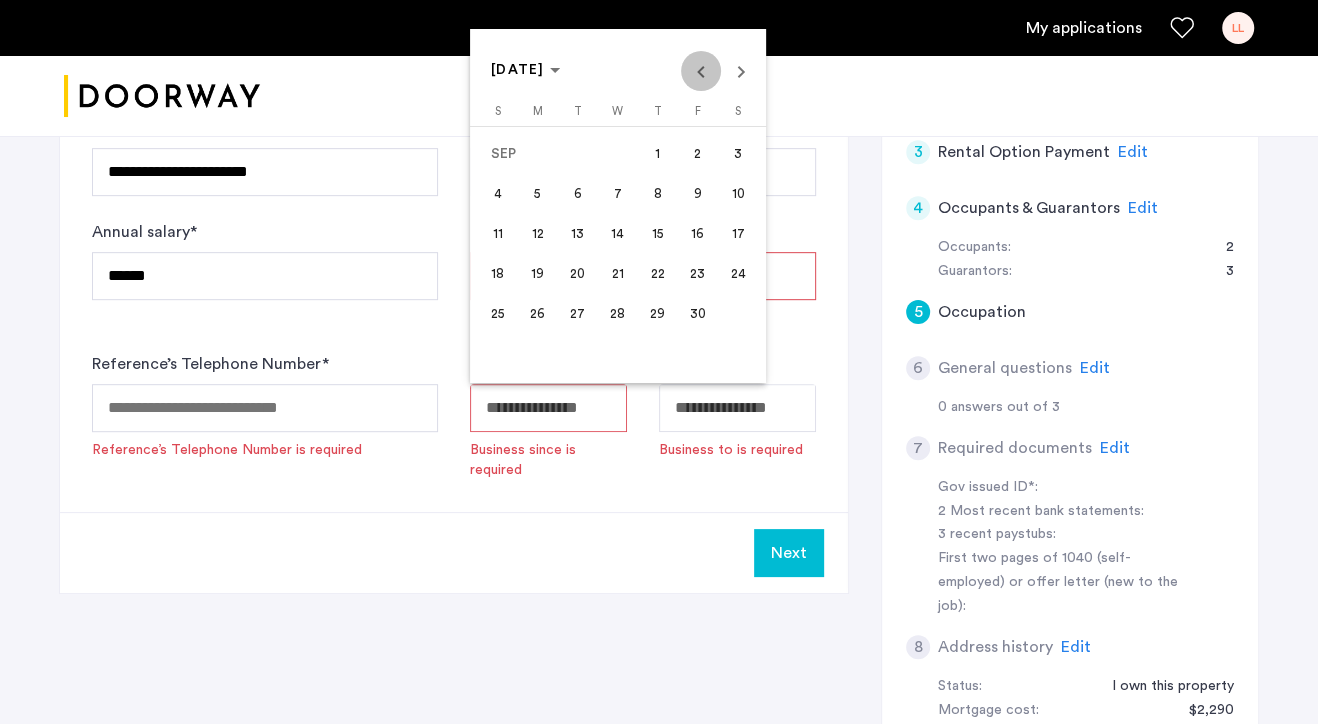 click at bounding box center [701, 71] 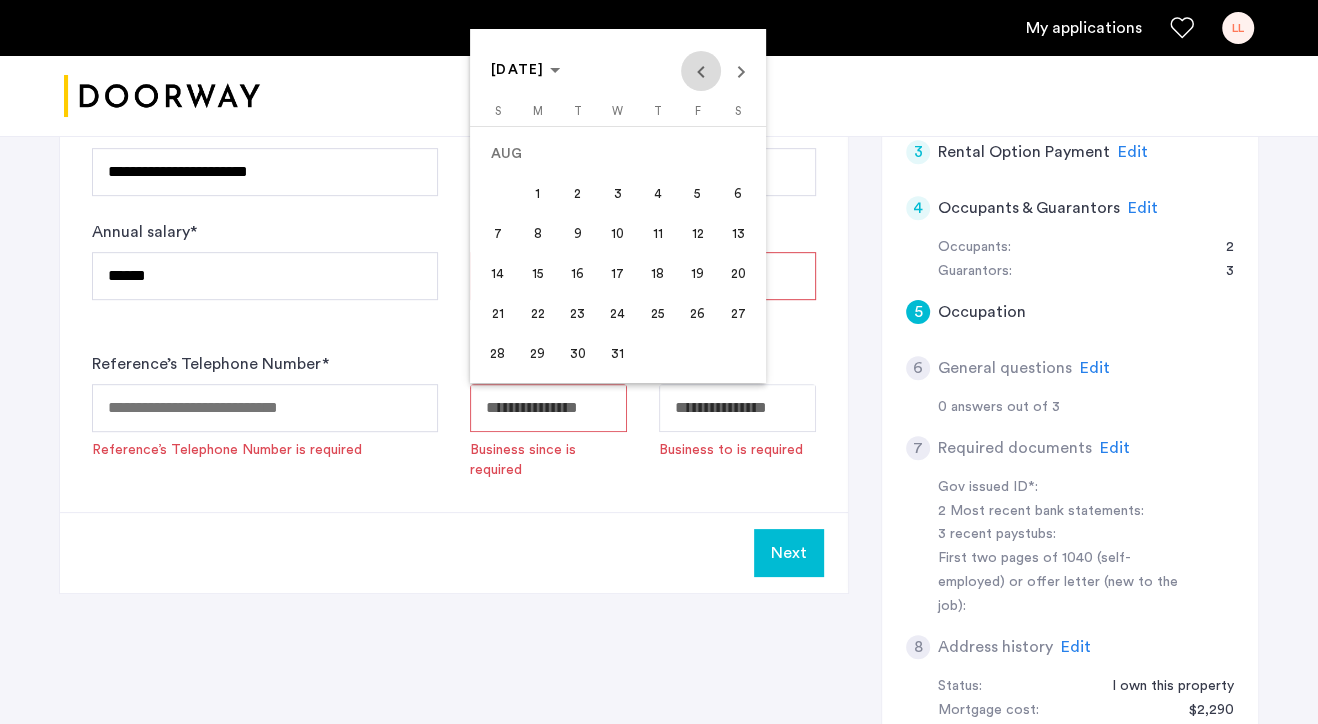 click at bounding box center [701, 71] 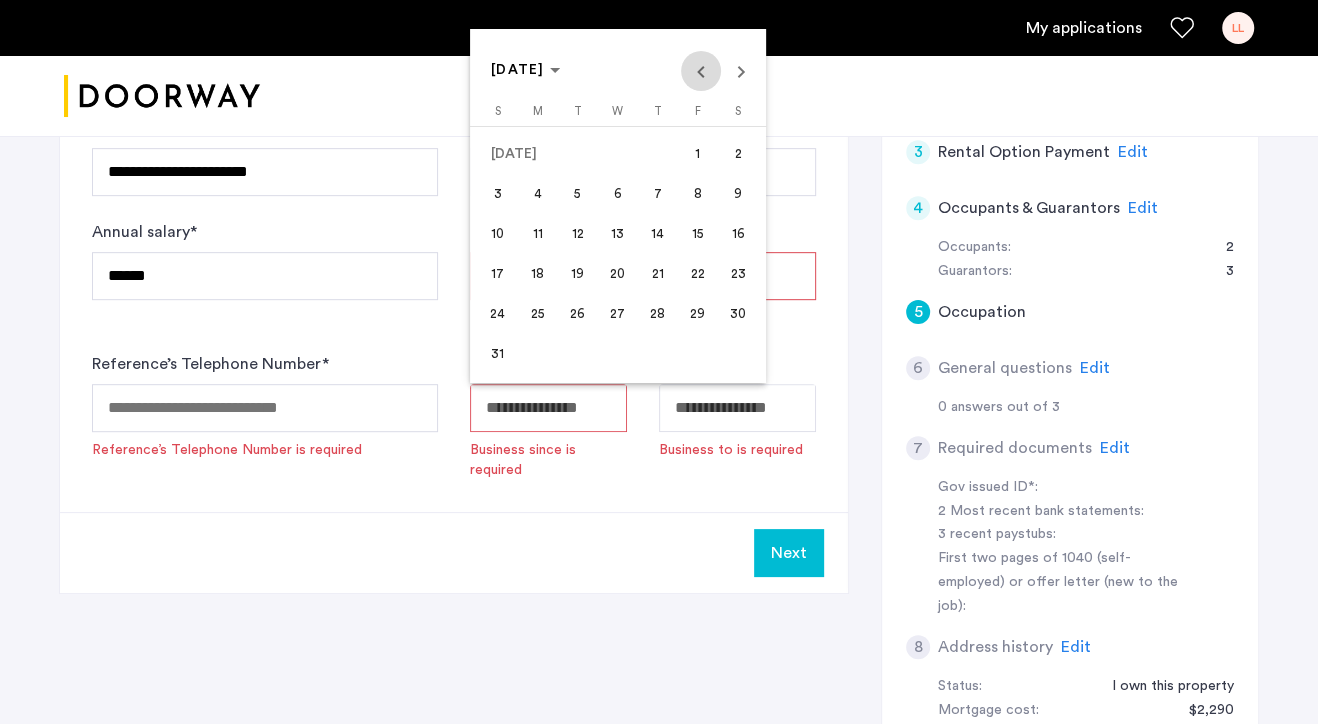 click at bounding box center [701, 71] 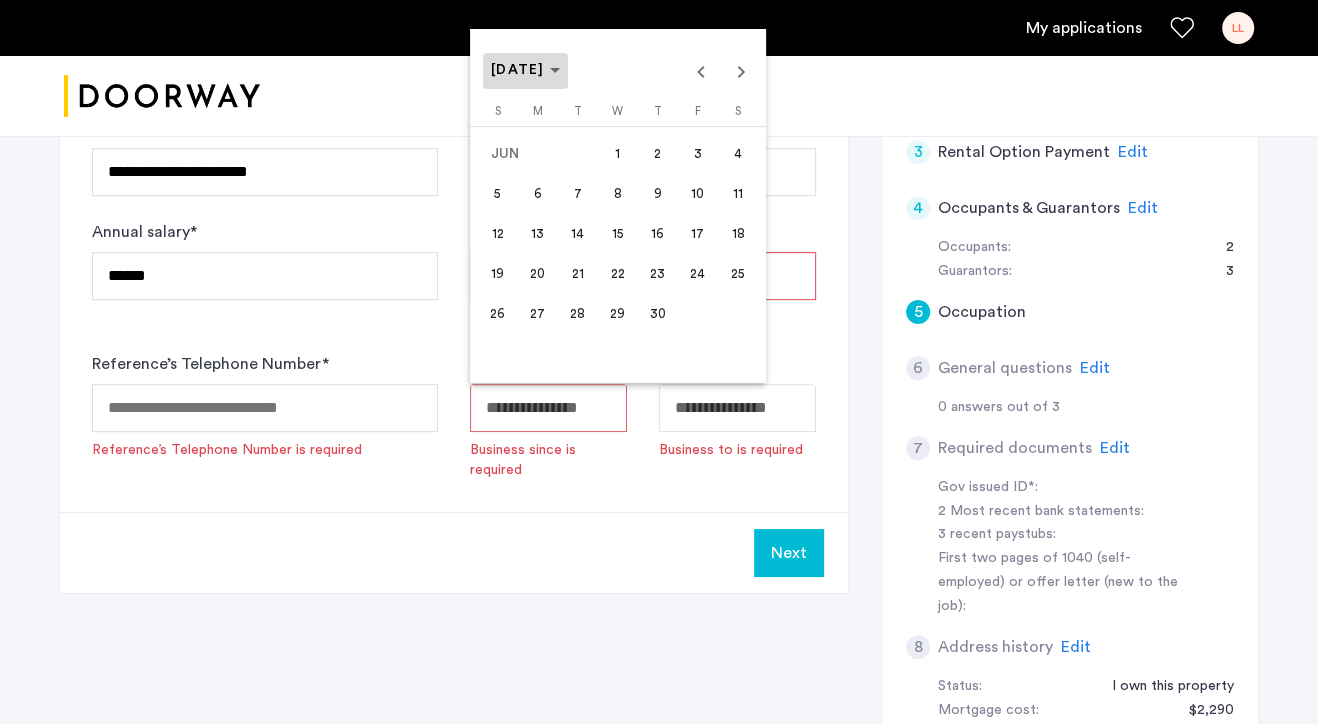 click on "[DATE]" at bounding box center (518, 70) 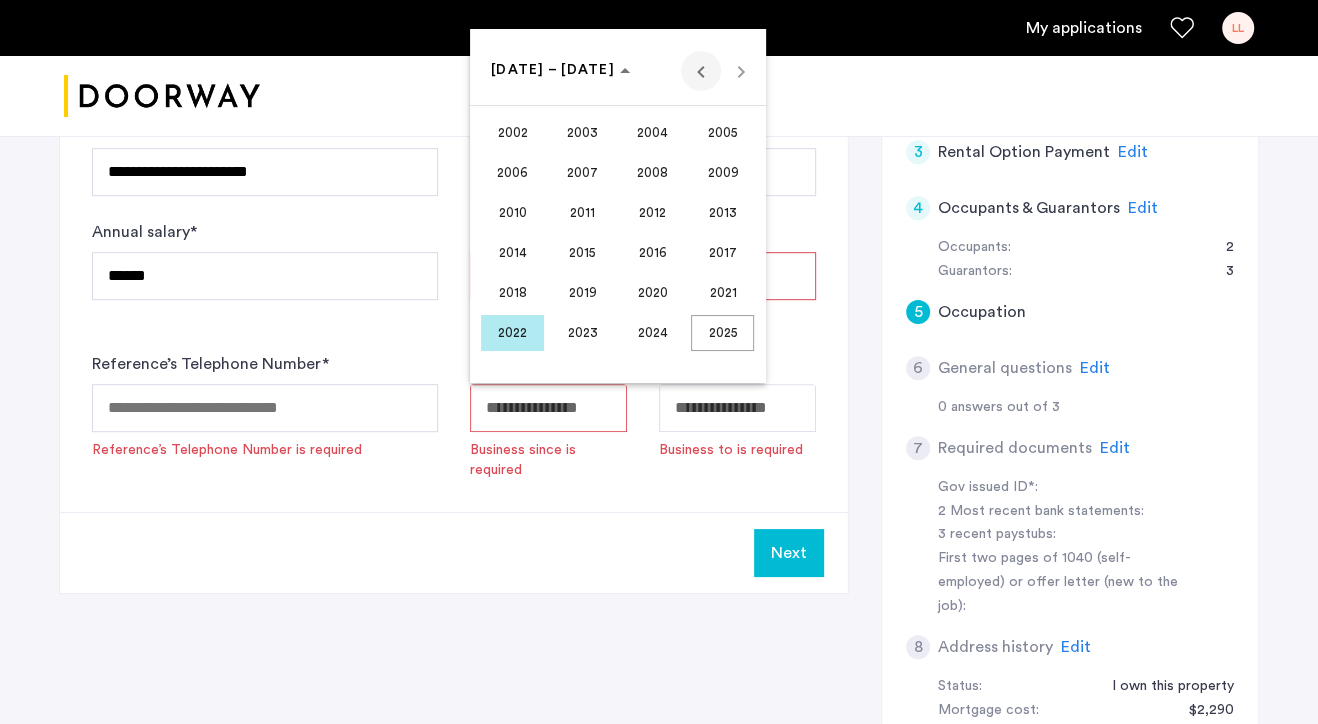 click at bounding box center [701, 71] 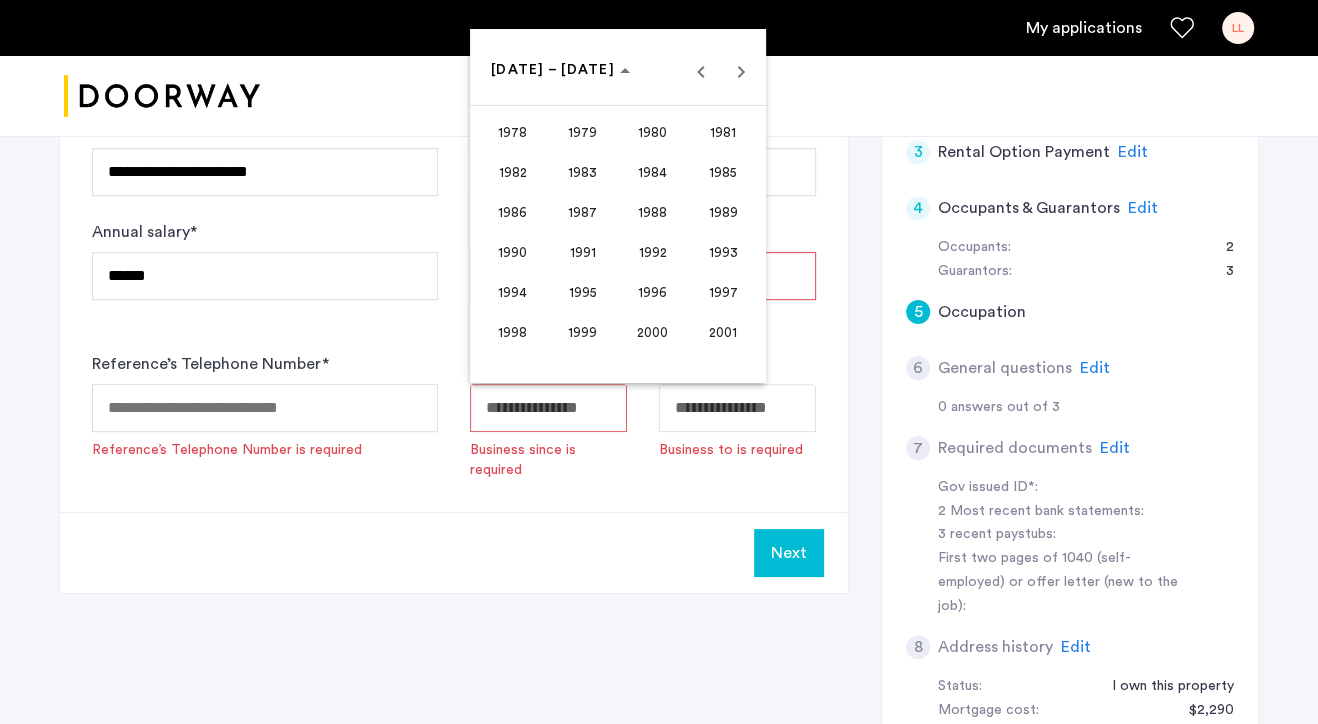 click on "1992" at bounding box center (652, 253) 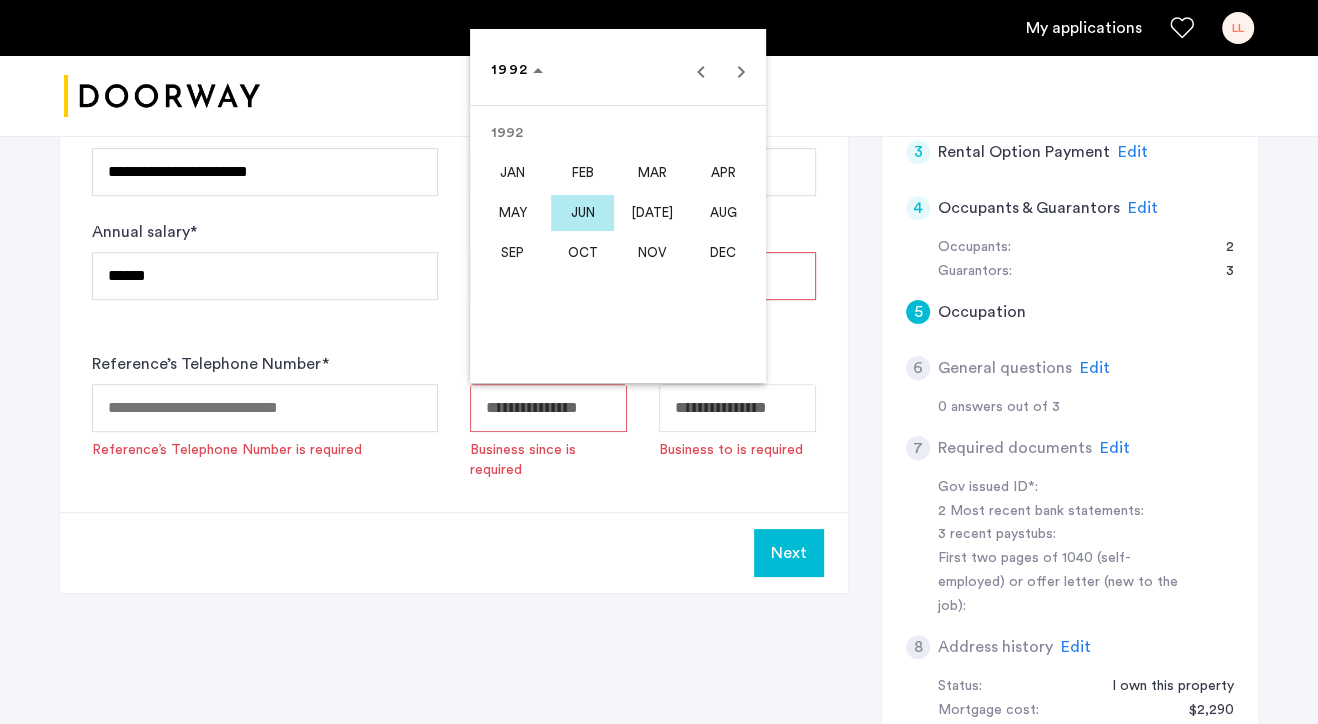 click on "DEC" at bounding box center [722, 253] 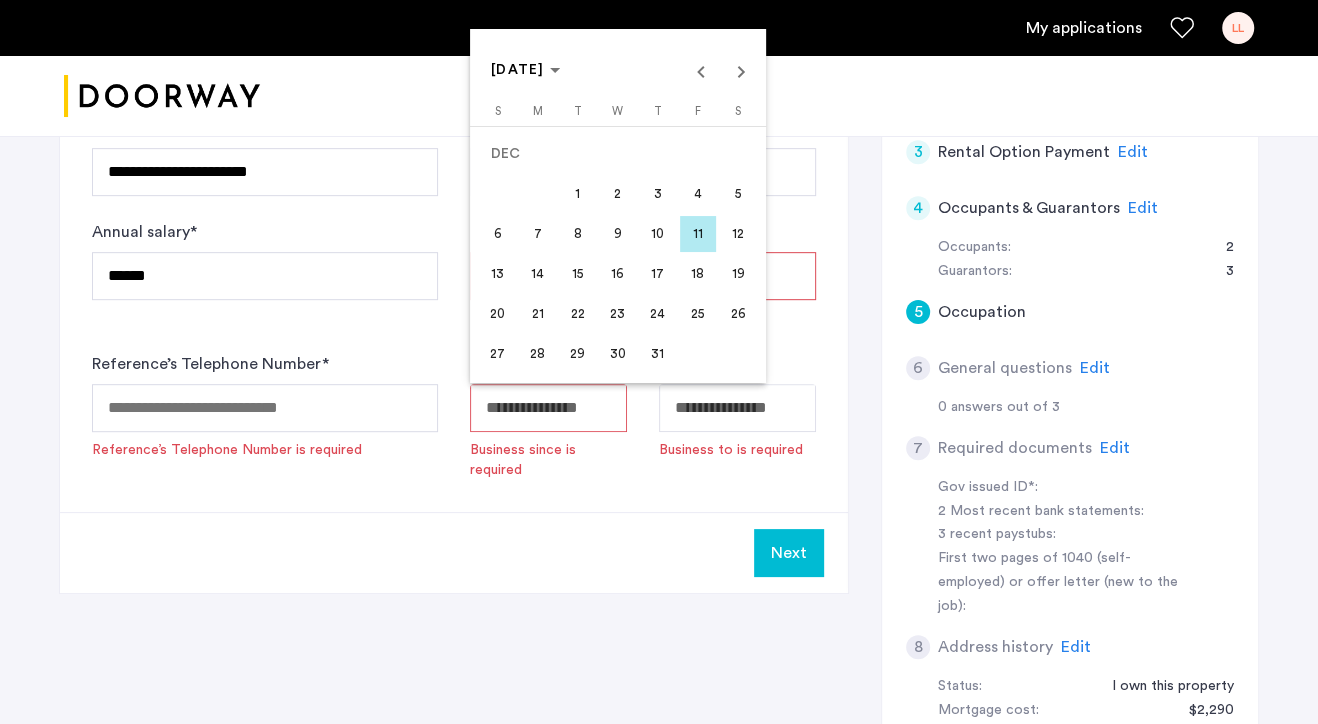 click on "21" at bounding box center (538, 314) 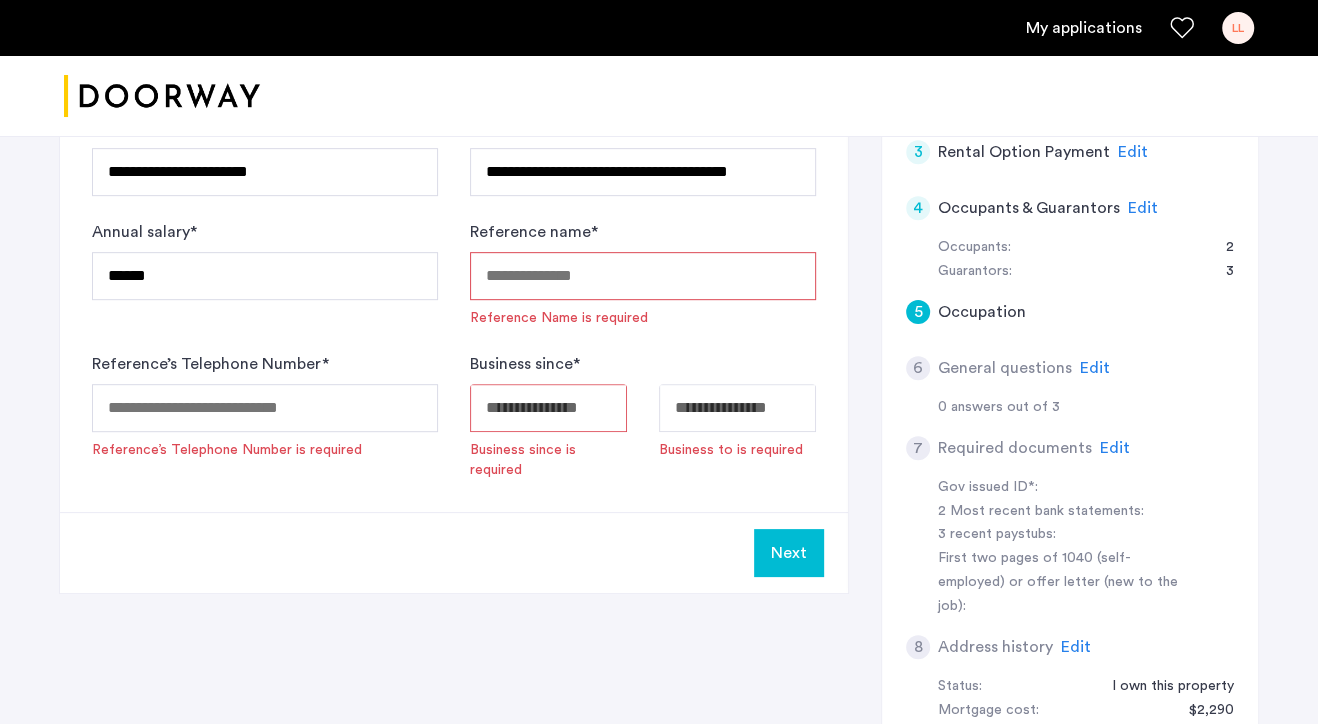 type on "**********" 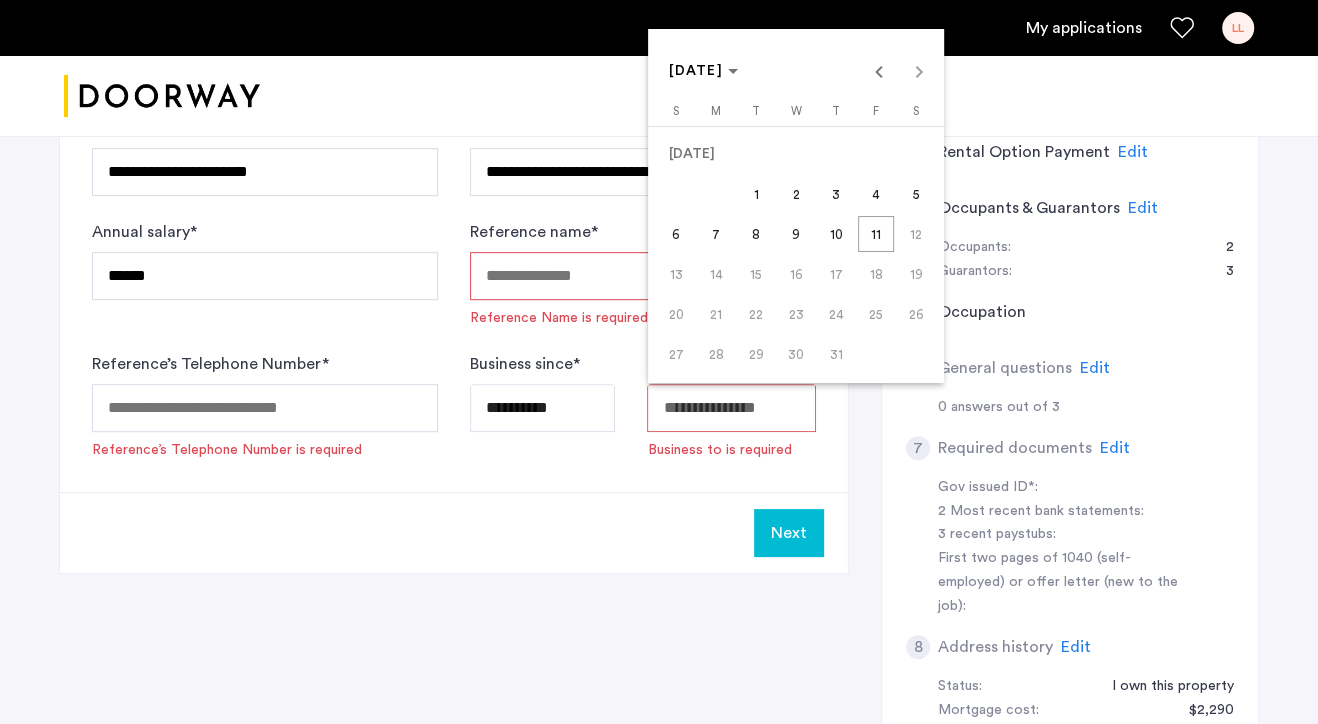 click on "**********" at bounding box center [659, -183] 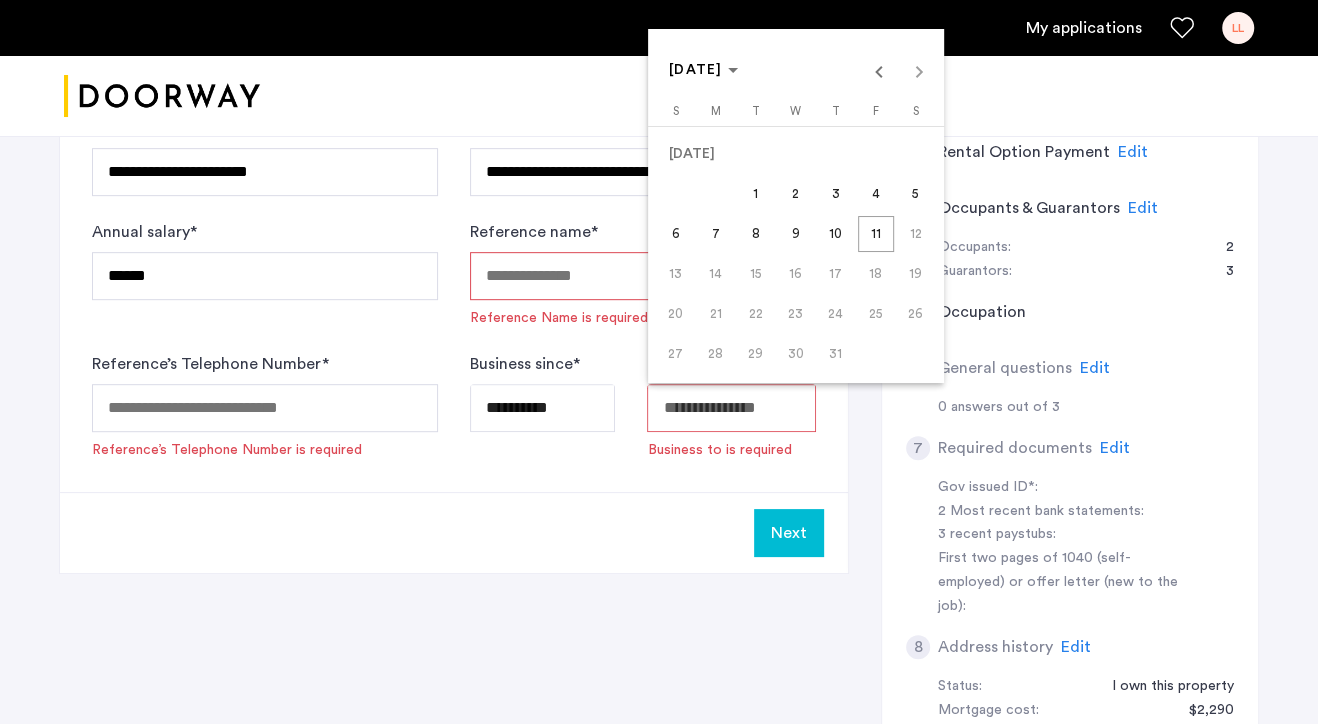 click on "12" at bounding box center (916, 234) 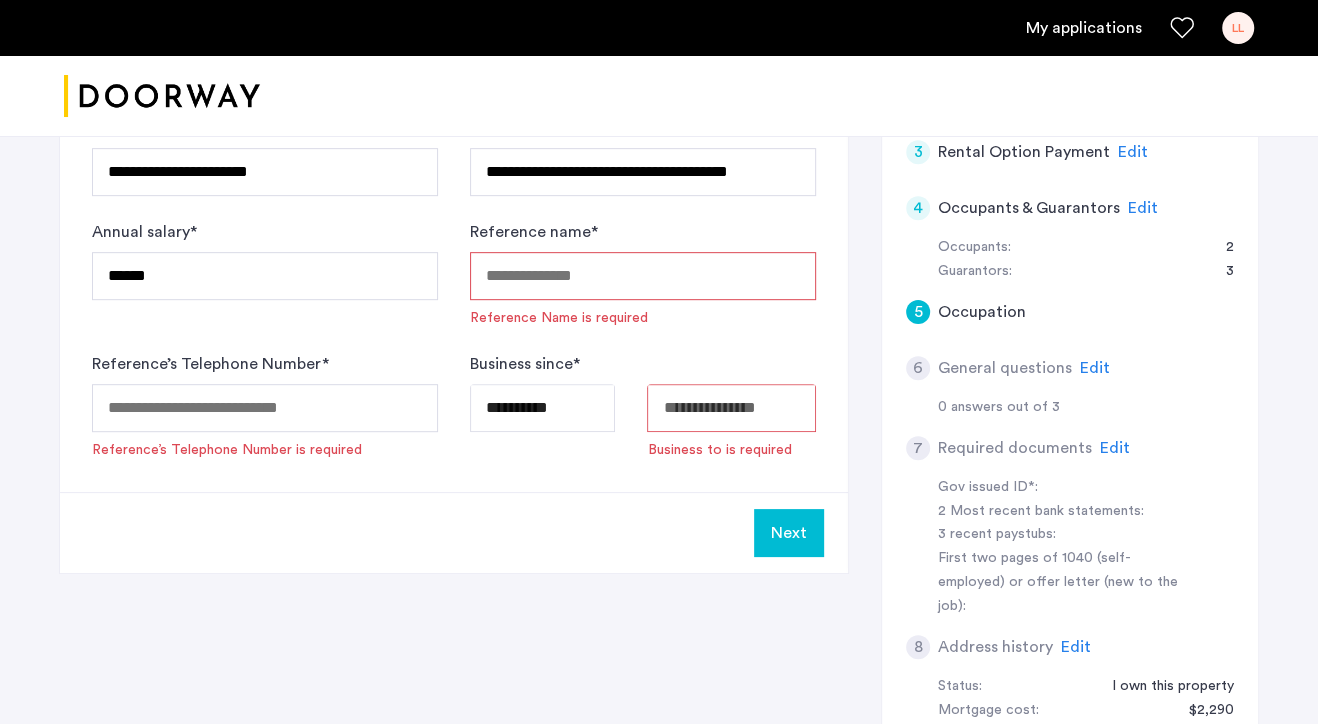 click at bounding box center [731, 408] 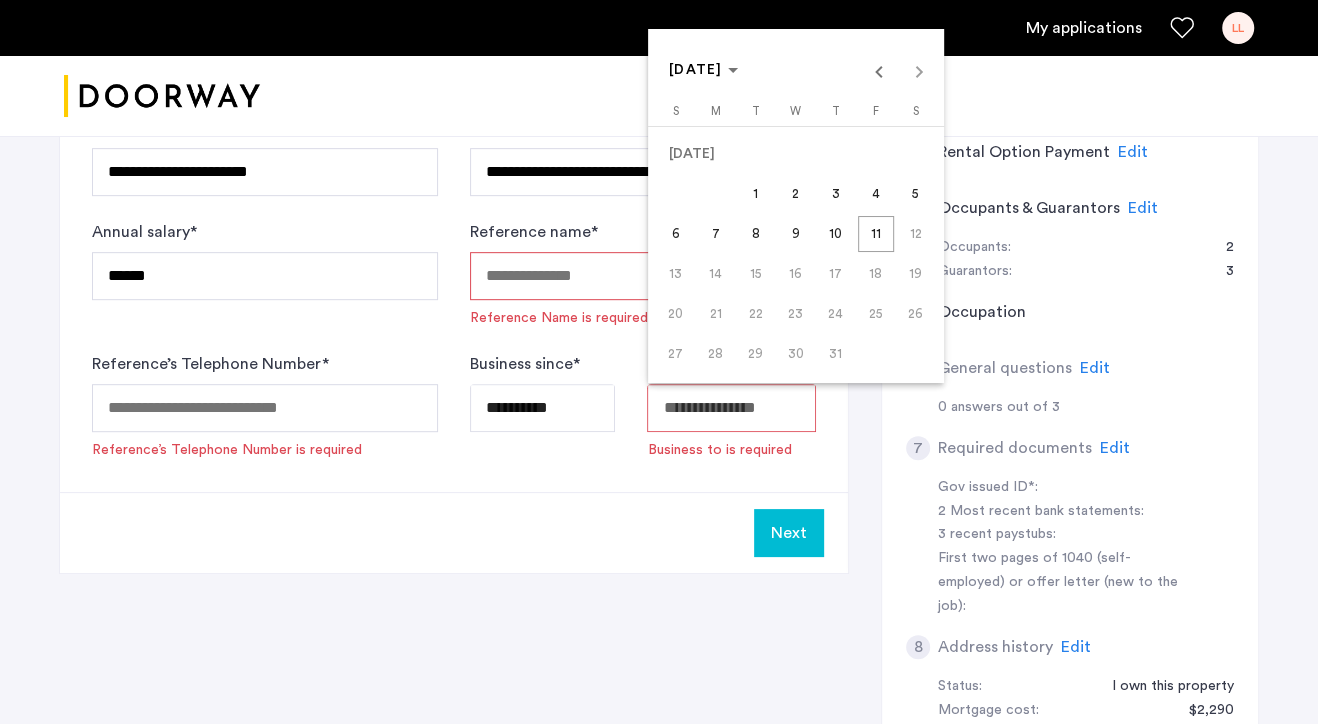 click on "11" at bounding box center [876, 234] 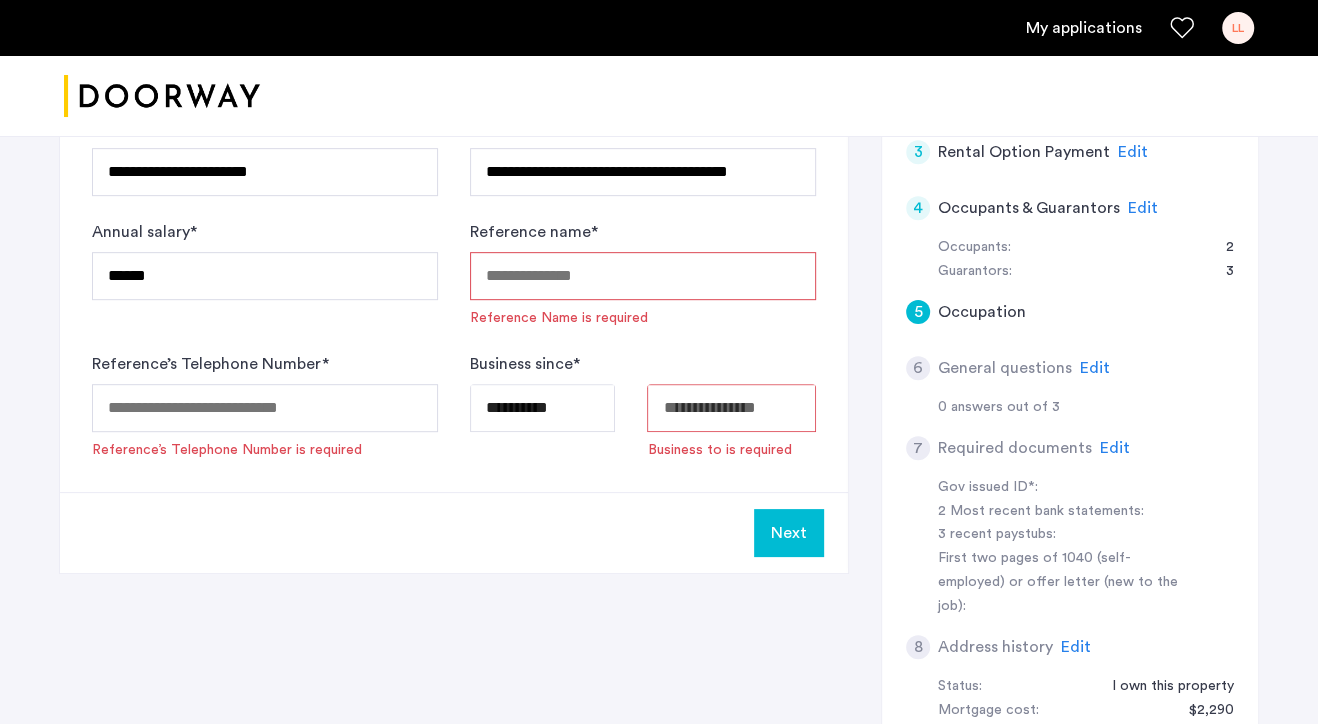 type on "**********" 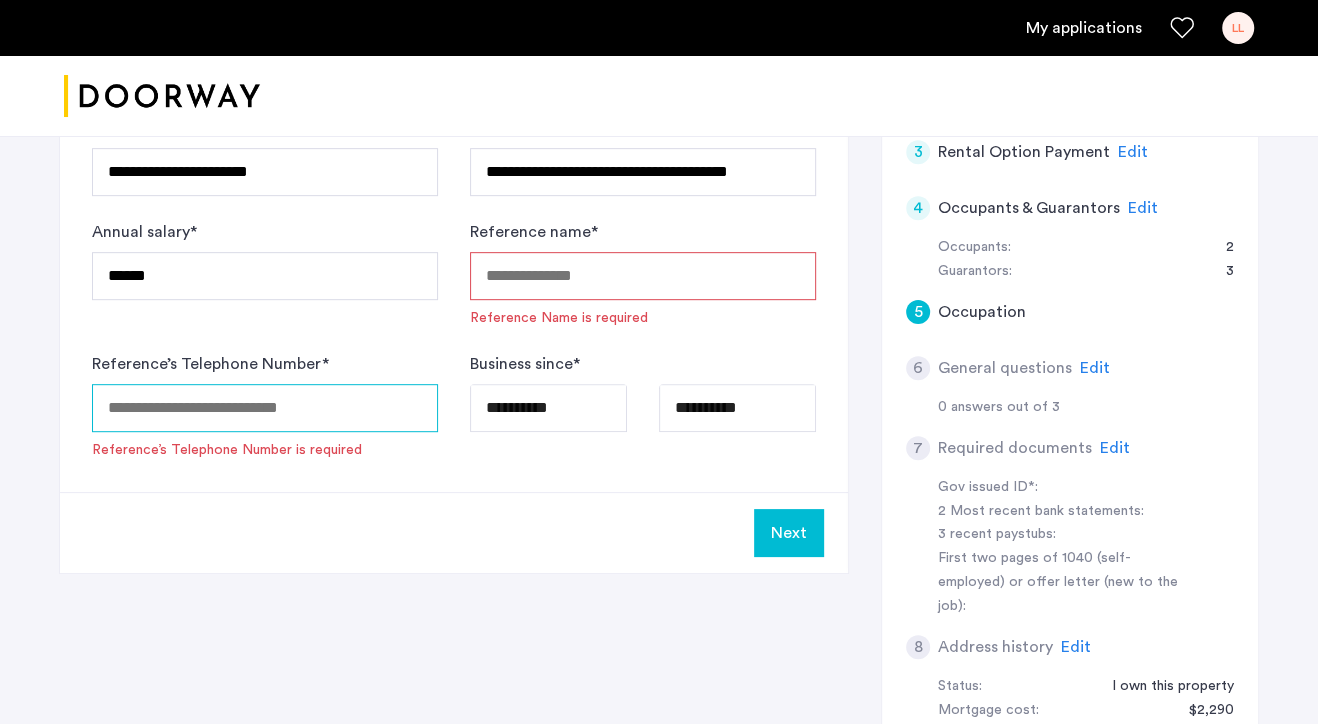 click on "Reference’s Telephone Number  *" at bounding box center (265, 408) 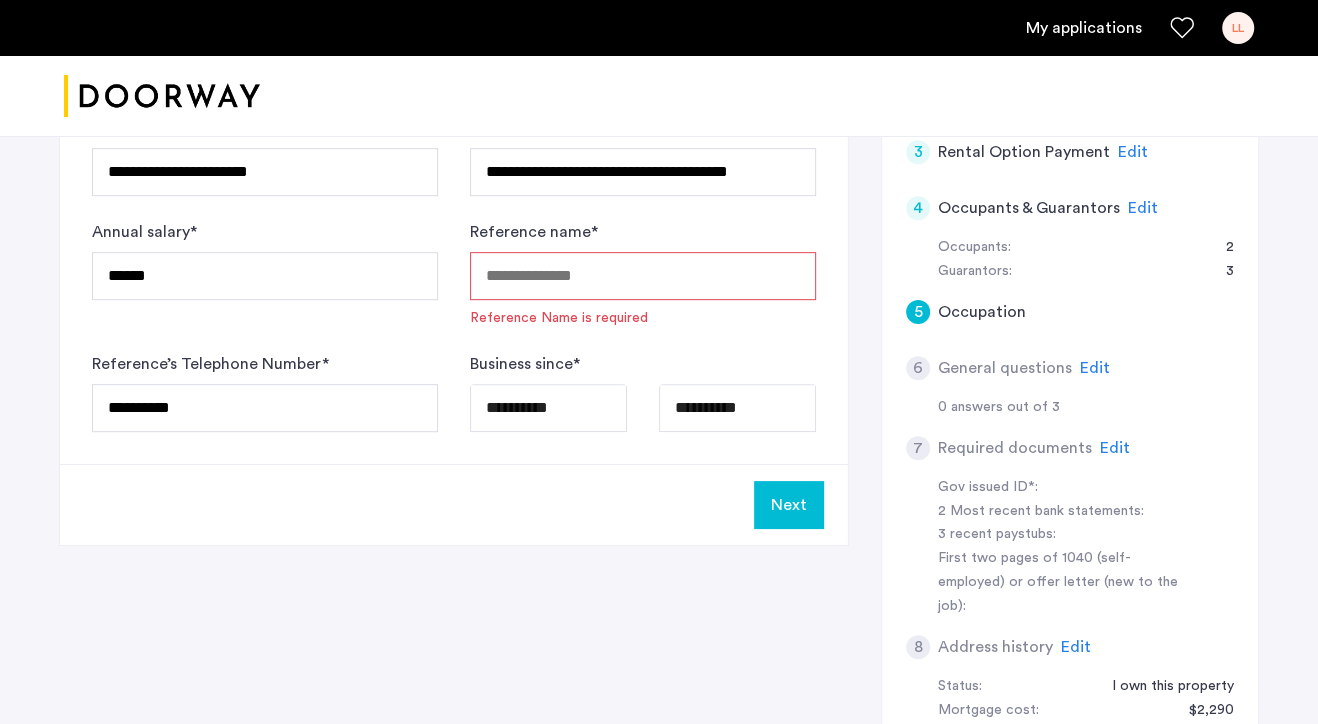 click on "Reference name  *" at bounding box center [643, 276] 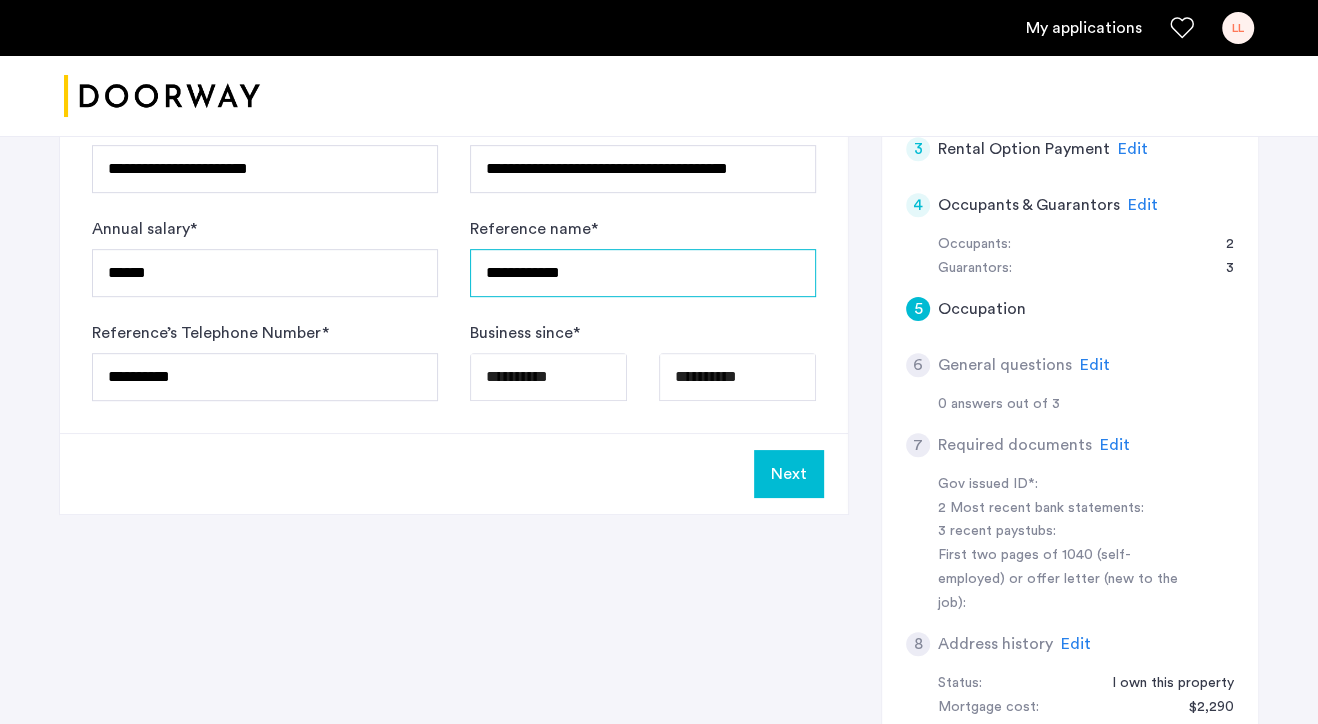 scroll, scrollTop: 565, scrollLeft: 0, axis: vertical 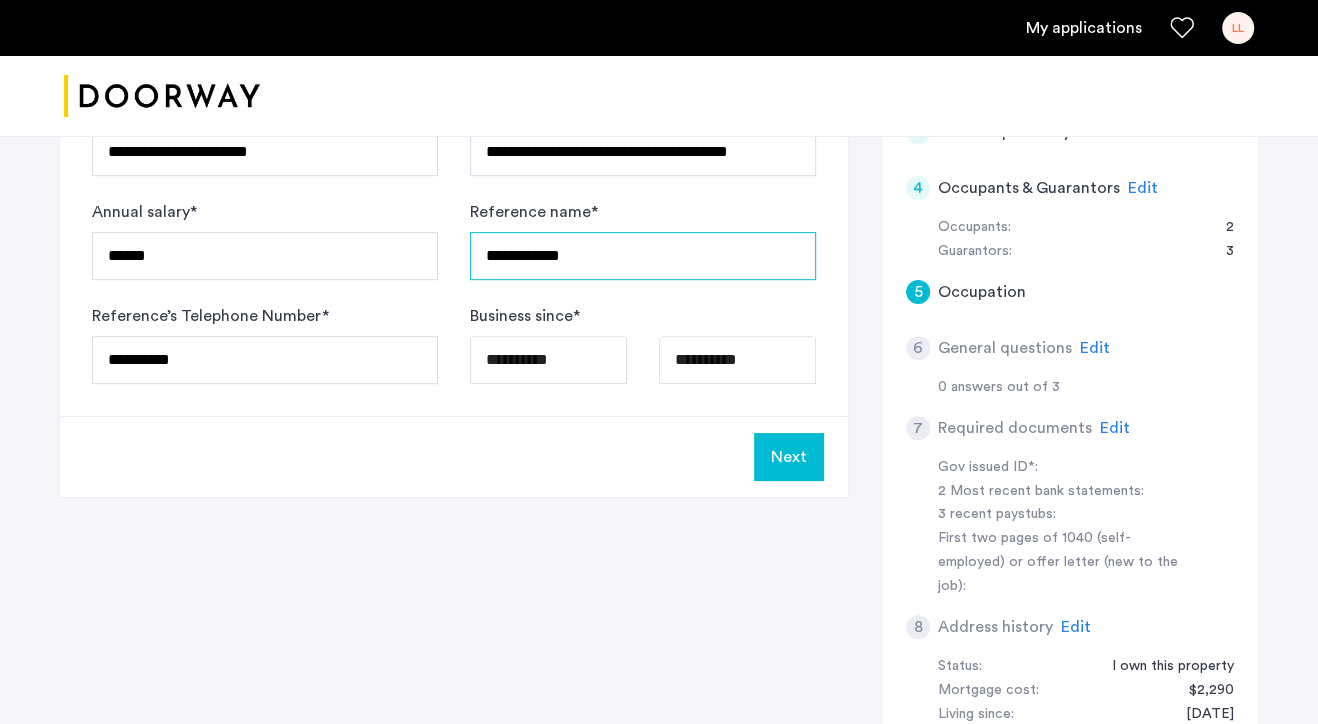type on "**********" 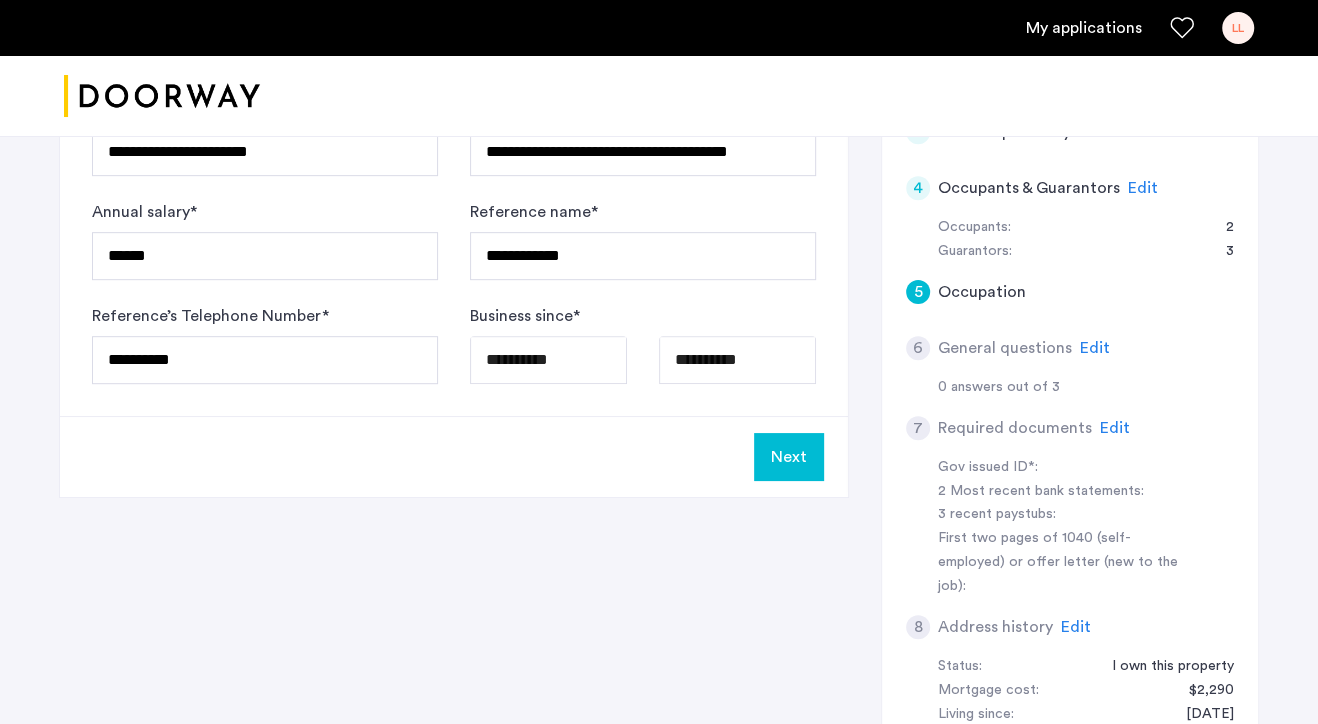 click on "Next" 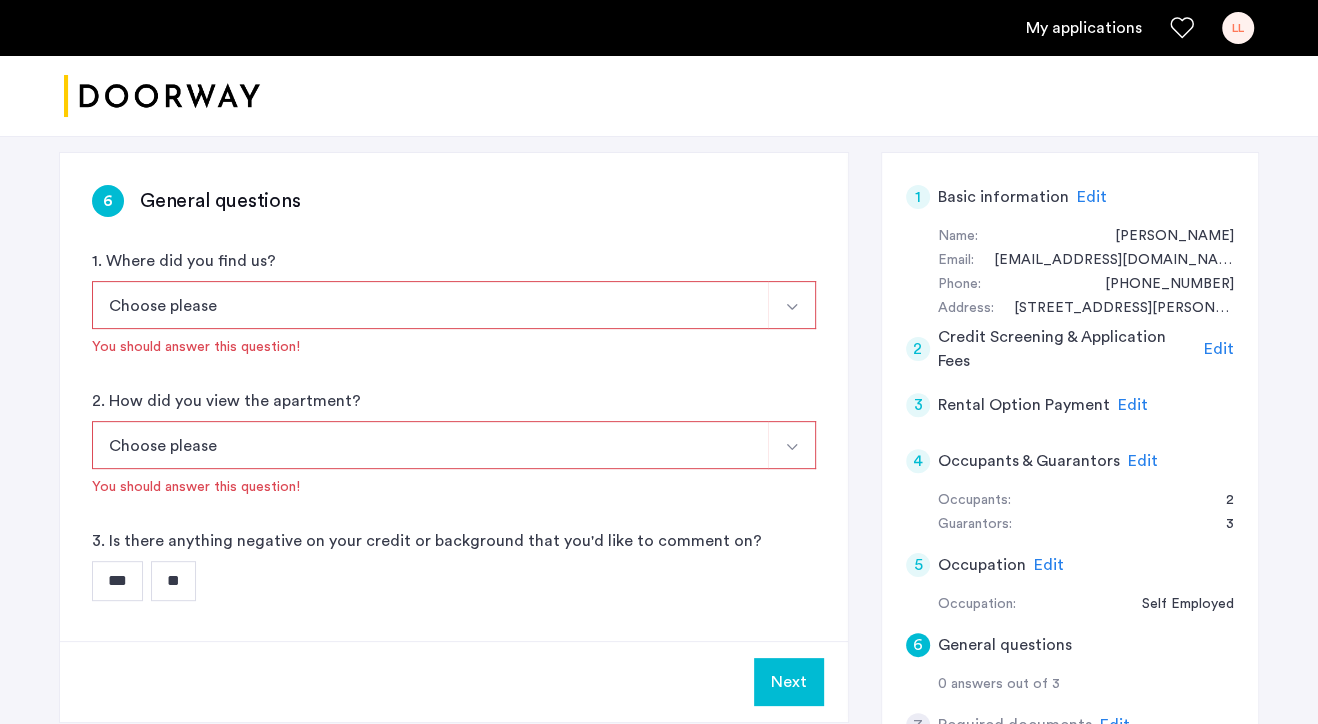 scroll, scrollTop: 317, scrollLeft: 0, axis: vertical 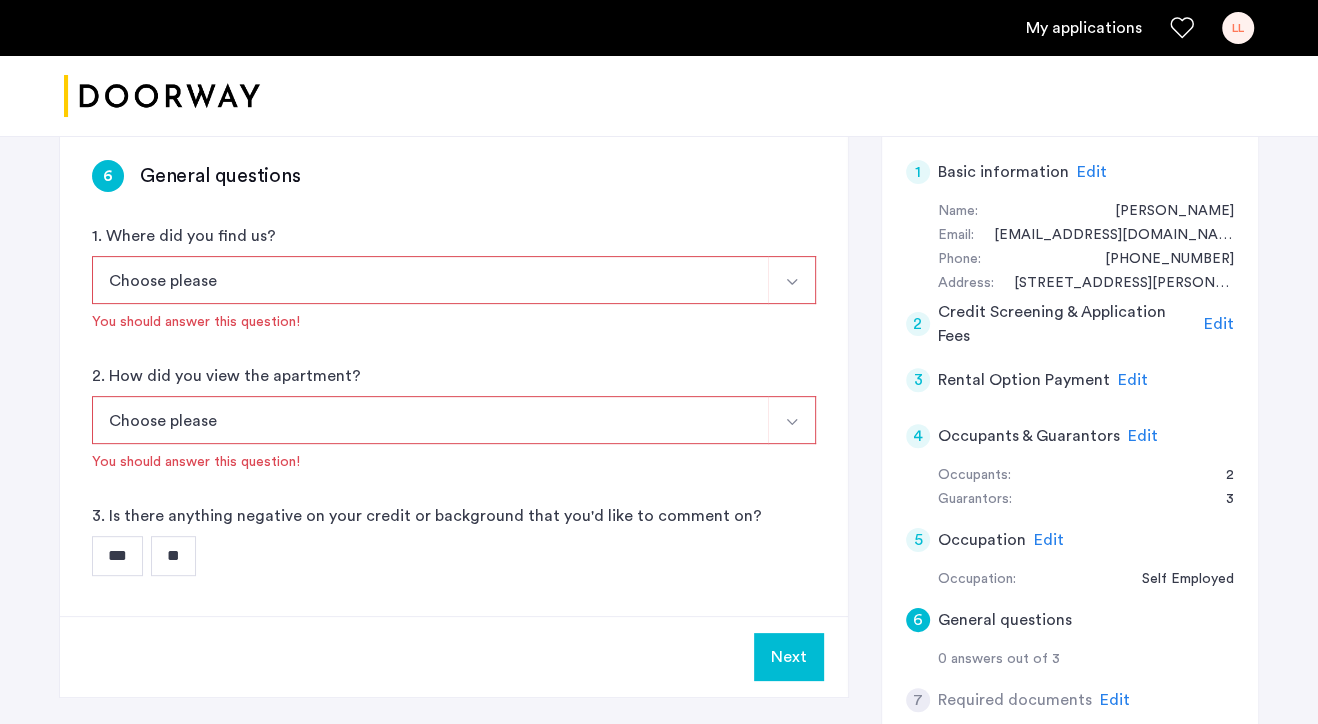 click on "**" at bounding box center (173, 556) 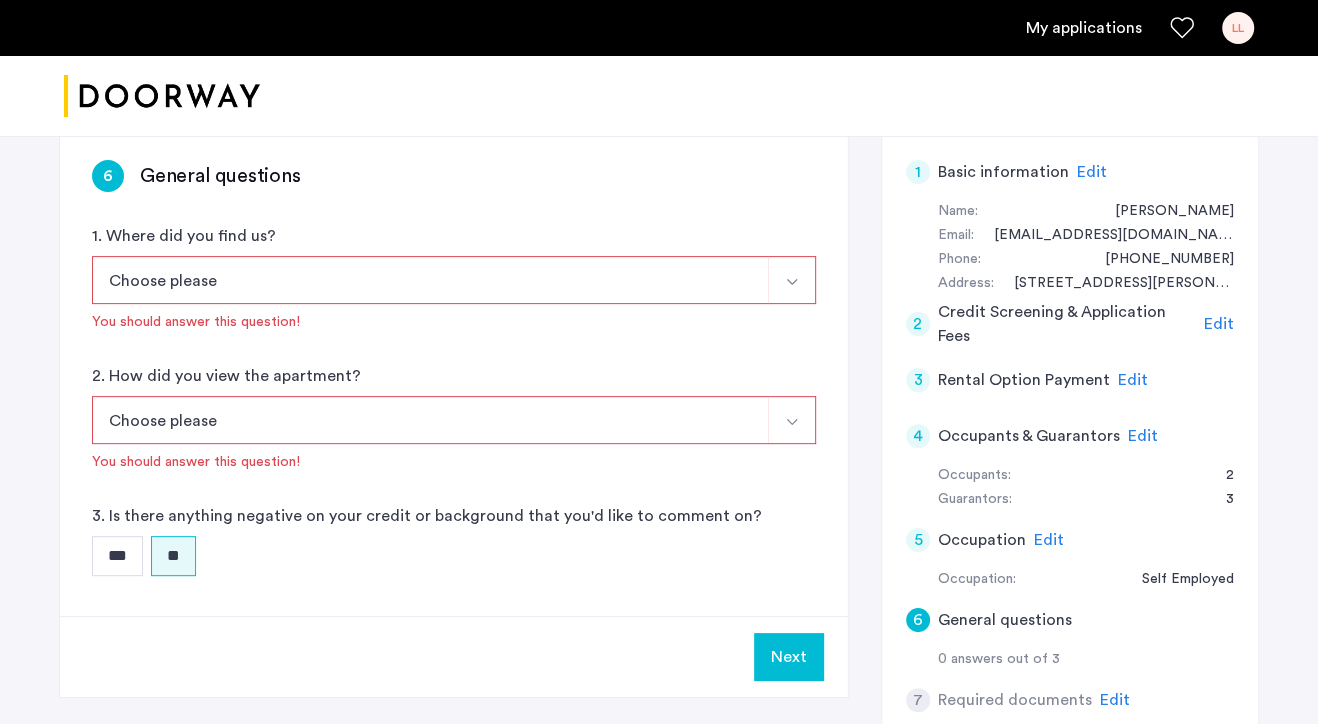 click on "Choose please" at bounding box center [430, 280] 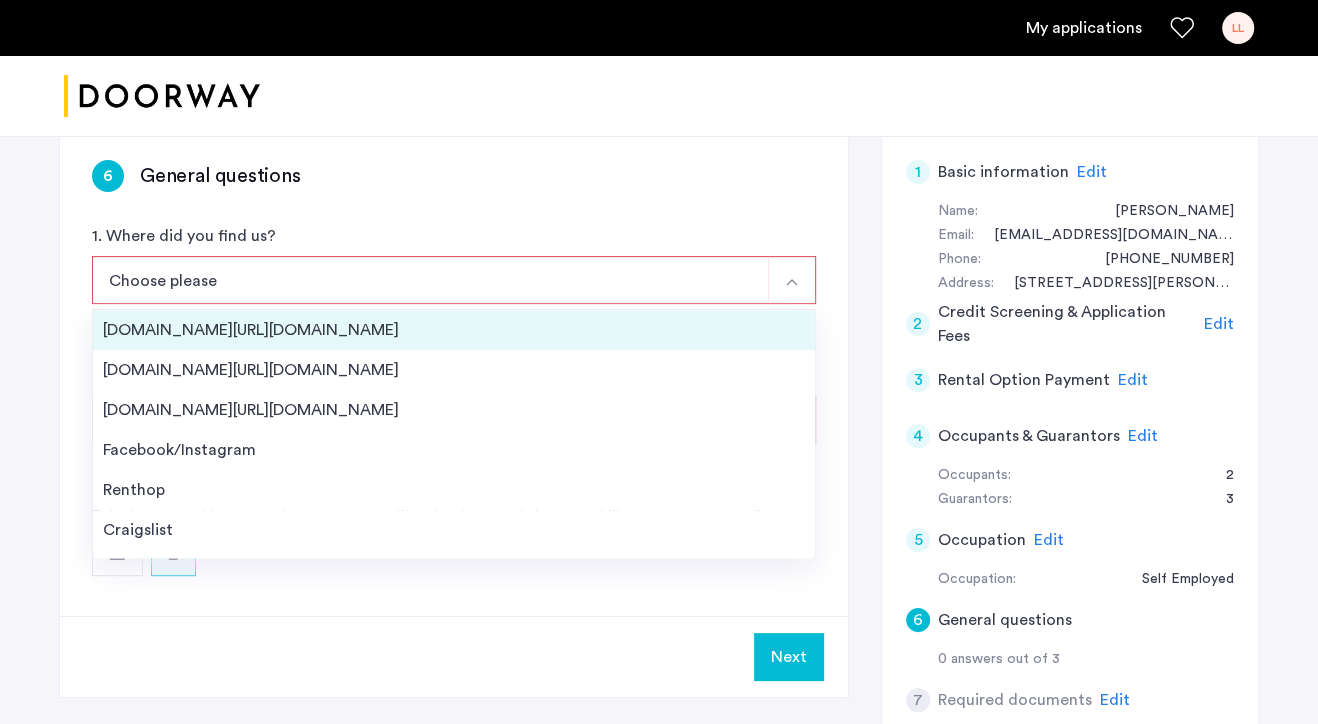 click on "[DOMAIN_NAME][URL][DOMAIN_NAME]" at bounding box center (454, 330) 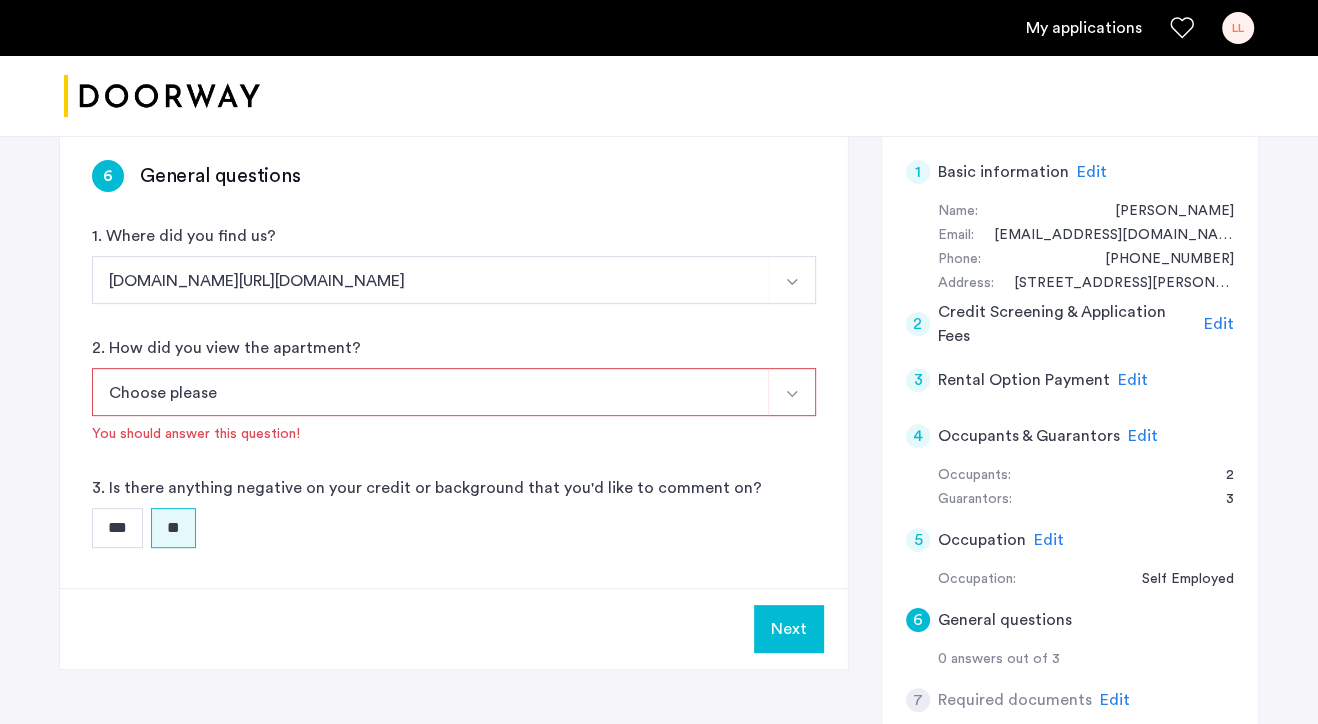 click at bounding box center (792, 394) 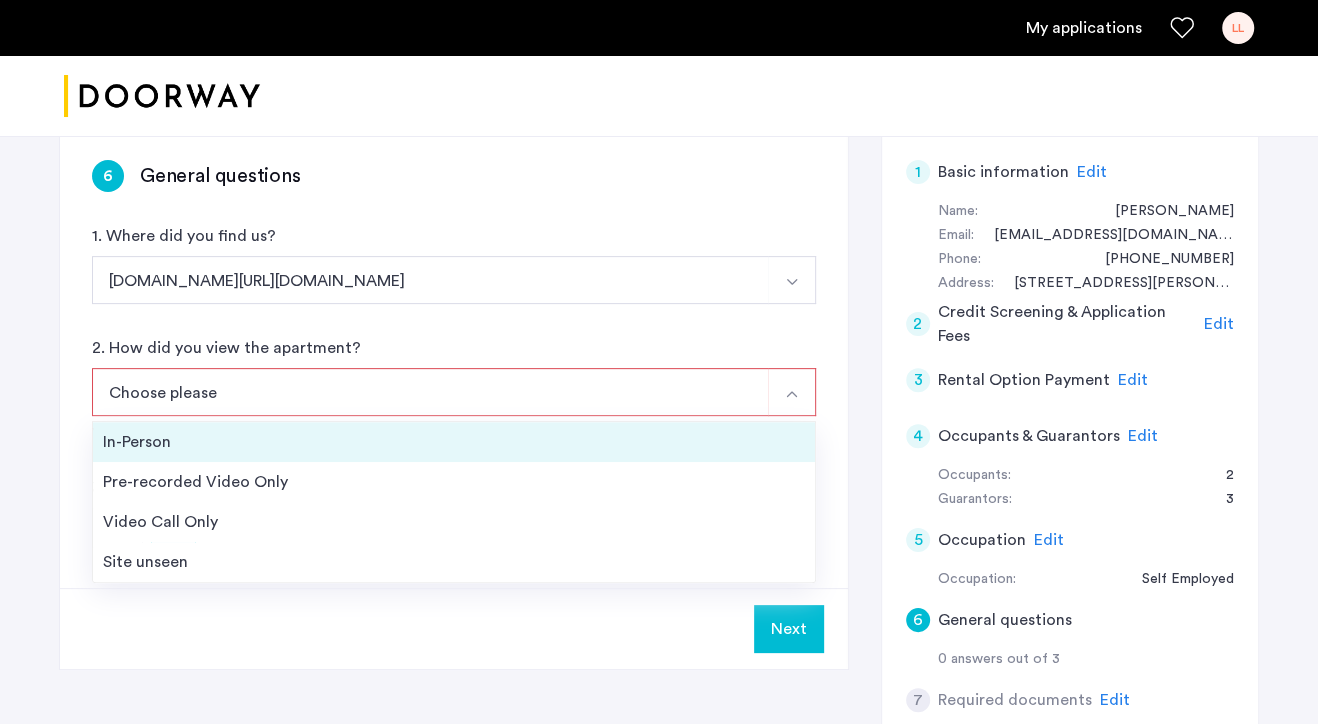 click on "In-Person" at bounding box center [454, 442] 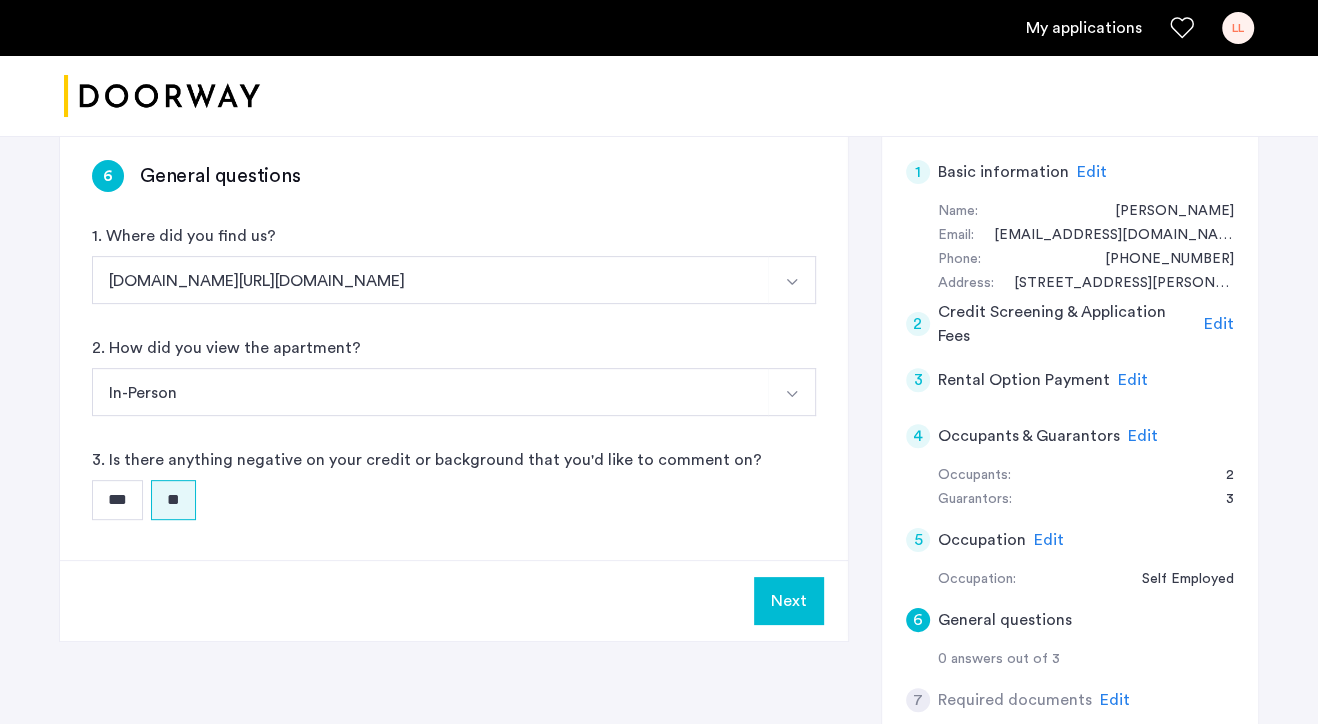 click on "Next" at bounding box center (789, 601) 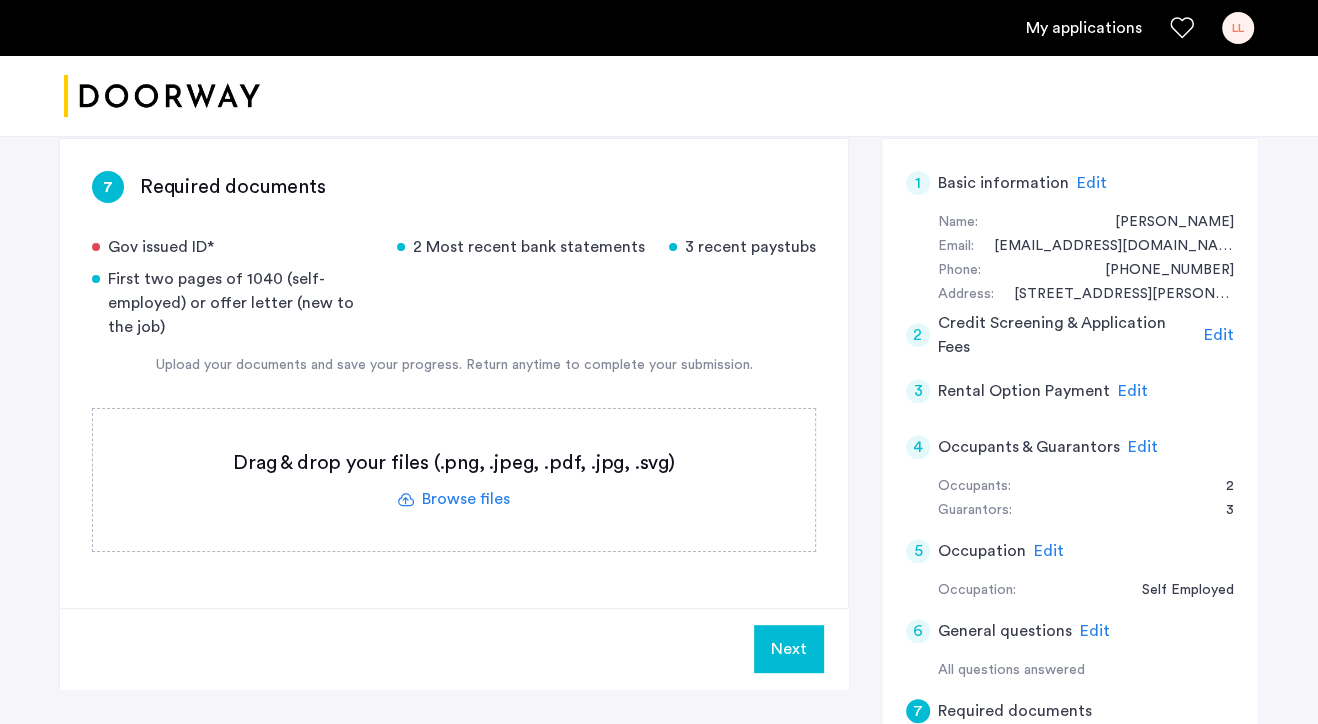 scroll, scrollTop: 336, scrollLeft: 0, axis: vertical 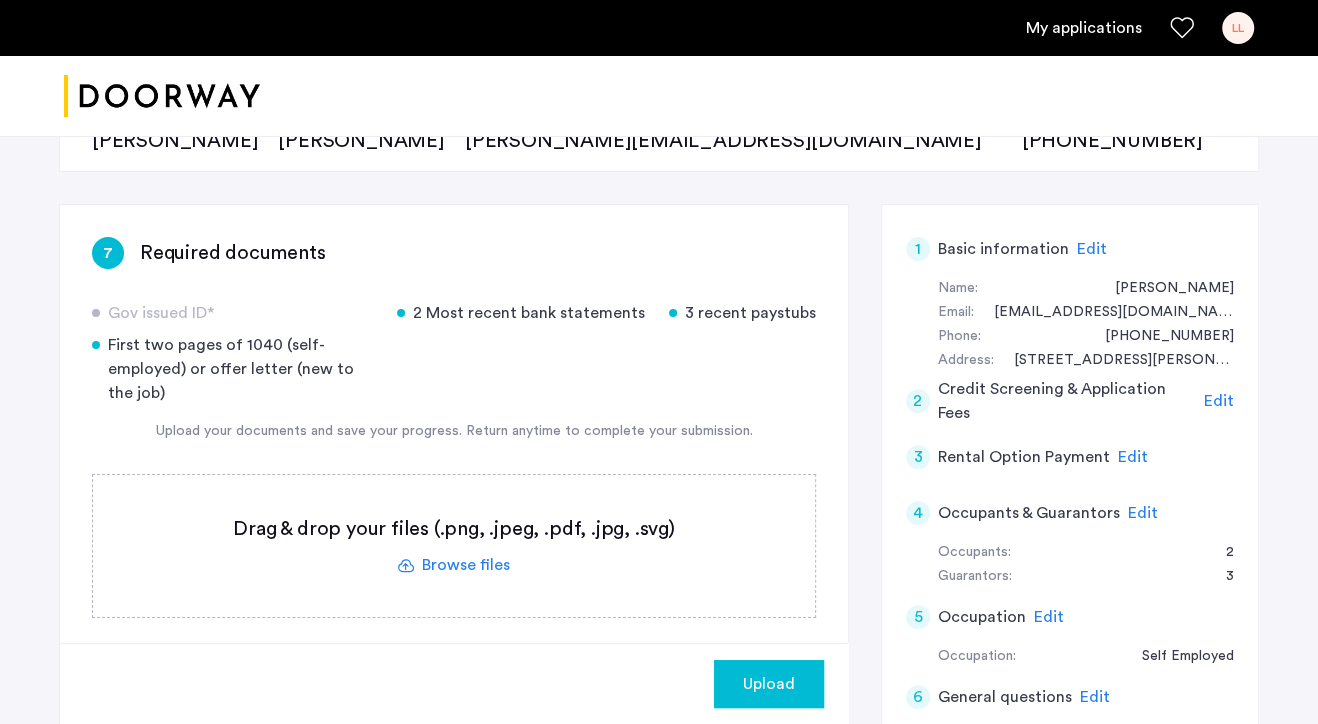 click on "Upload" 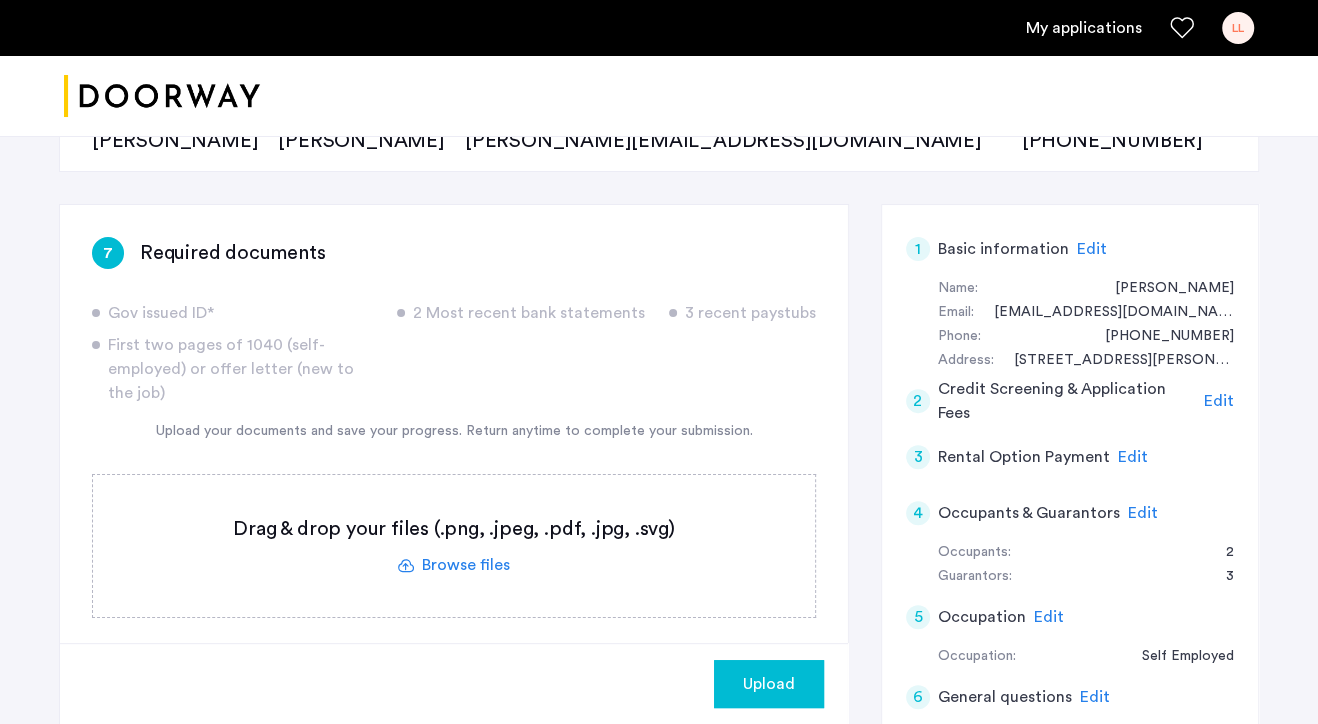 click on "Upload" 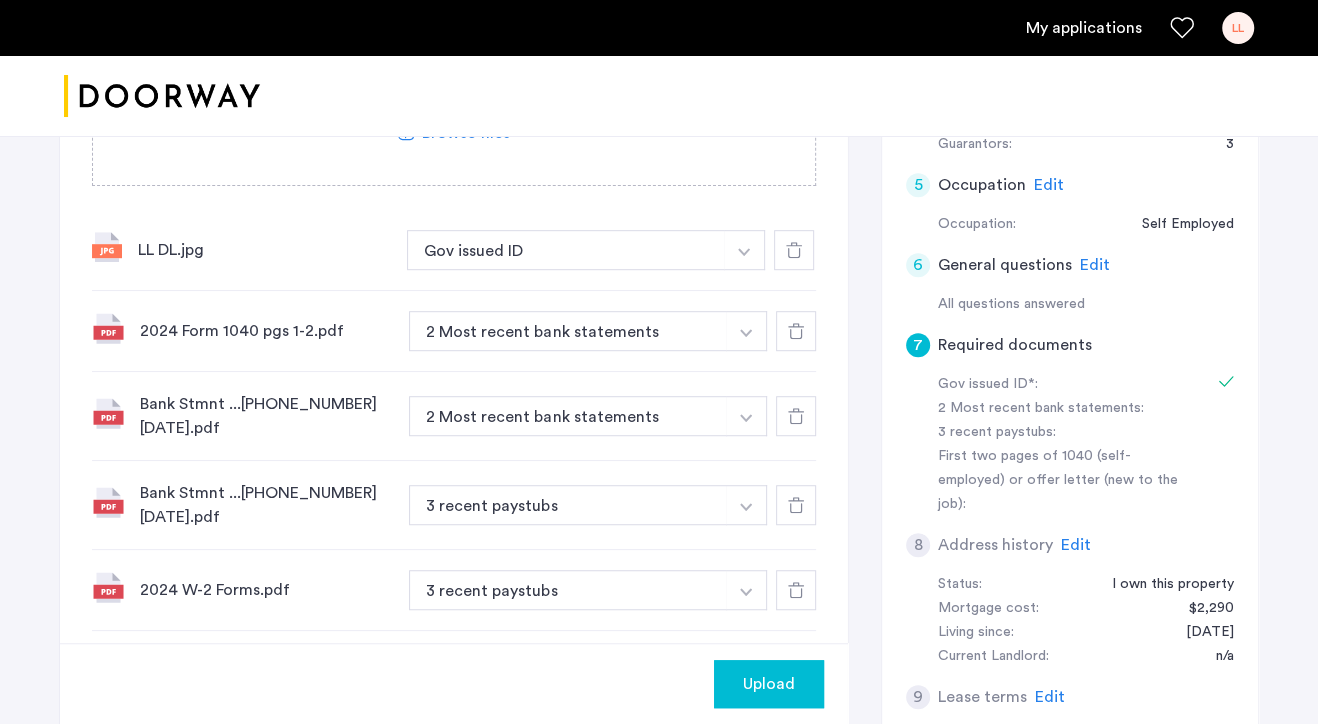 scroll, scrollTop: 561, scrollLeft: 0, axis: vertical 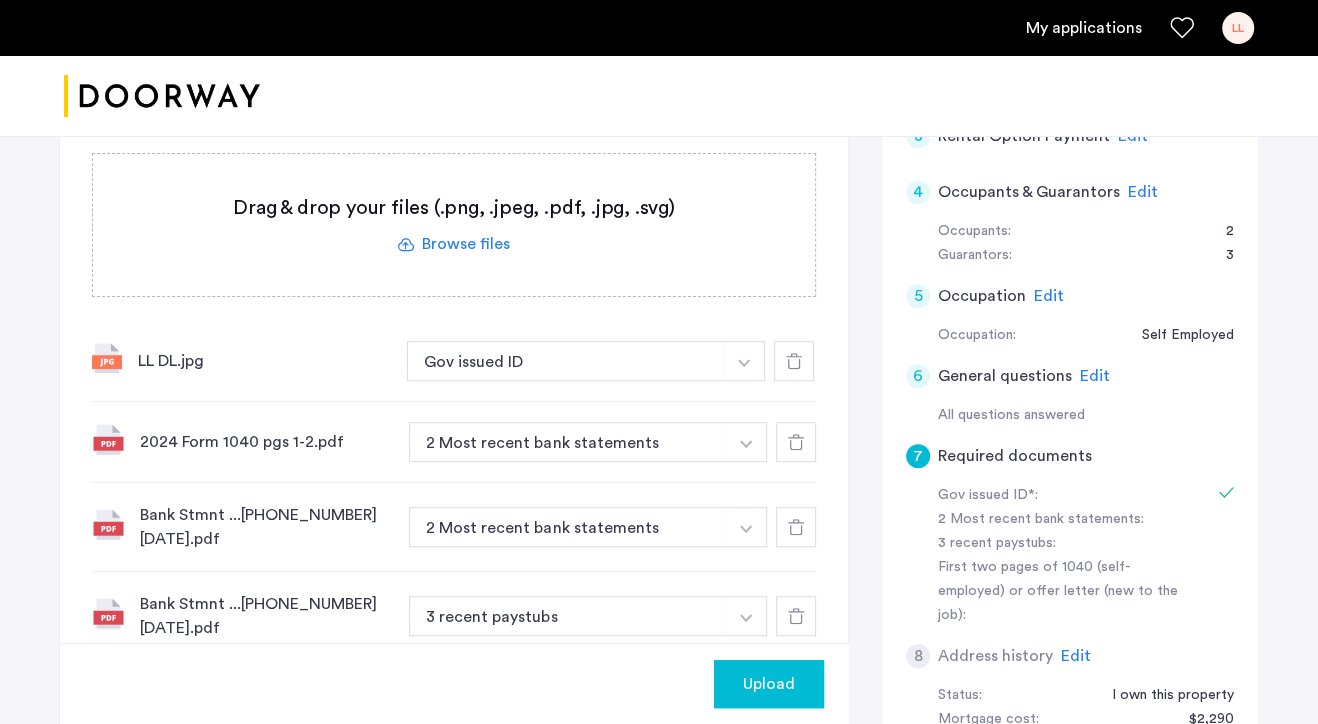 click 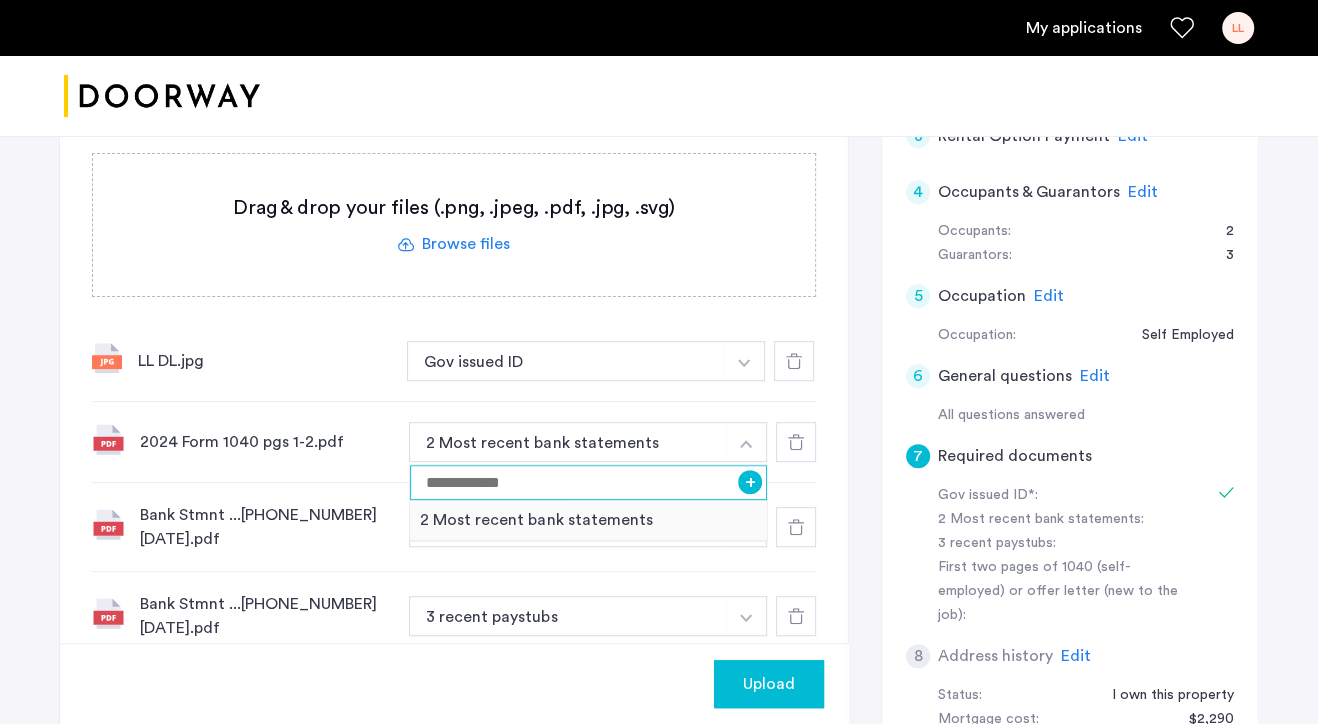 click at bounding box center (588, 482) 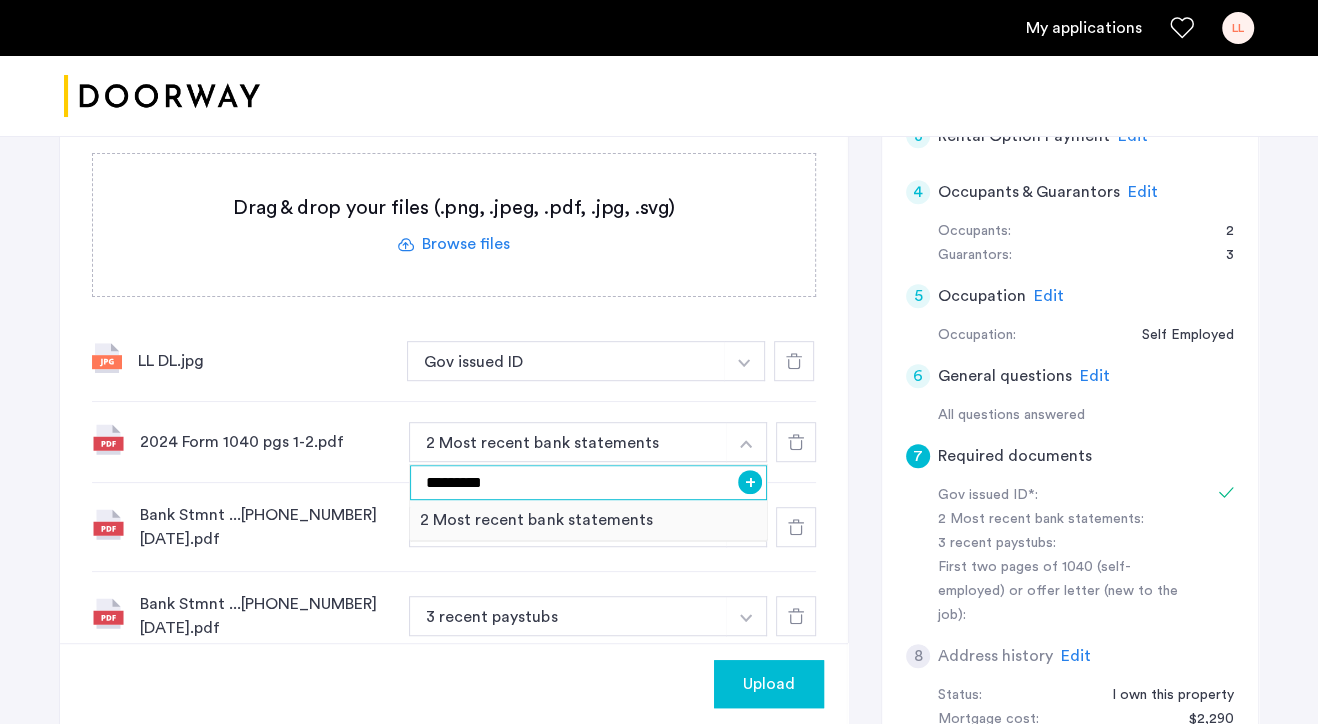 click on "*********" at bounding box center (588, 482) 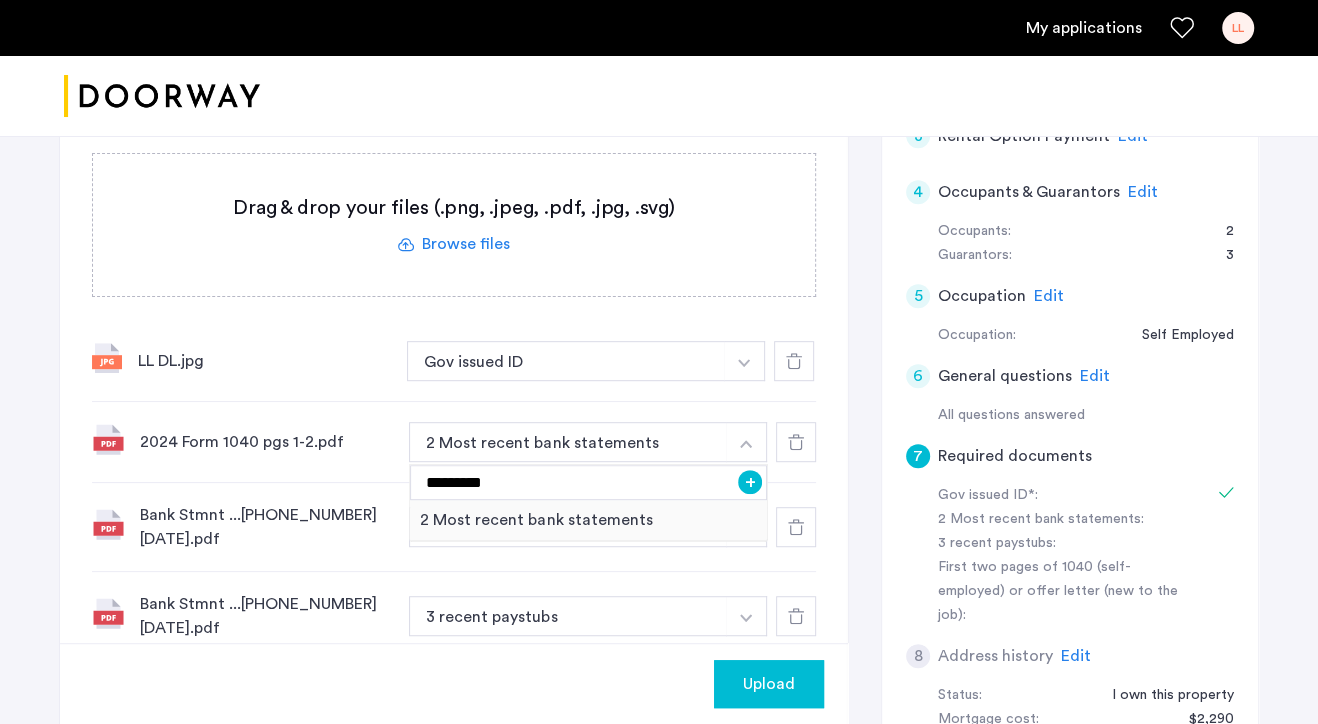 click on "Bank Stmnt ...[PHONE_NUMBER][DATE].pdf 2 Most recent bank statements + 2 Most recent bank statements" 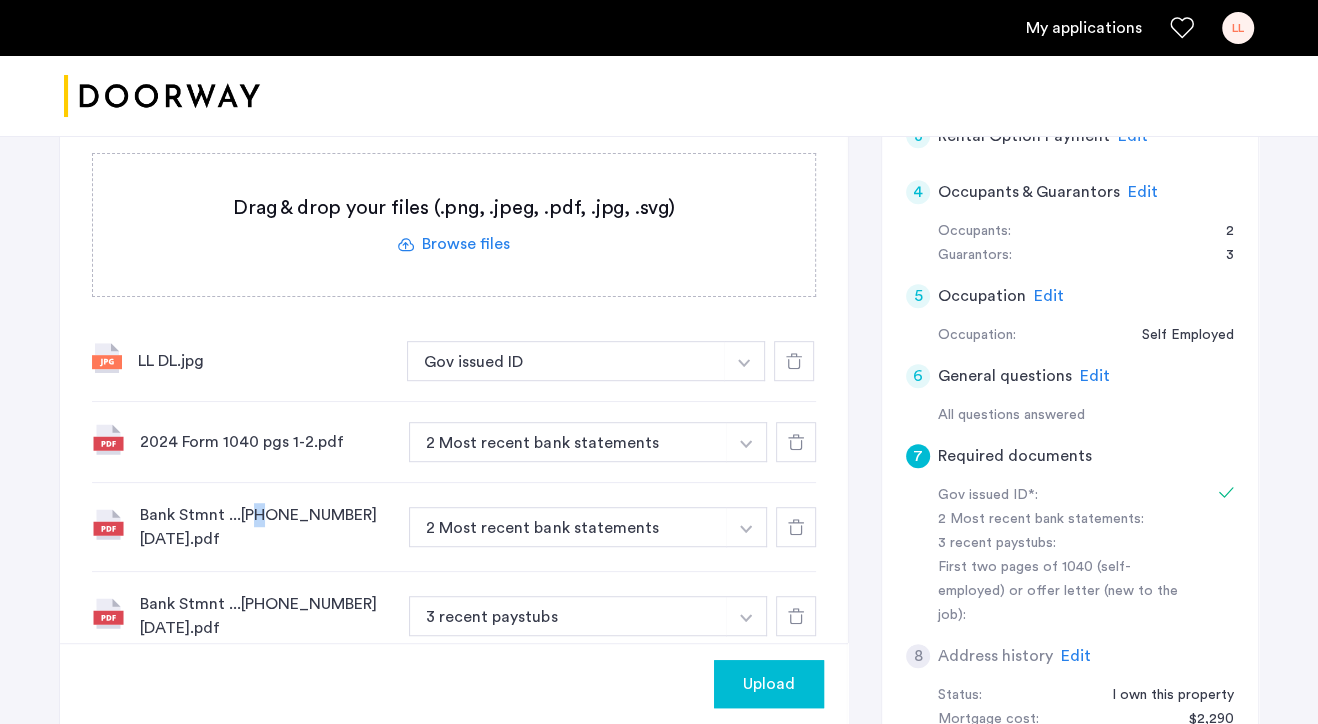 click at bounding box center [744, 363] 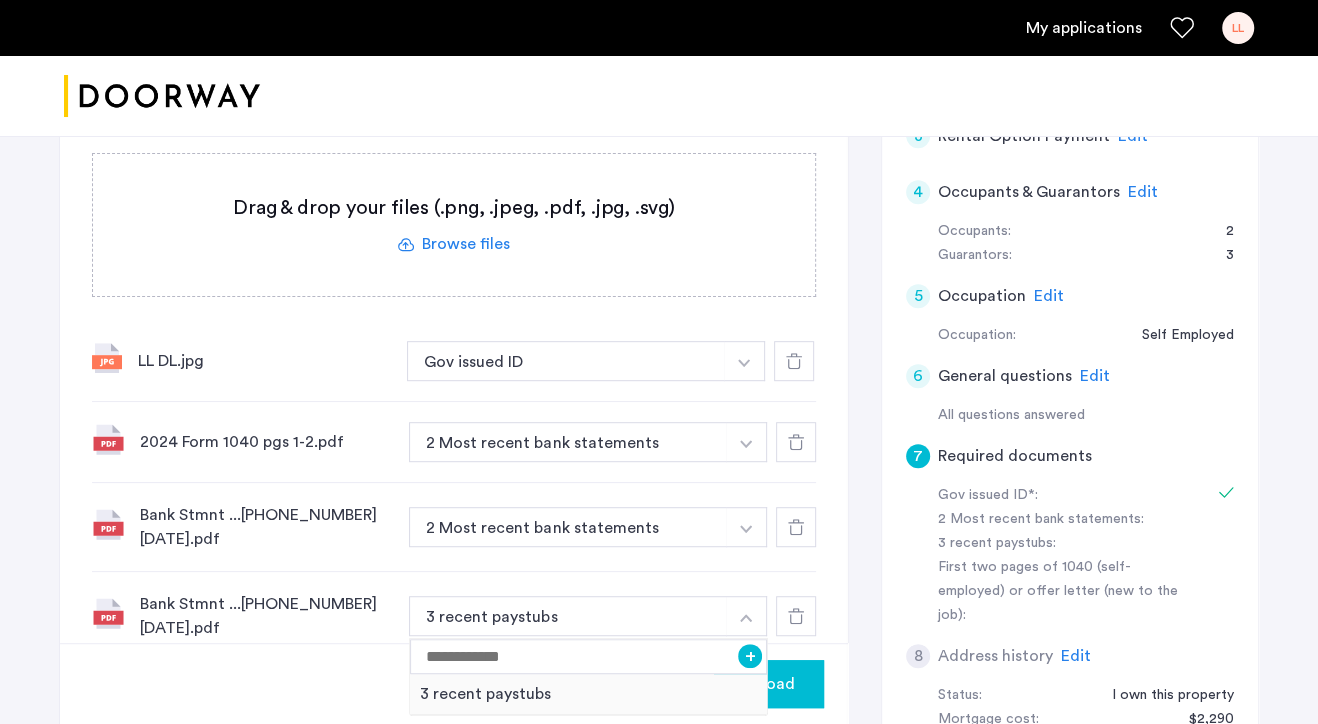 click on "Bank Stmnt ...[PHONE_NUMBER][DATE].pdf" 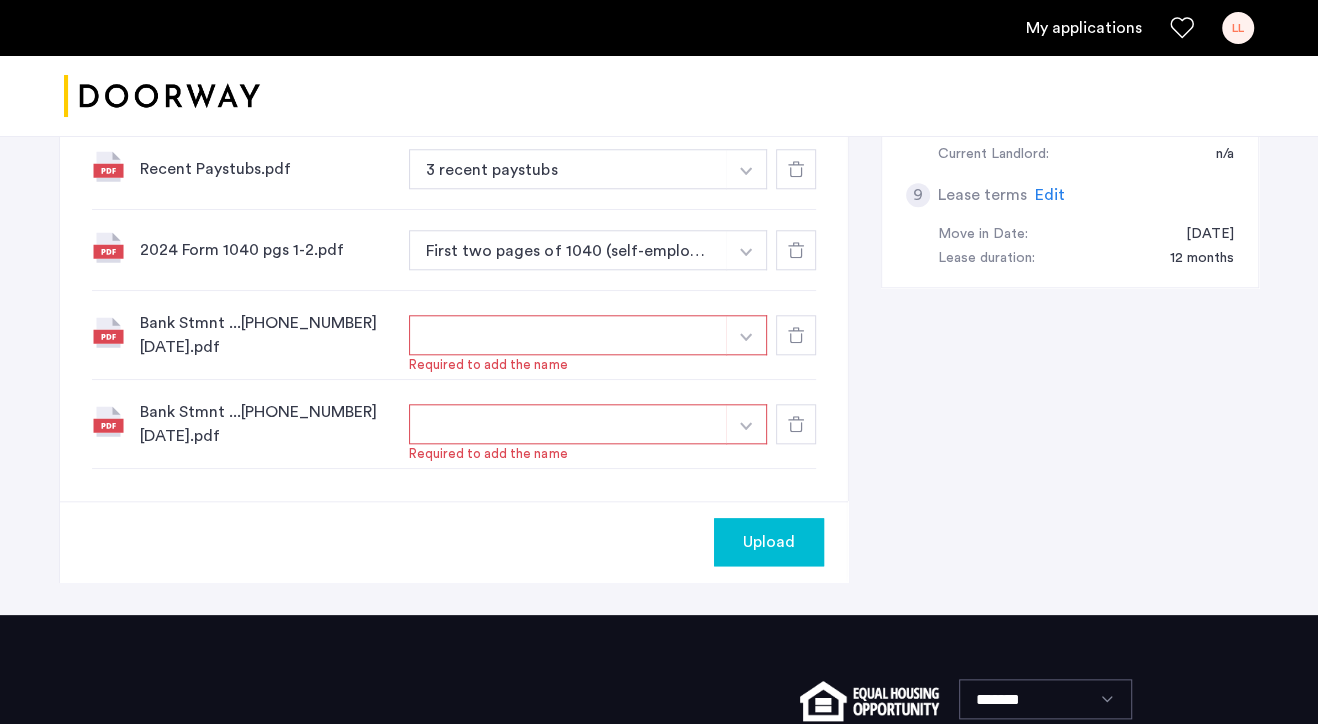 scroll, scrollTop: 1152, scrollLeft: 0, axis: vertical 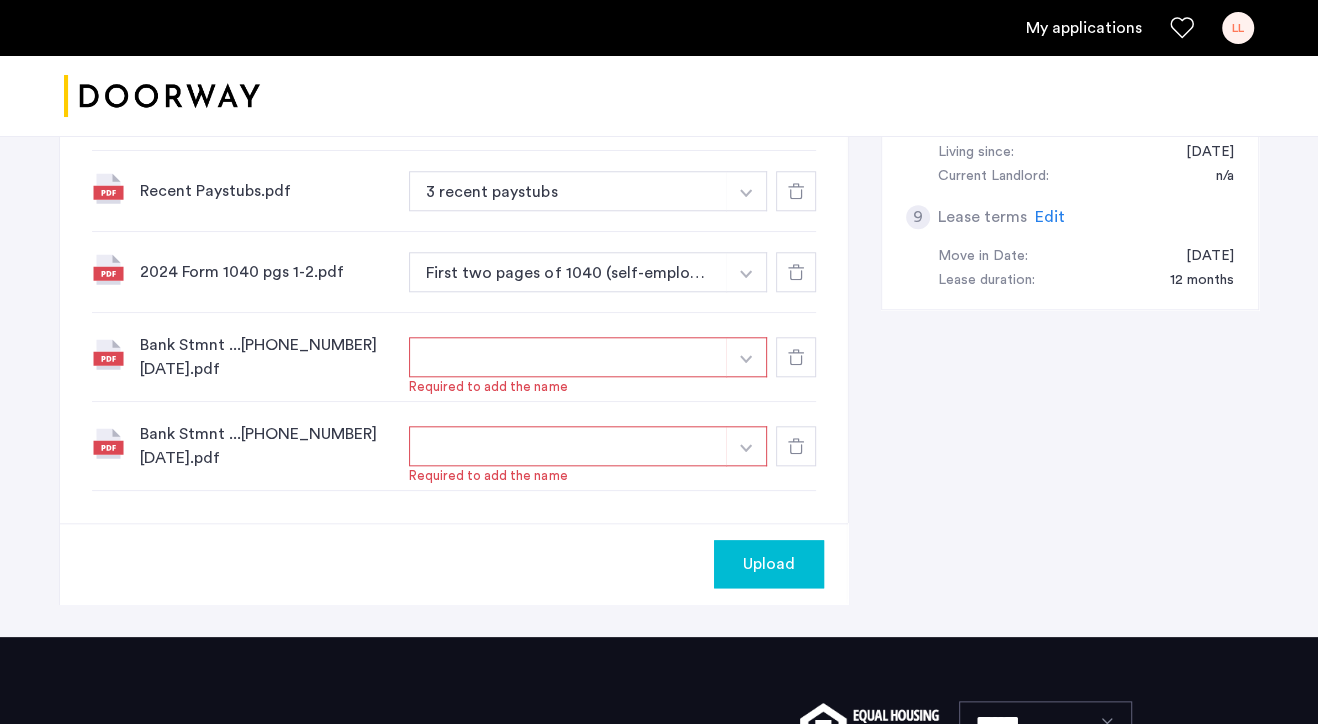 click at bounding box center (746, 359) 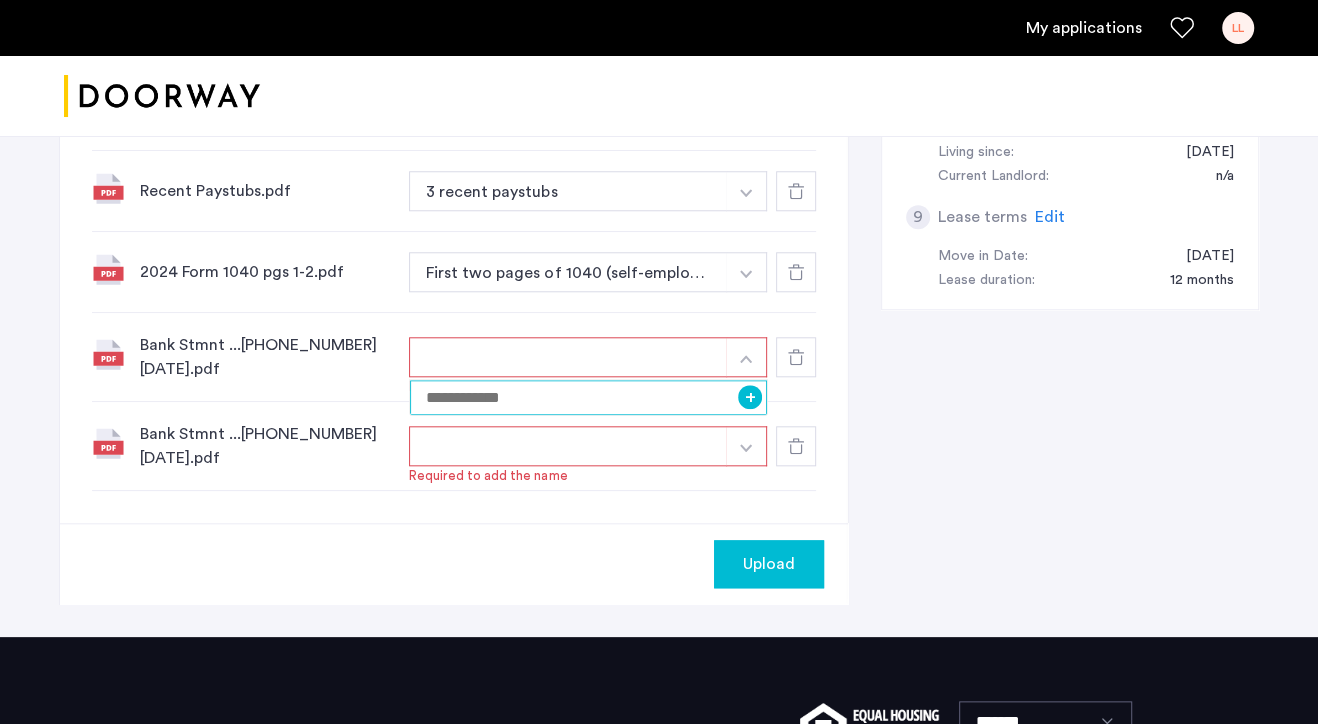click at bounding box center (588, 397) 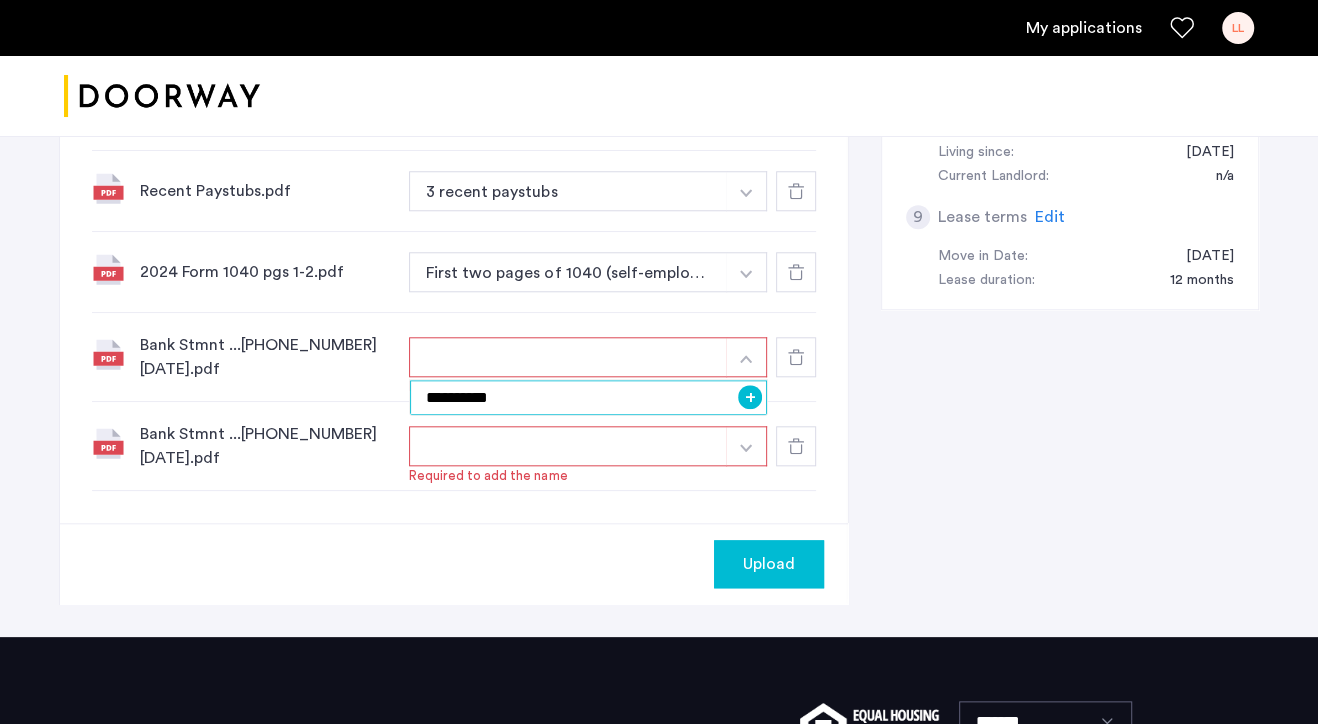 type on "**********" 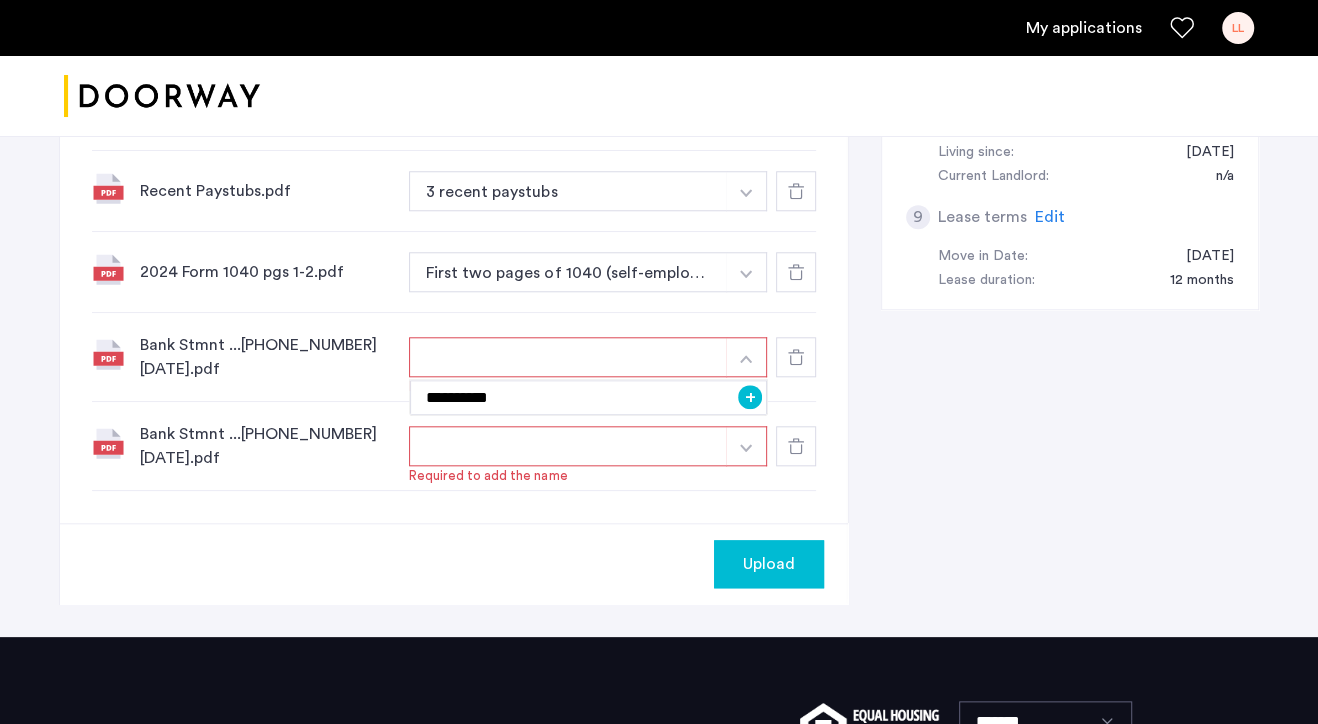 click at bounding box center (568, 446) 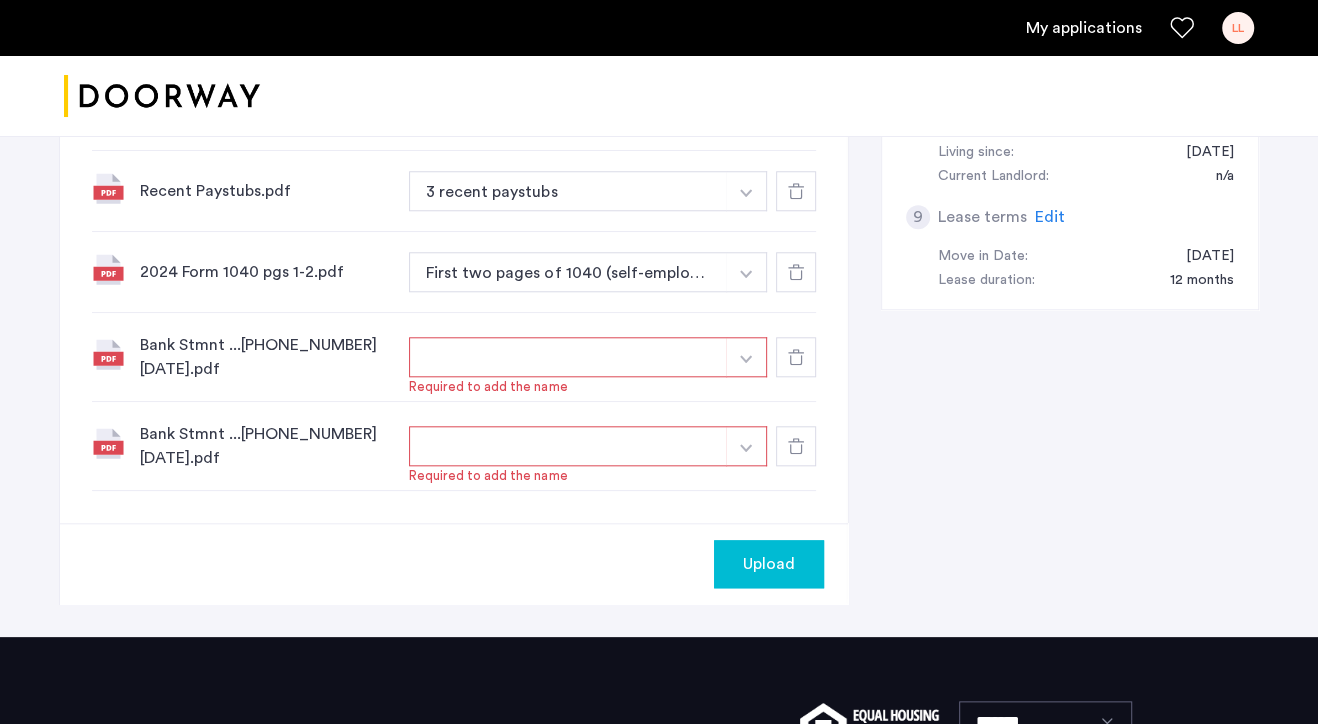 click at bounding box center [568, 357] 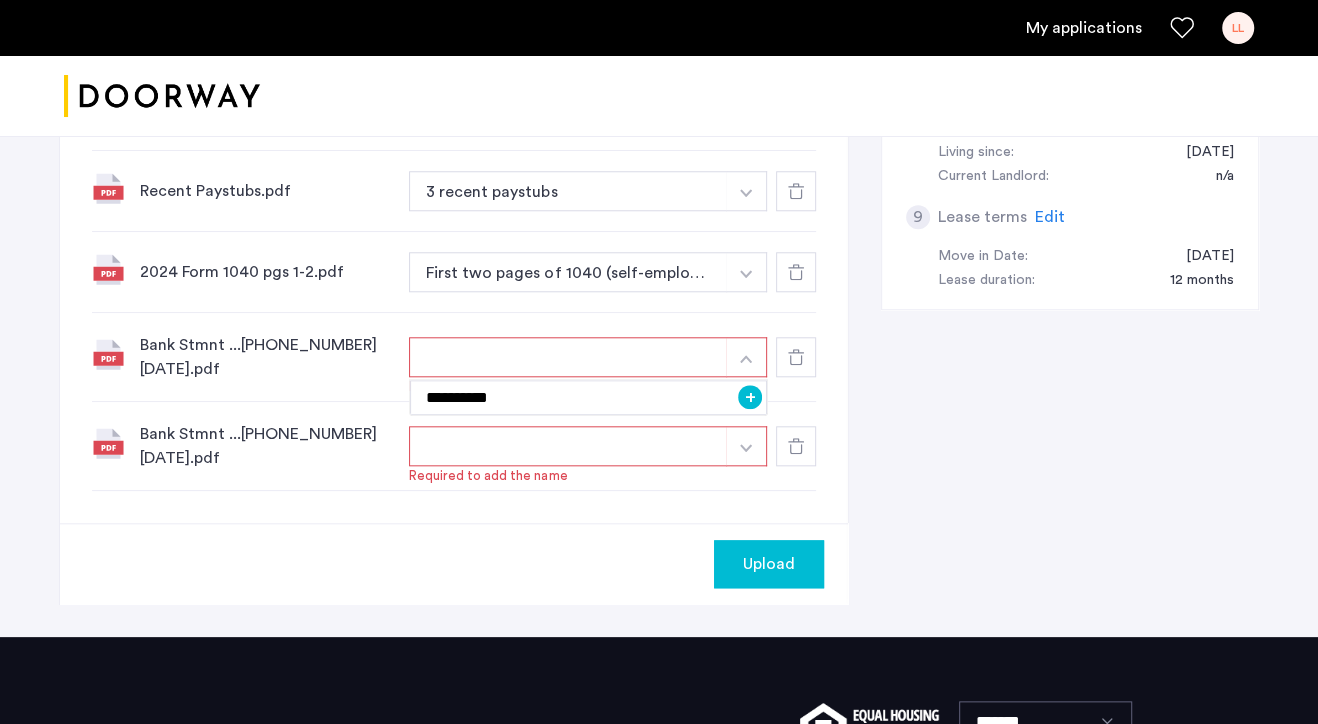 click on "+" at bounding box center [750, 397] 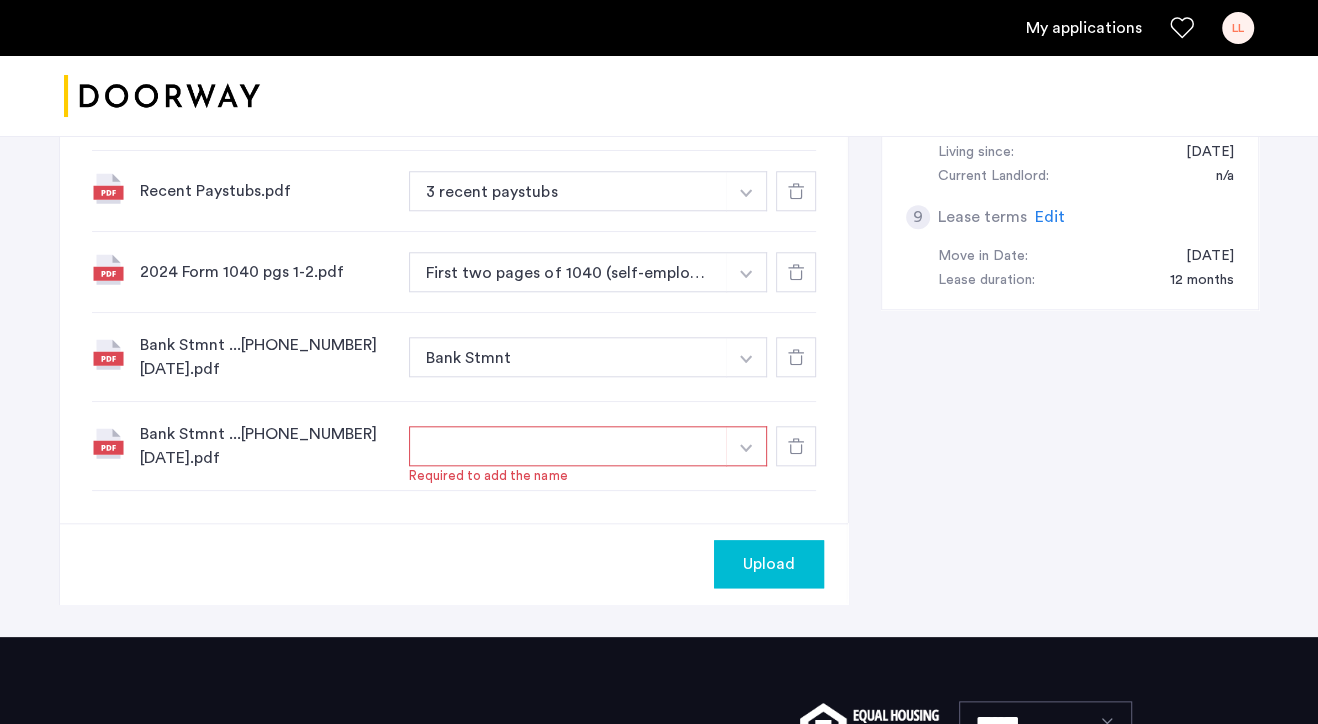 click at bounding box center [746, 448] 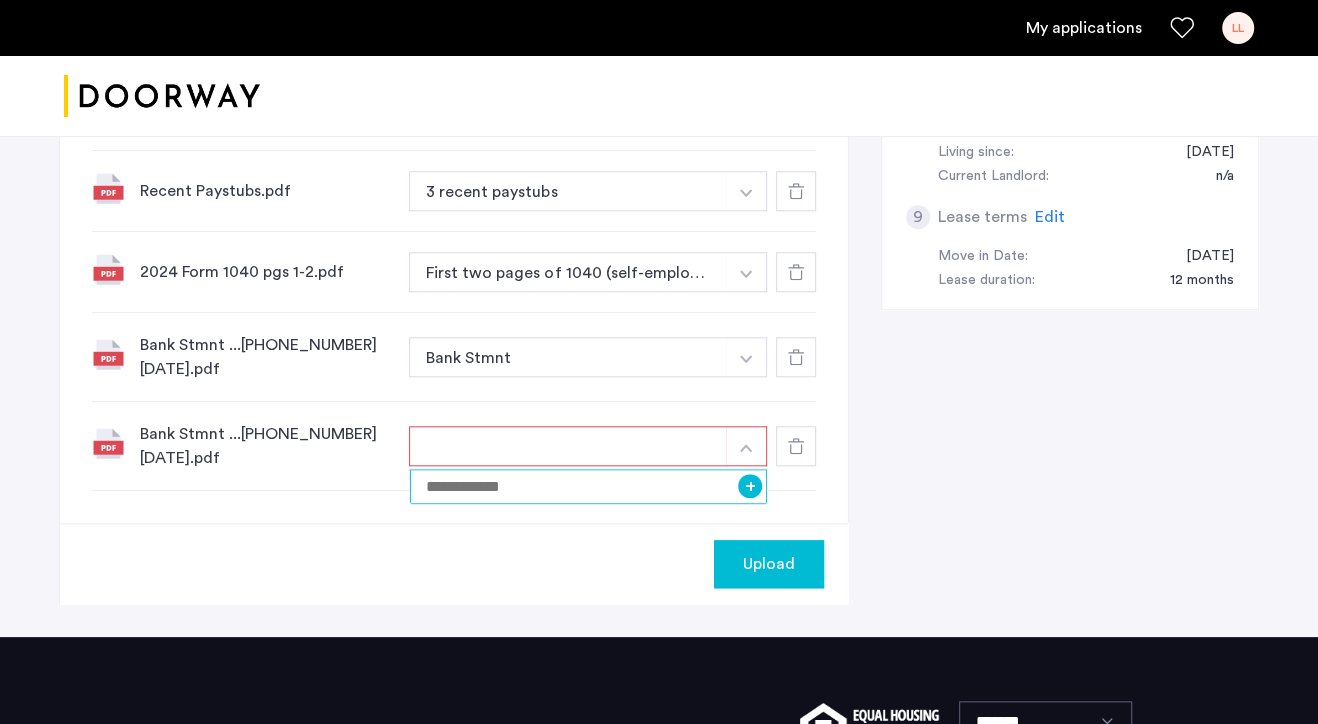 click at bounding box center (588, 486) 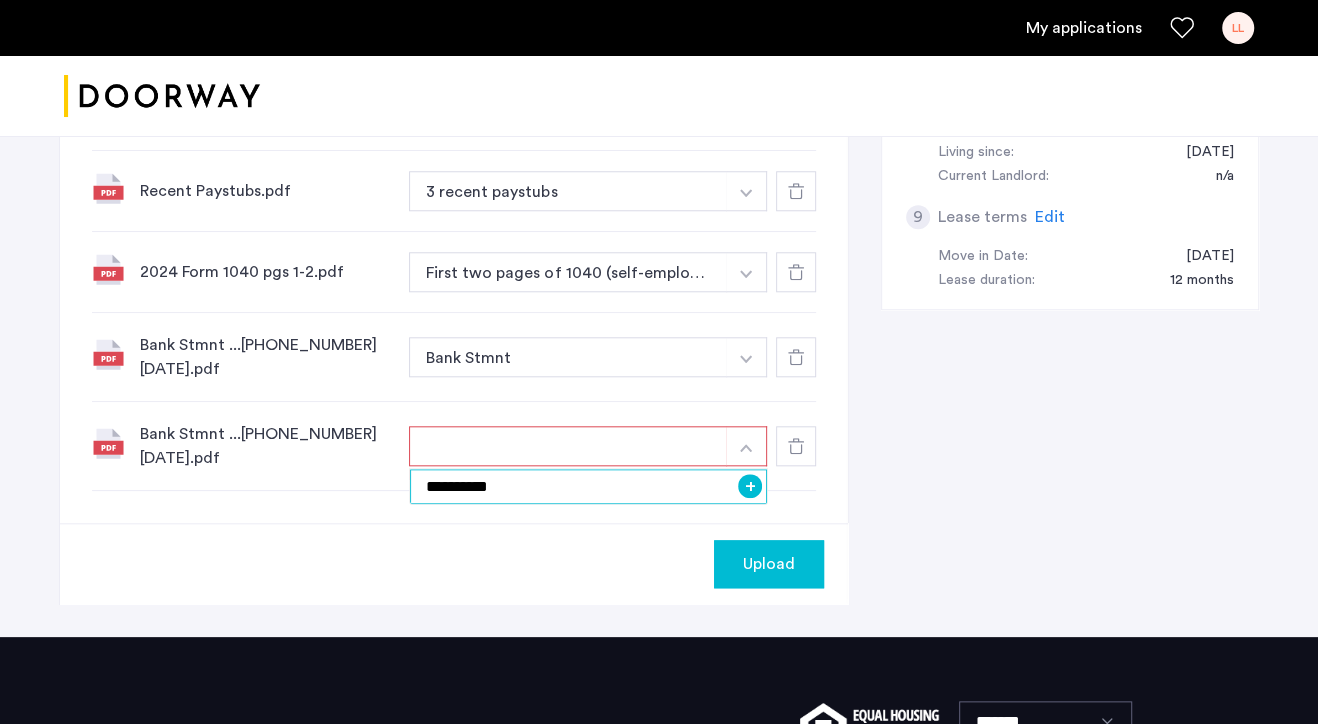 type on "**********" 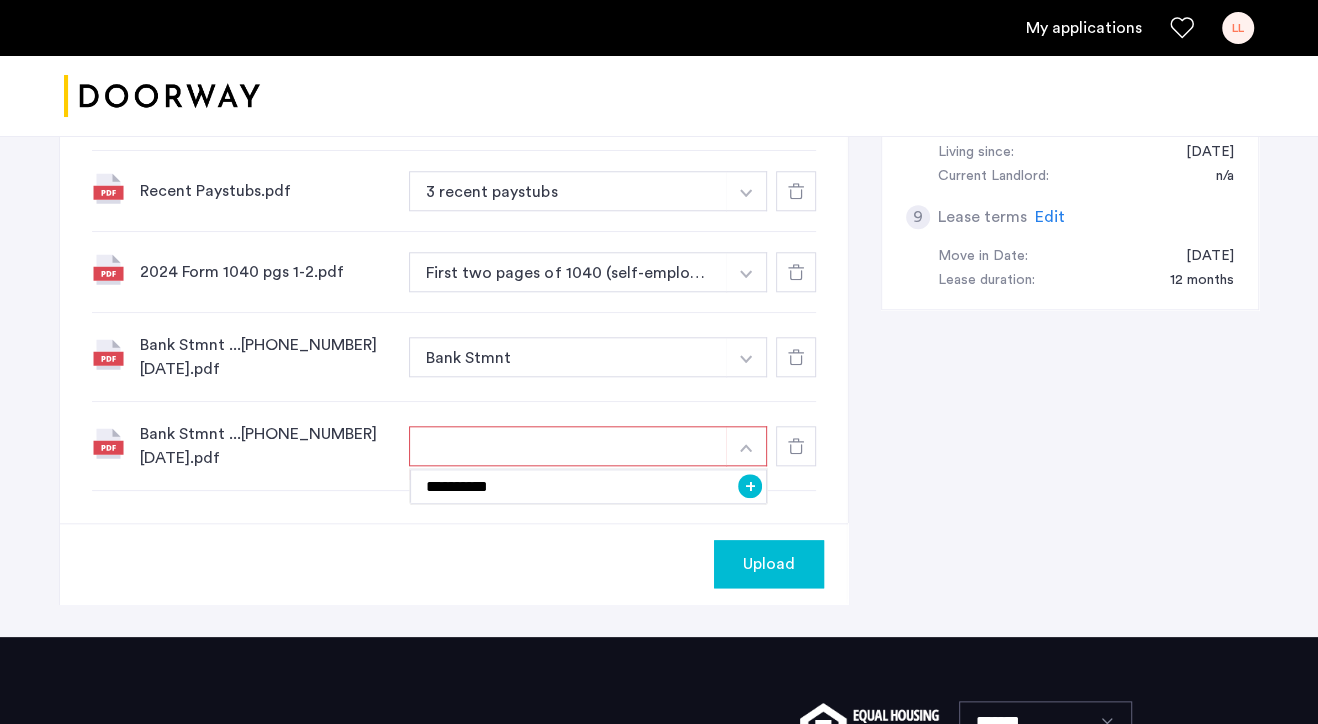 click on "+" at bounding box center (750, 486) 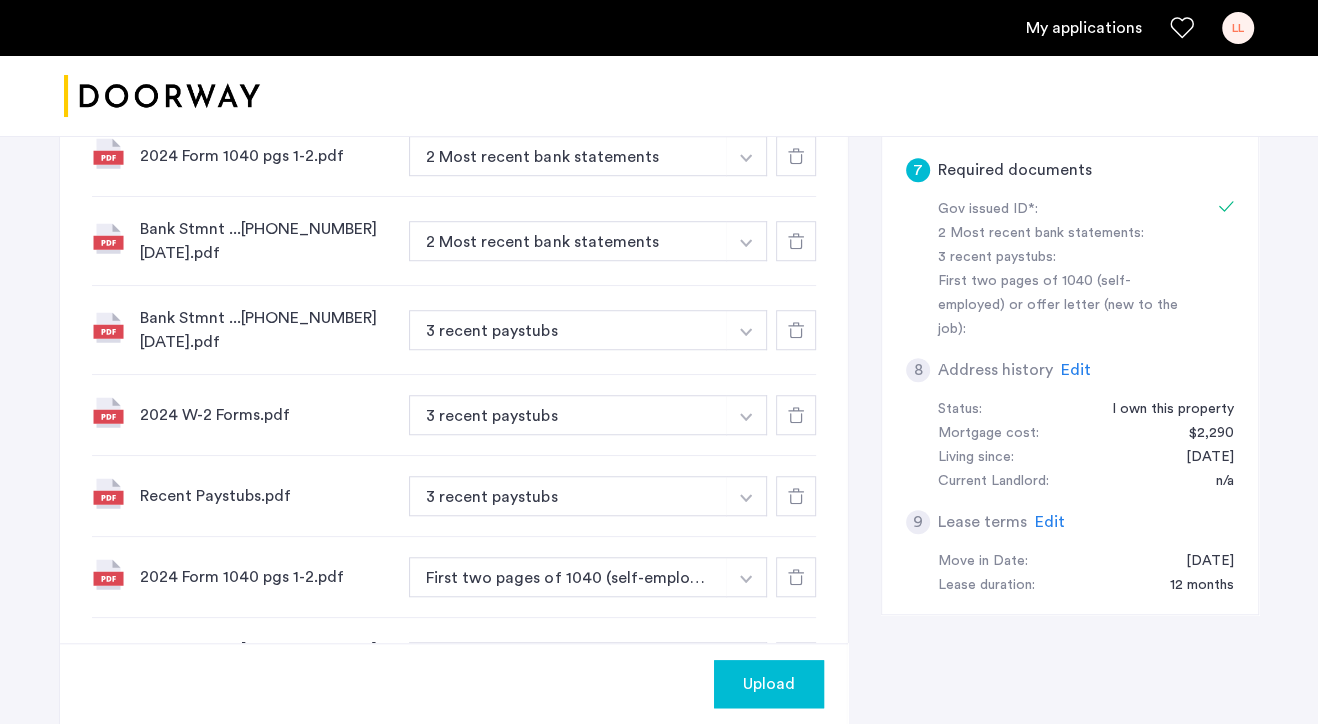 scroll, scrollTop: 798, scrollLeft: 0, axis: vertical 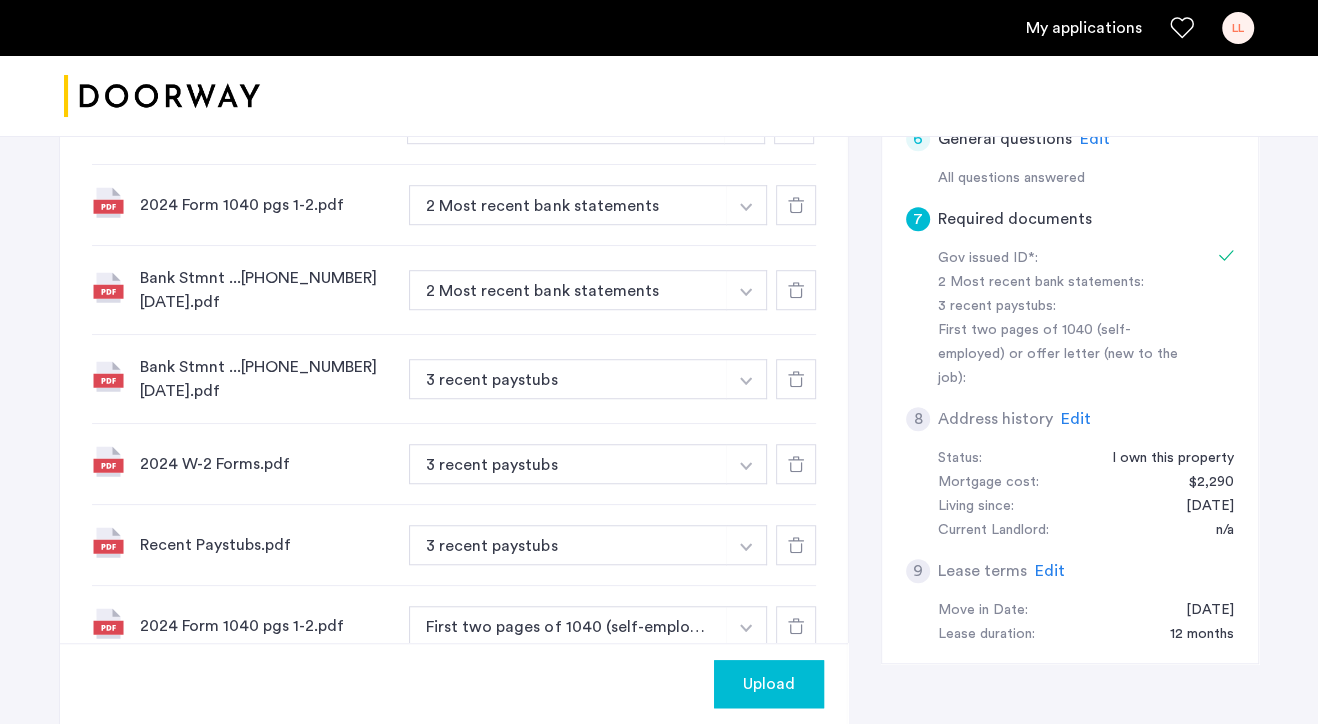 click 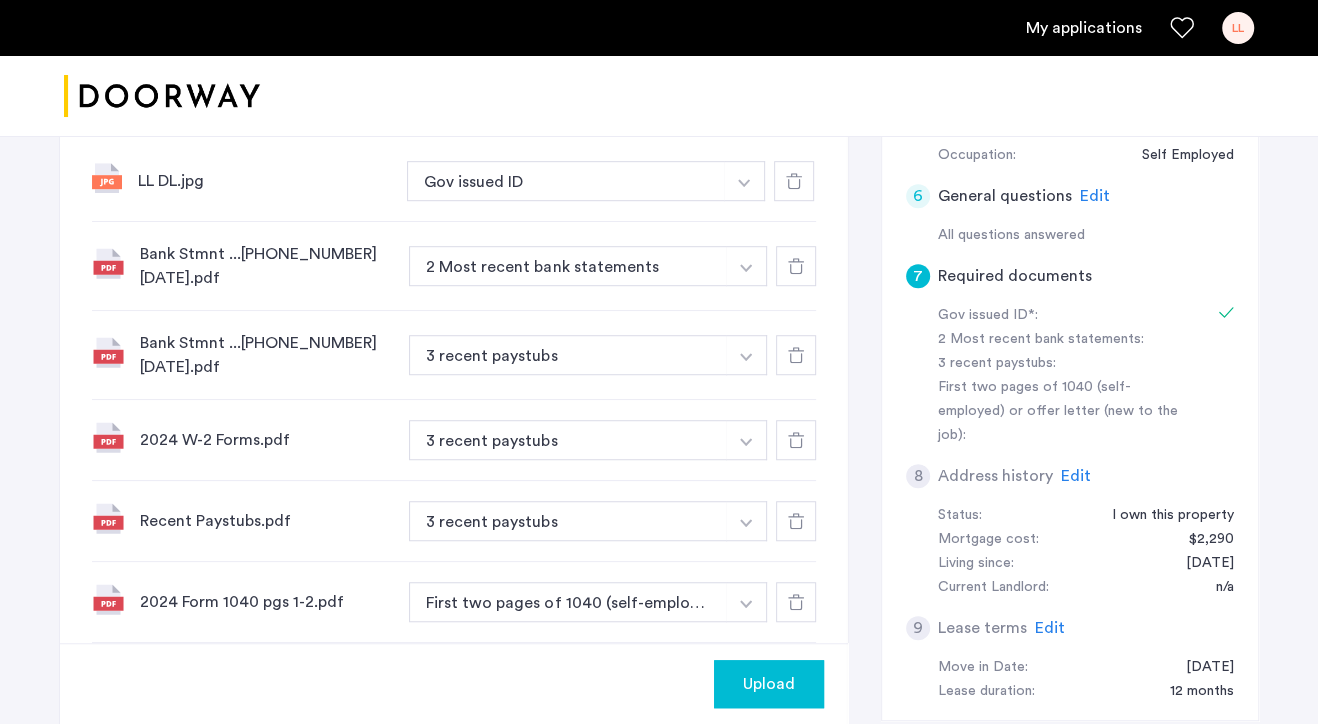 scroll, scrollTop: 749, scrollLeft: 0, axis: vertical 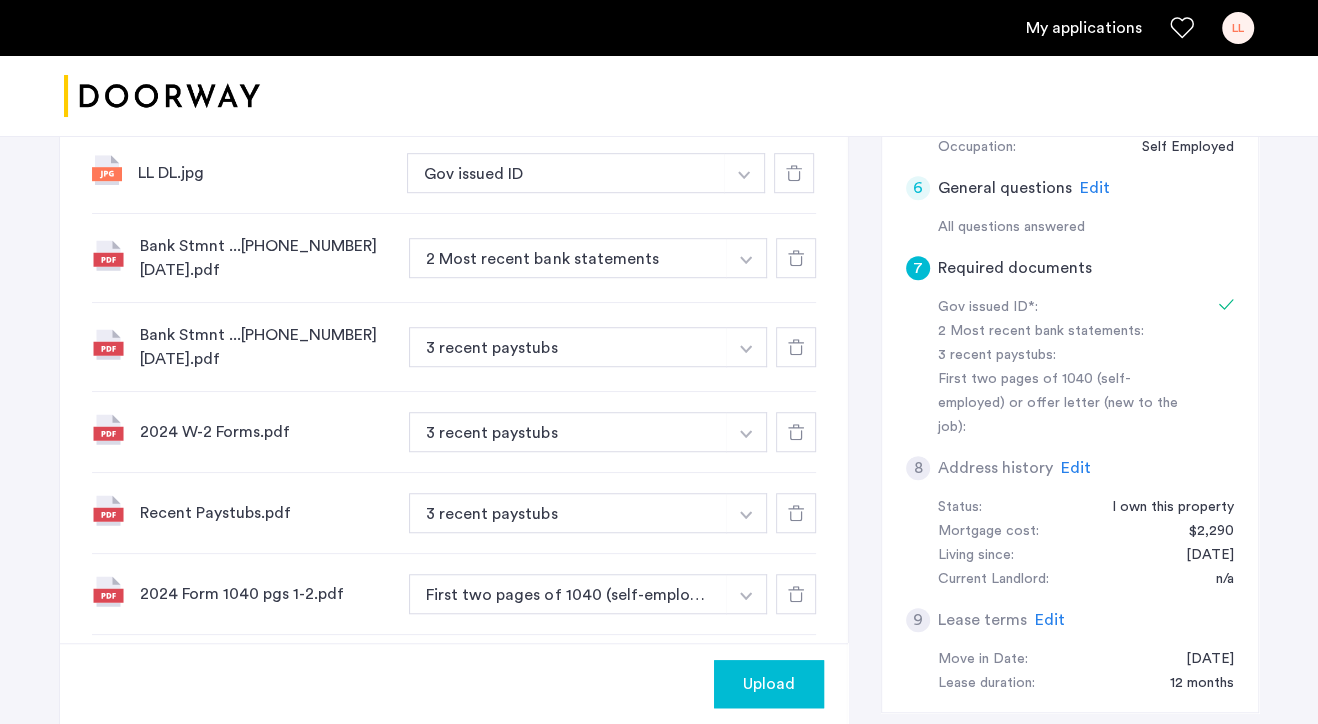 click at bounding box center [744, 175] 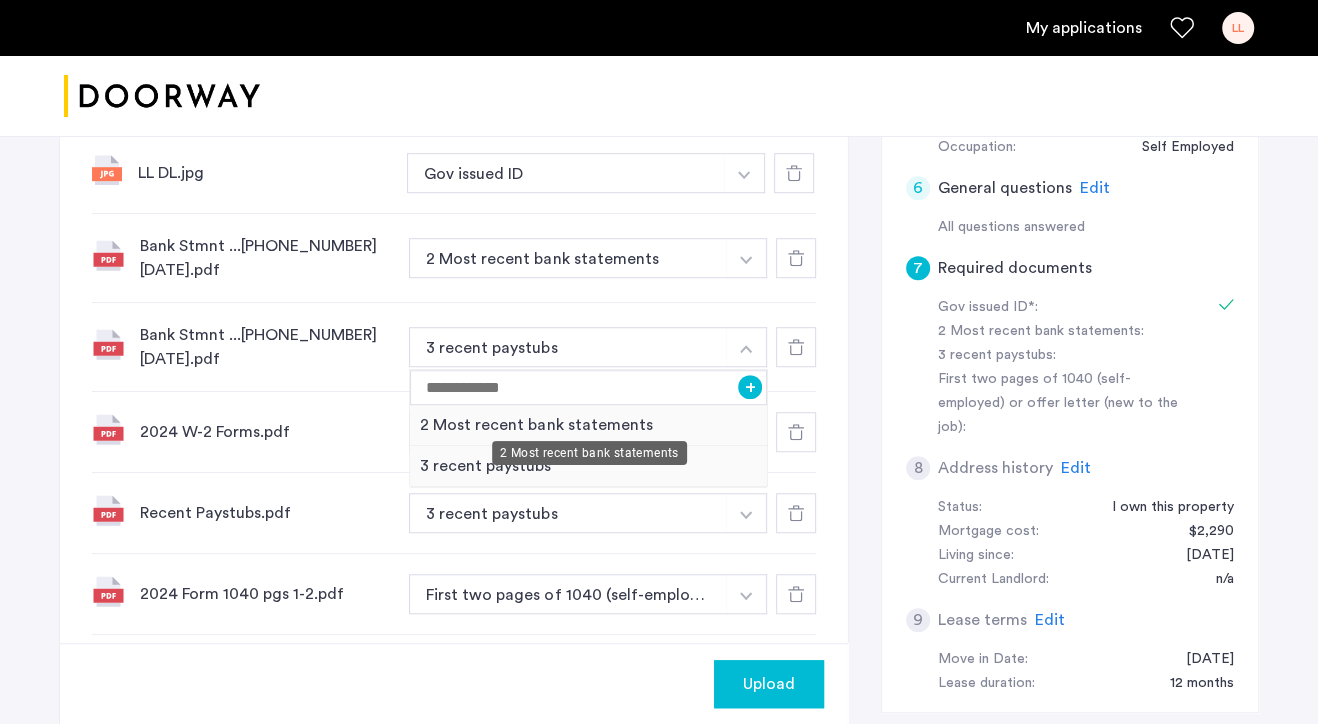 click on "2 Most recent bank statements" at bounding box center [588, 425] 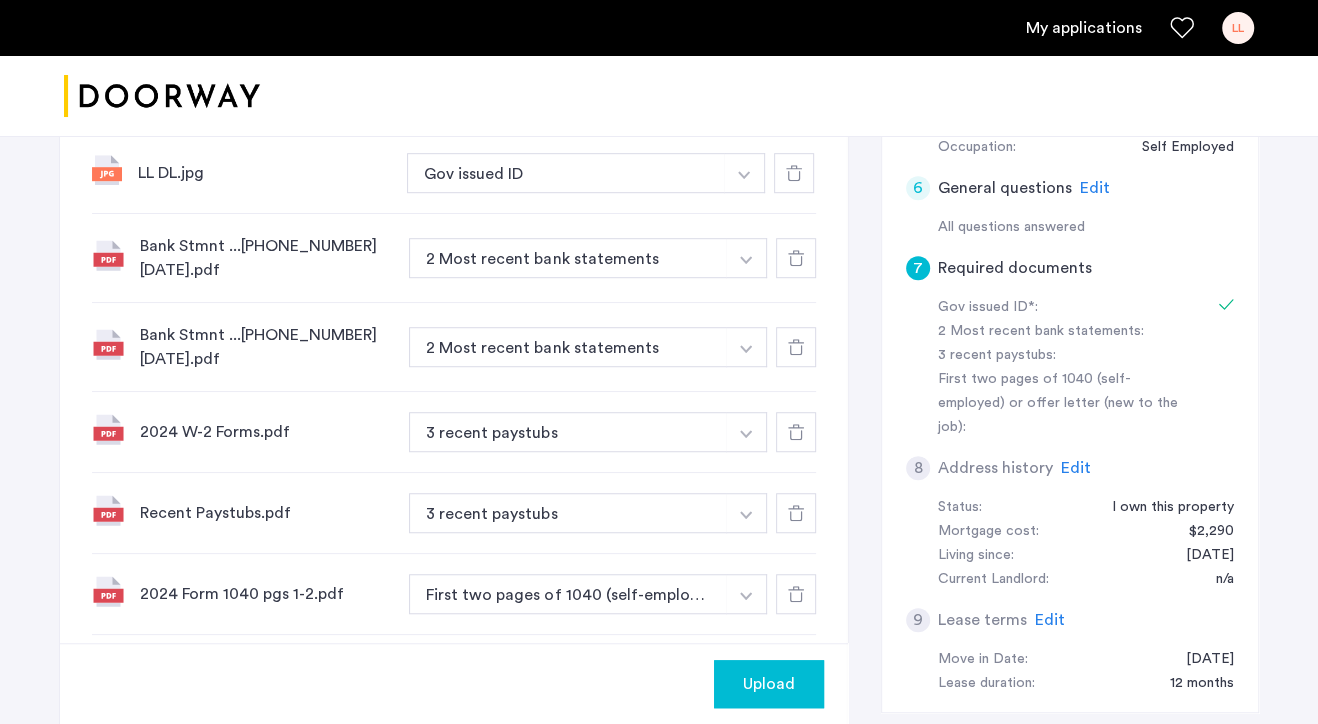 click at bounding box center [744, 175] 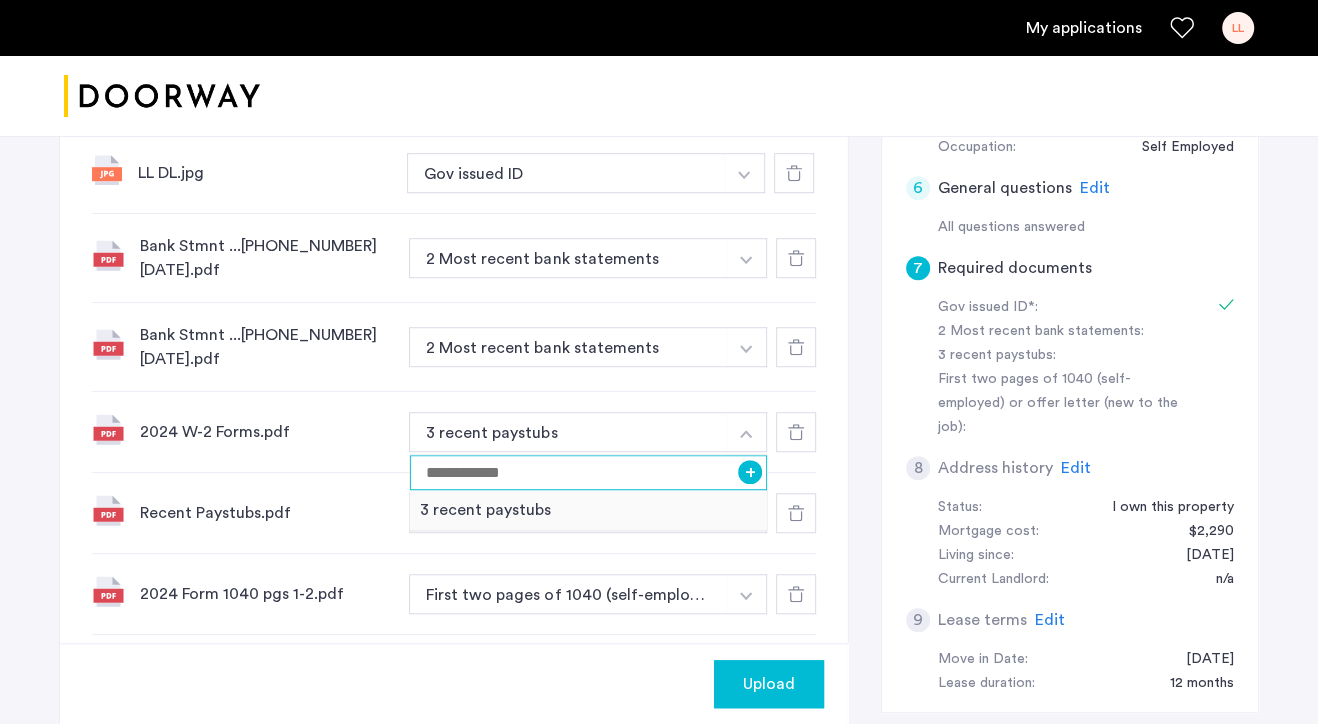 click at bounding box center (588, 472) 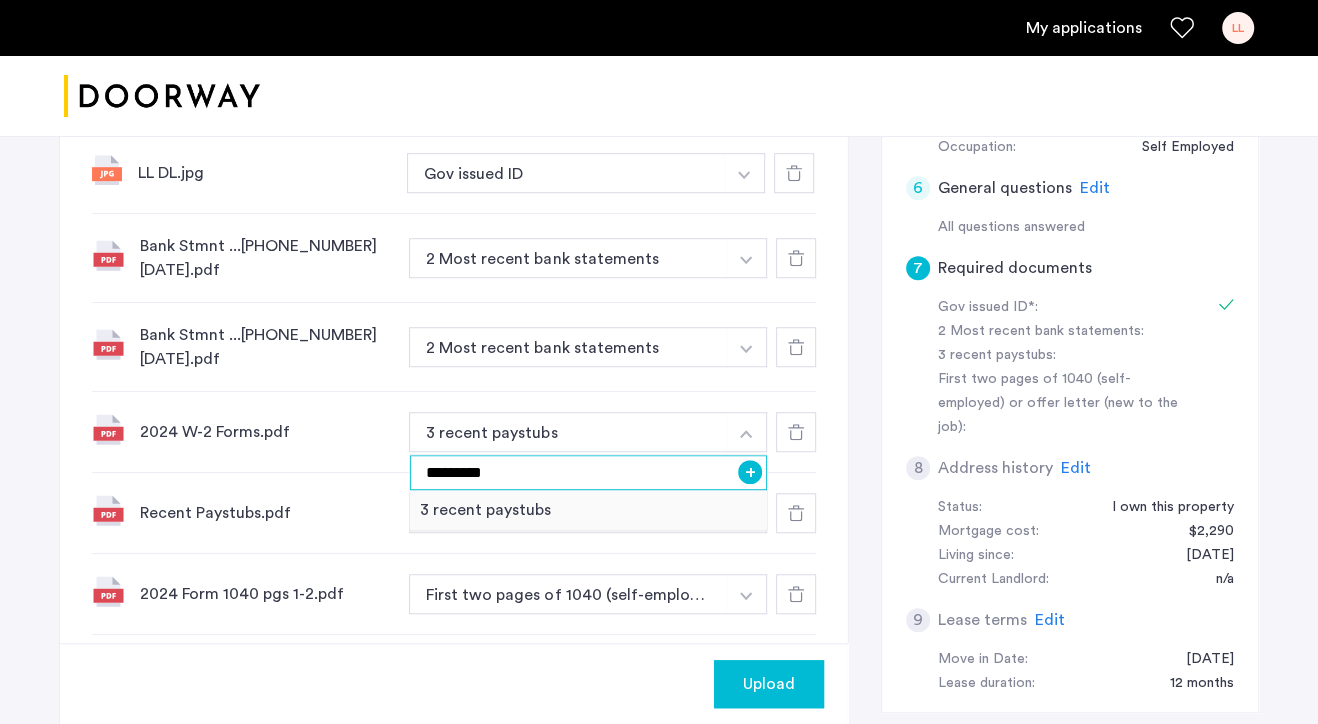 type on "*********" 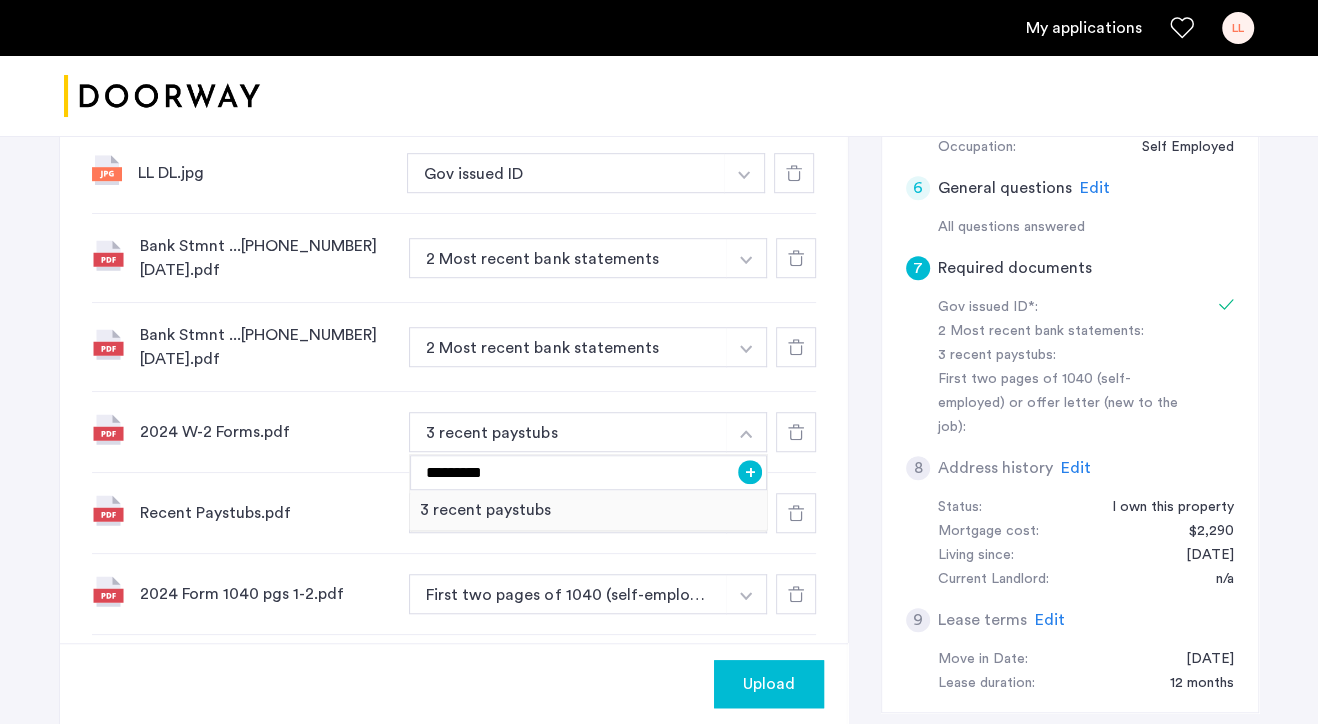 click on "+" at bounding box center (750, 472) 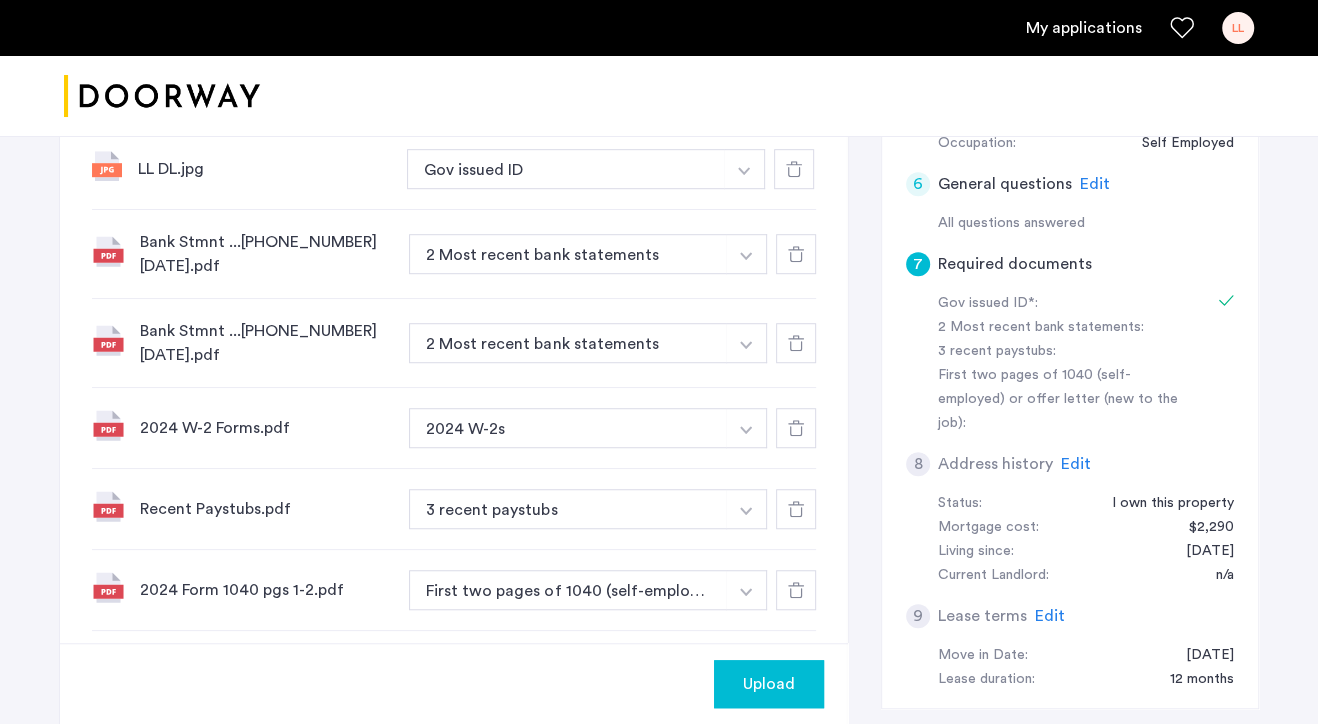 scroll, scrollTop: 749, scrollLeft: 0, axis: vertical 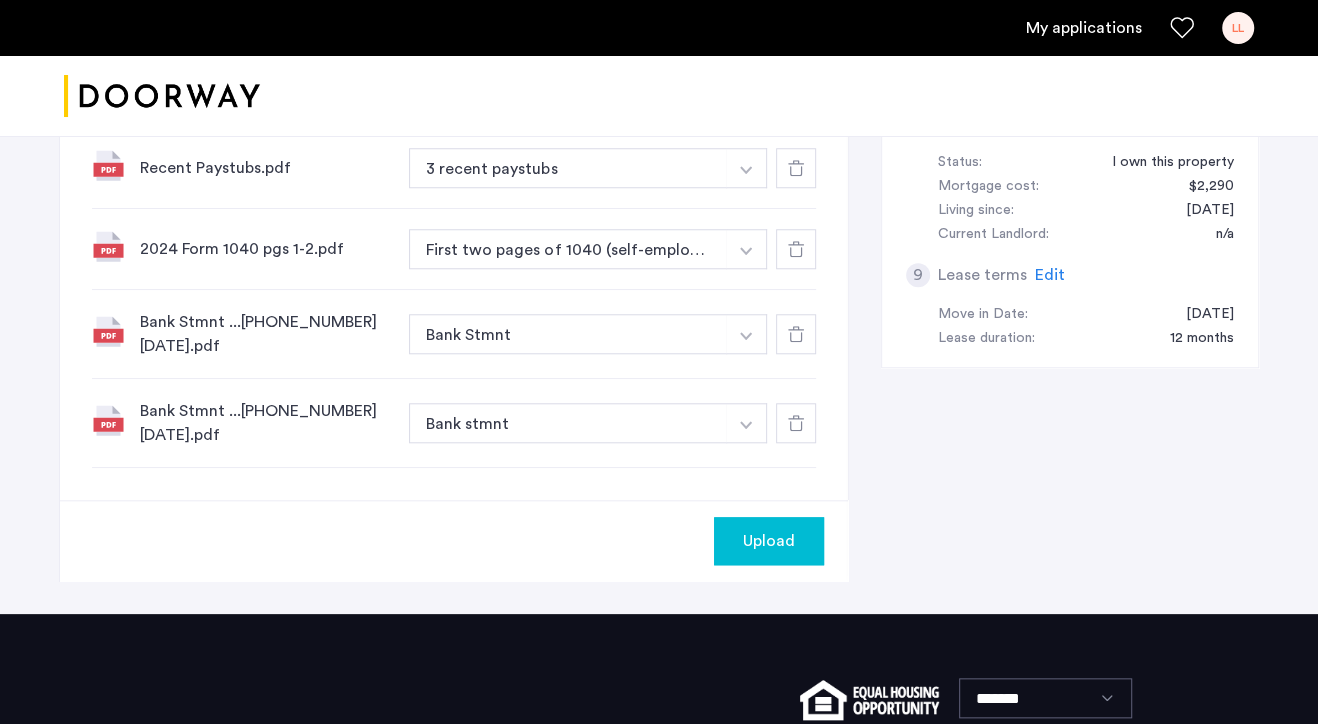 click on "Upload" 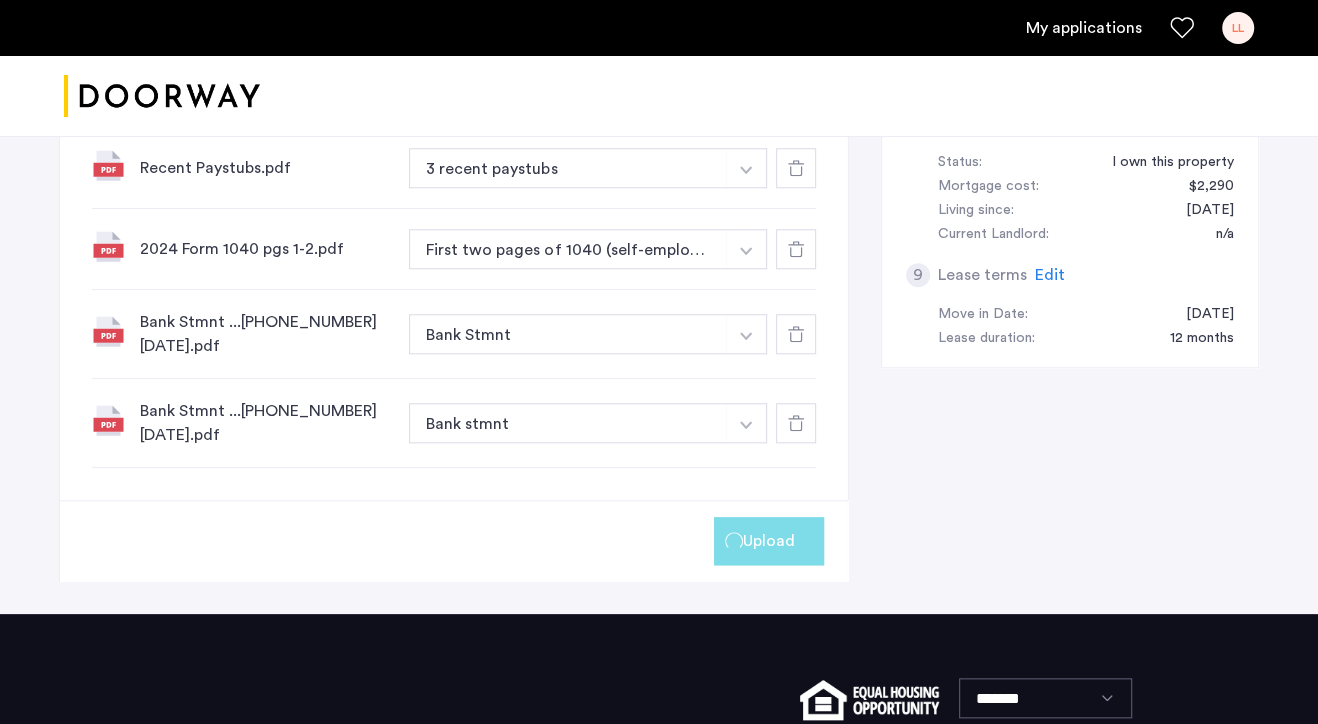scroll, scrollTop: 1240, scrollLeft: 0, axis: vertical 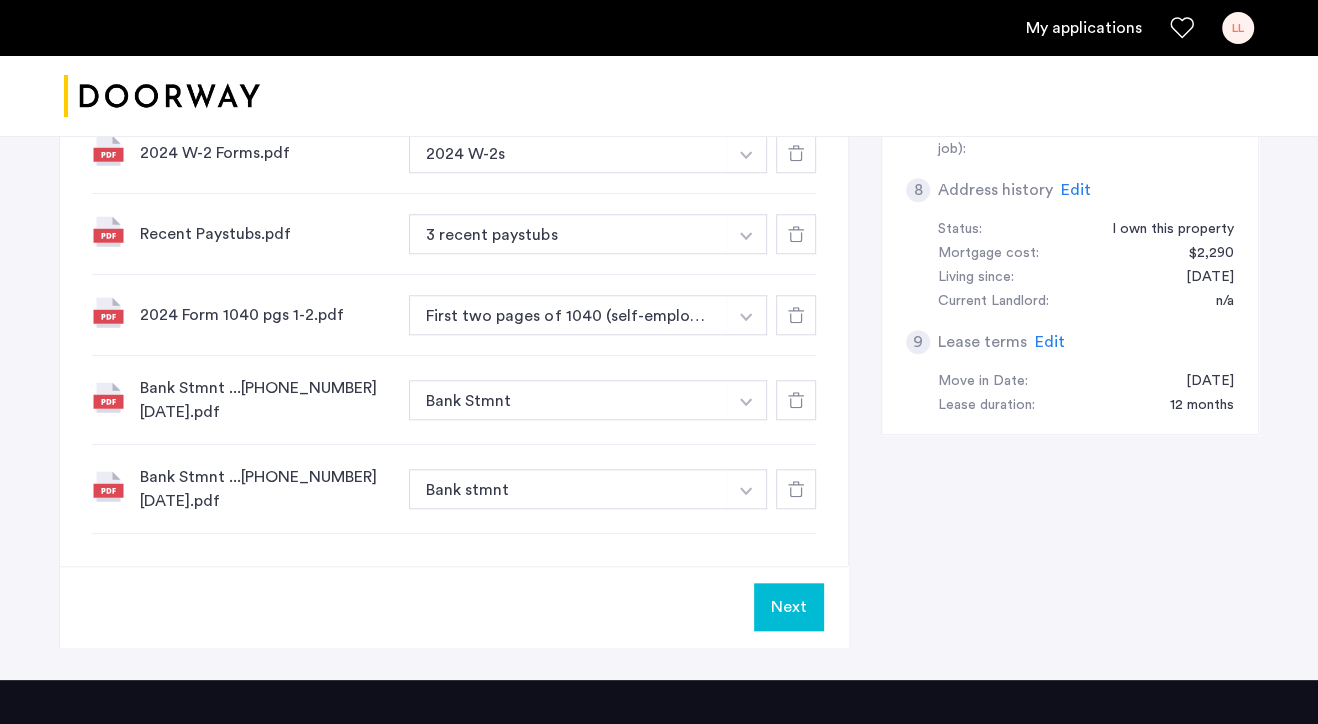 click on "Next" 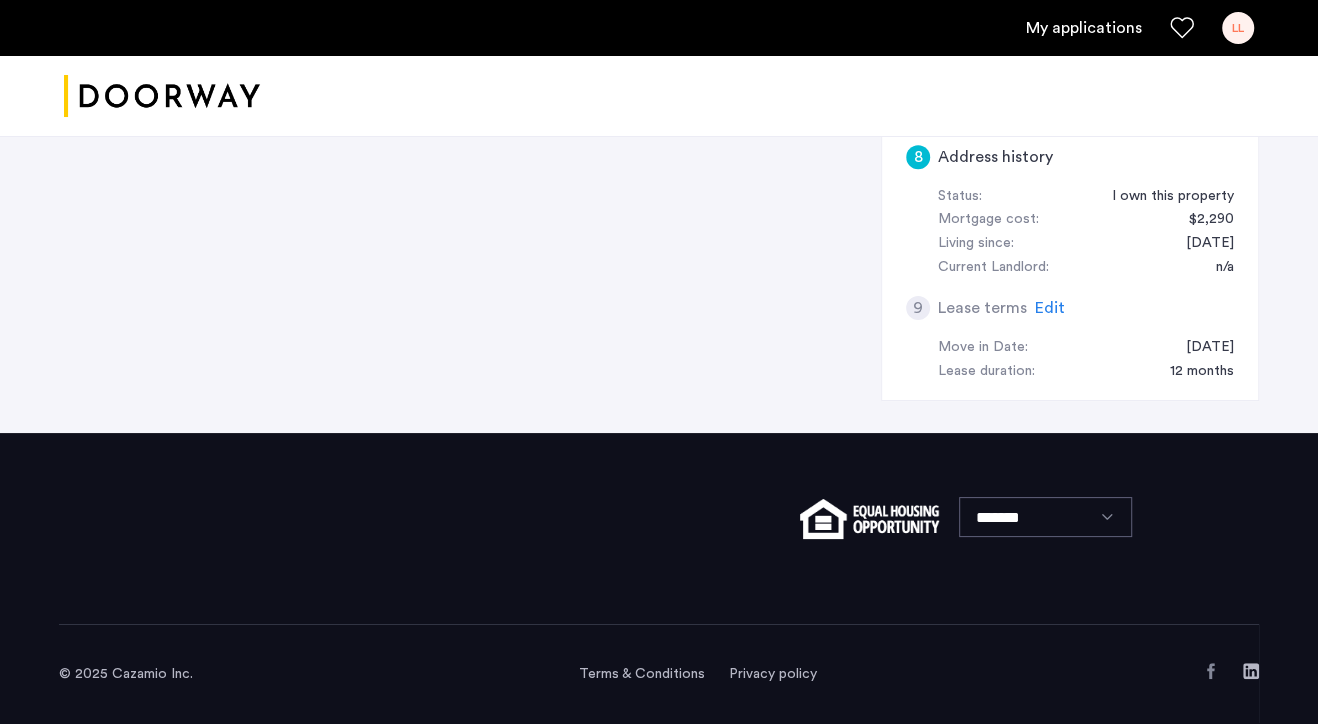 scroll, scrollTop: 0, scrollLeft: 0, axis: both 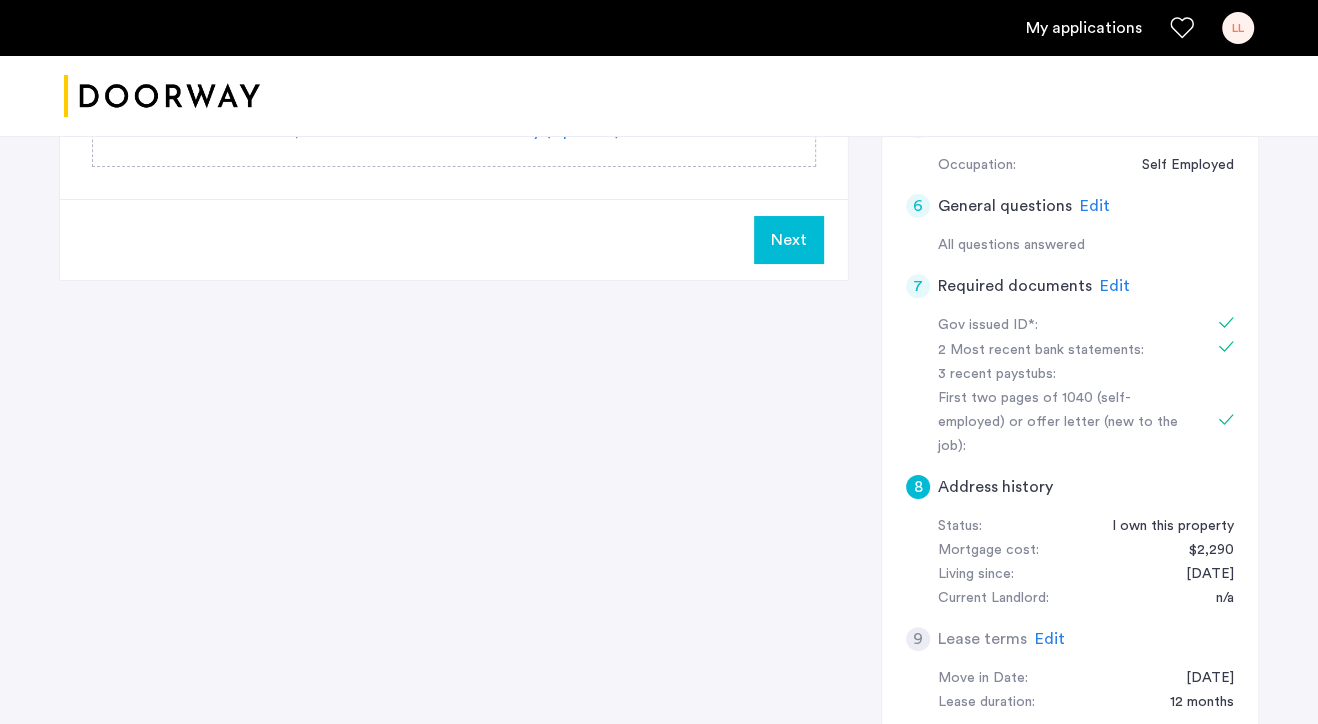 click on "Edit" 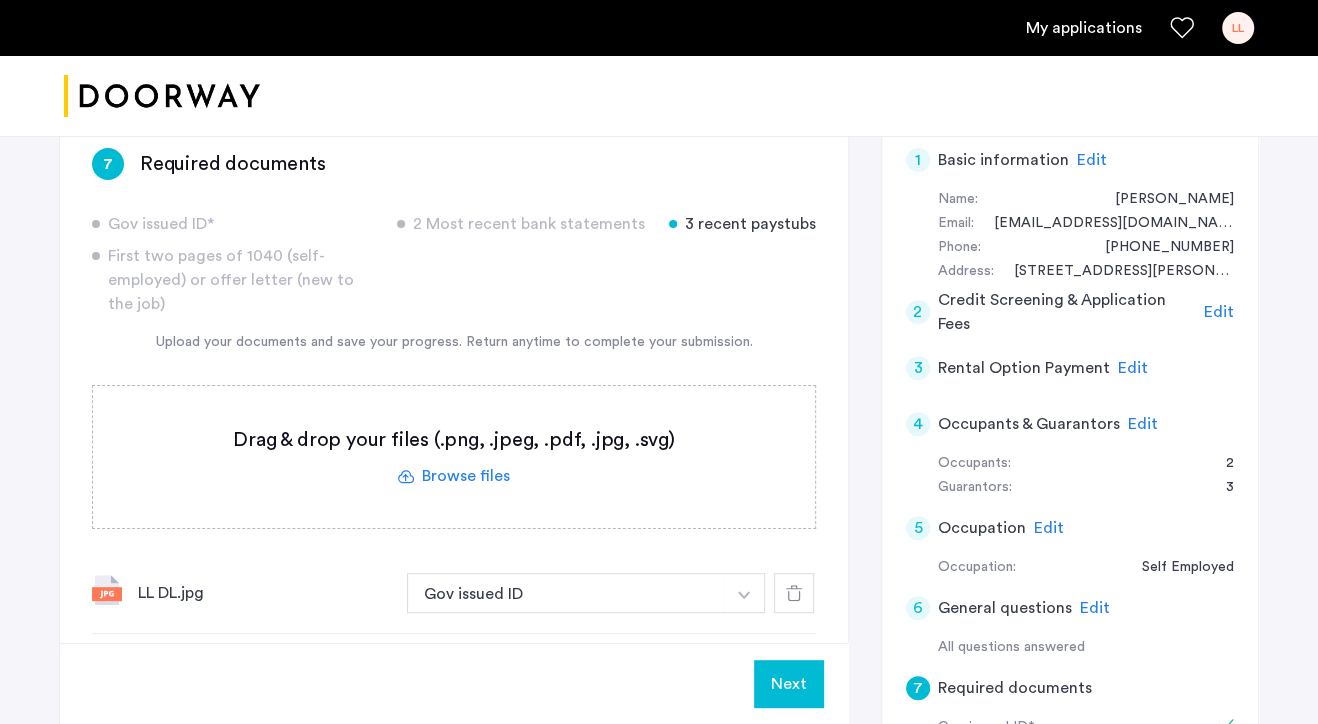 scroll, scrollTop: 326, scrollLeft: 0, axis: vertical 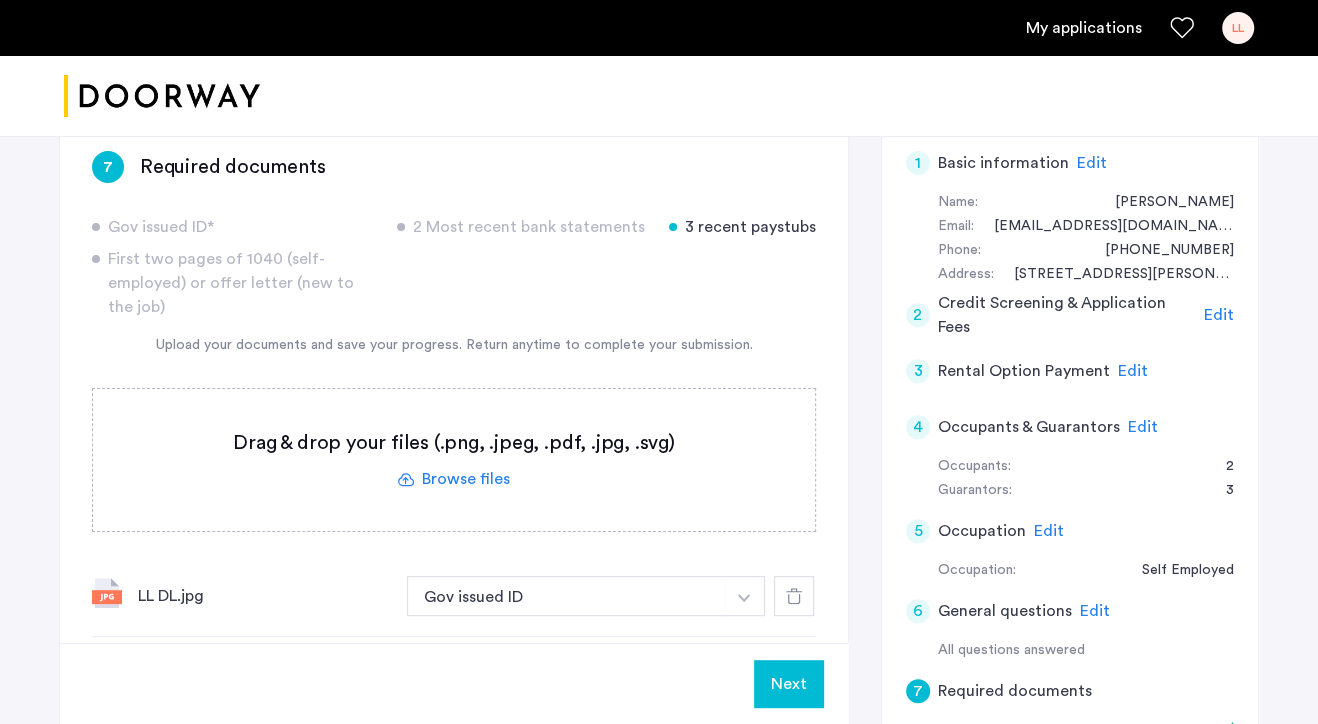 click on "3 recent paystubs" 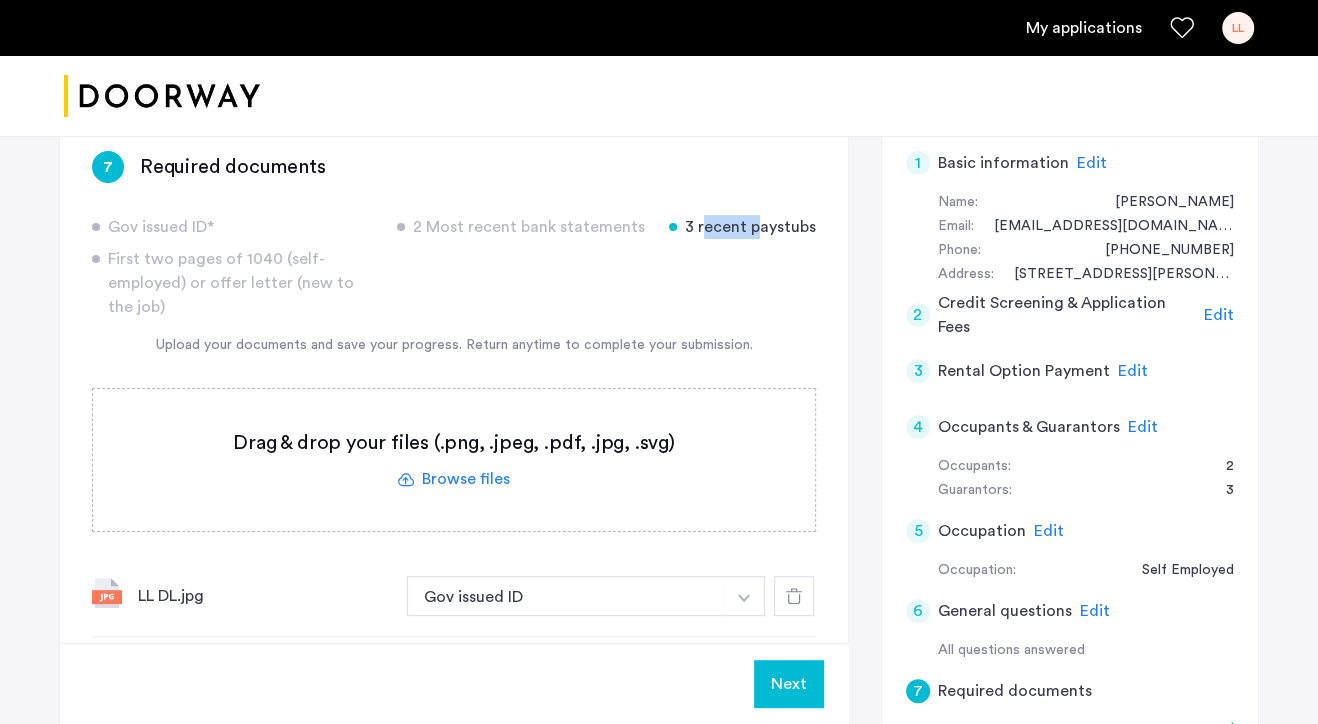 click on "3 recent paystubs" 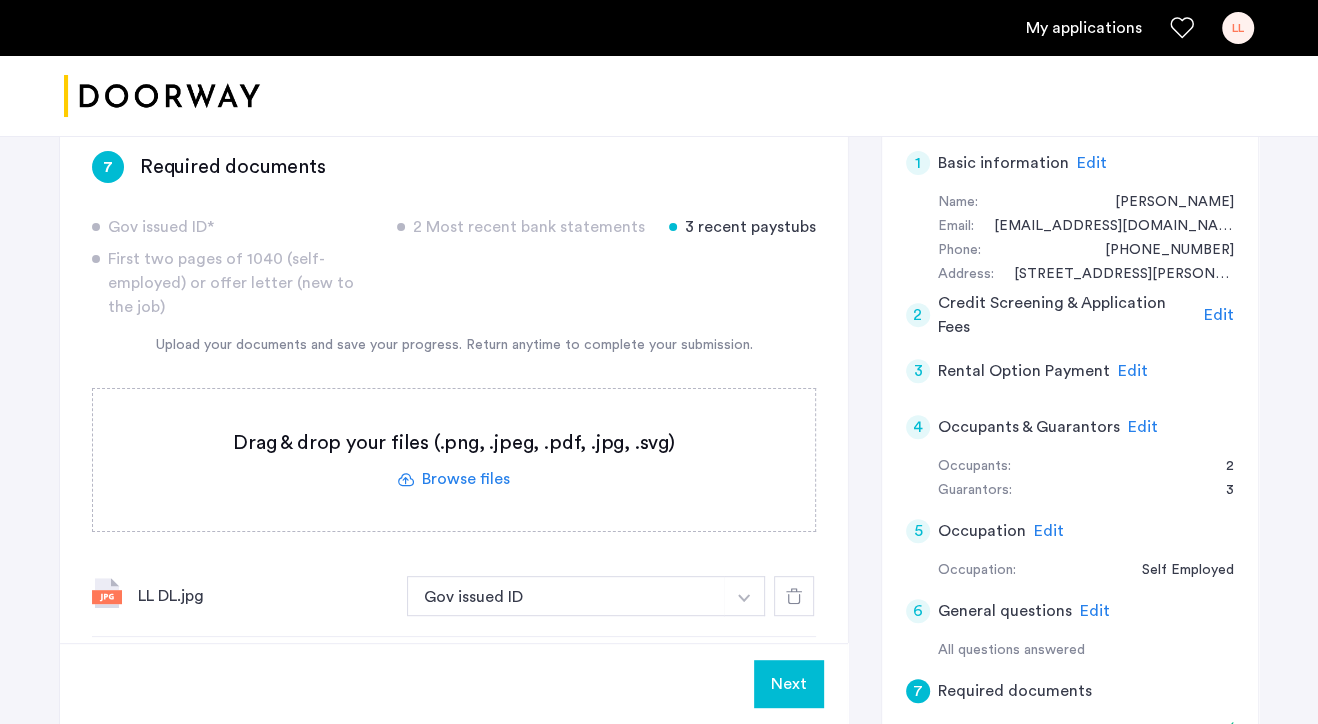 click on "Gov issued ID*  2 Most recent bank statements  3 recent paystubs  First two pages of 1040 (self-employed) or offer letter (new to the job)" 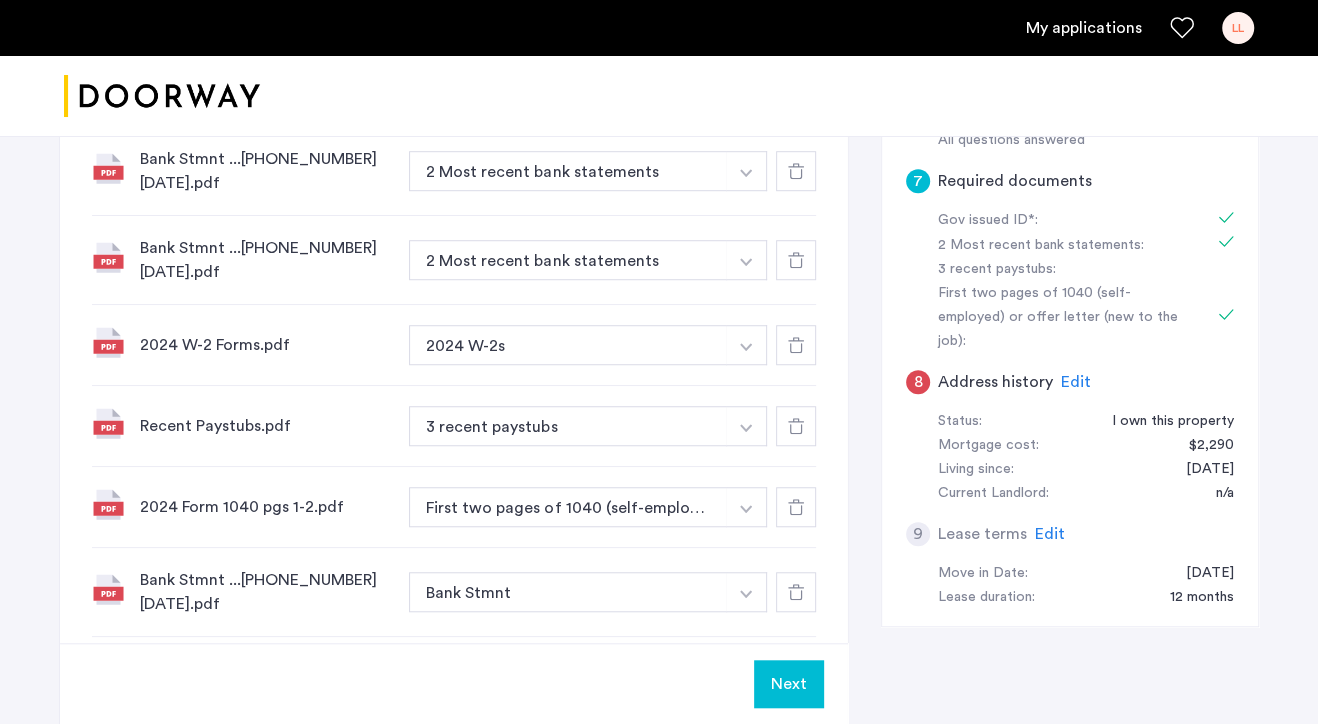 scroll, scrollTop: 839, scrollLeft: 0, axis: vertical 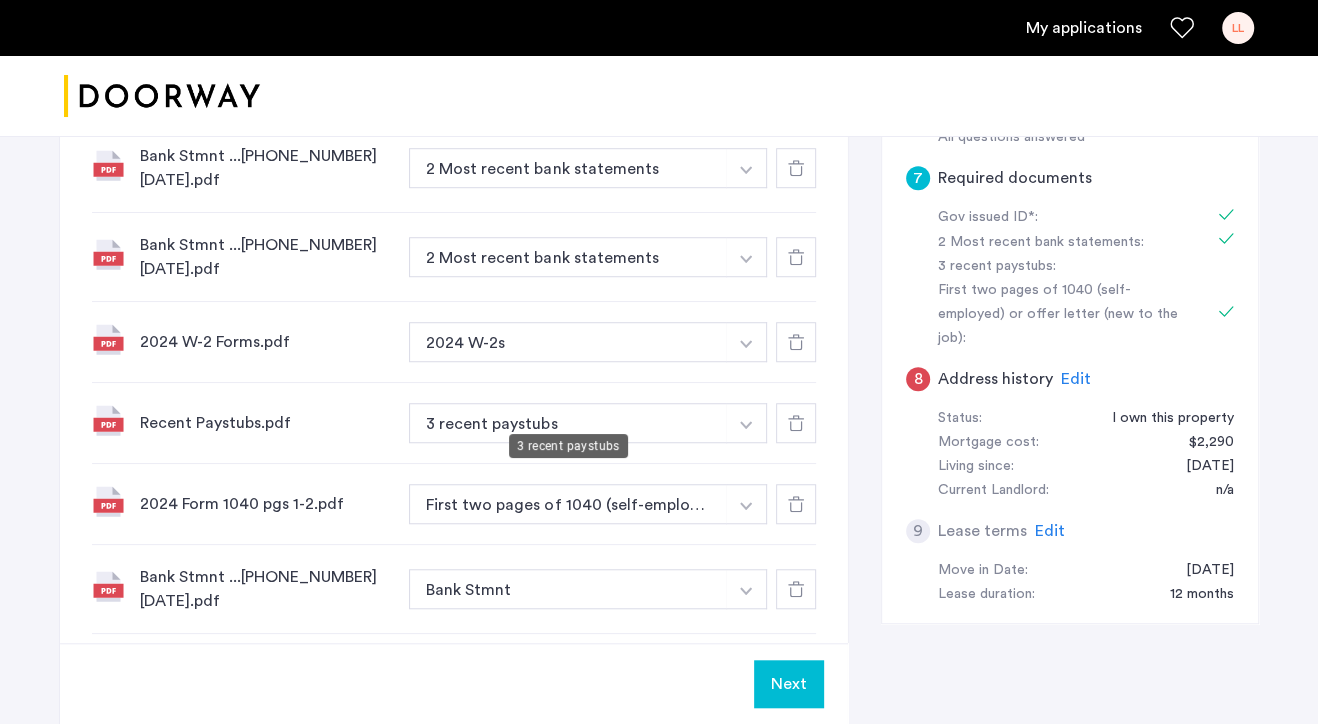 click on "3 recent paystubs" at bounding box center (568, 423) 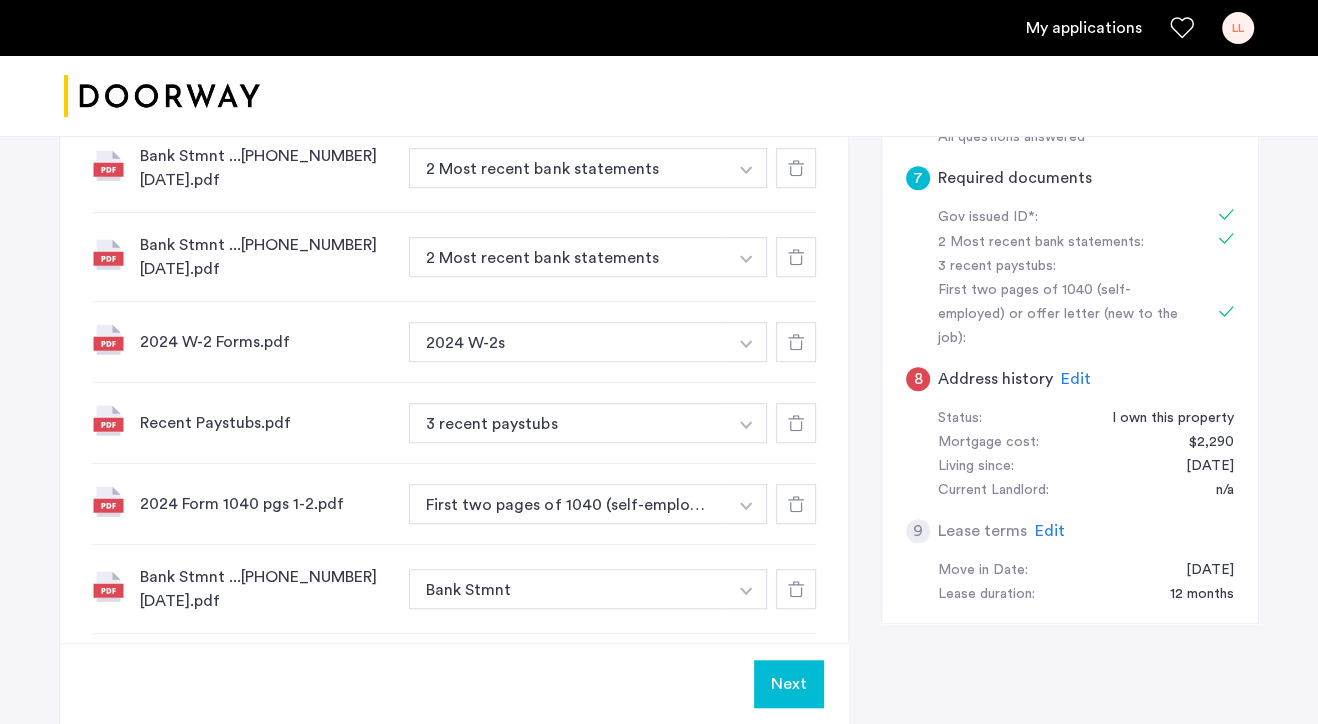 click on "3 recent paystubs" at bounding box center (568, 423) 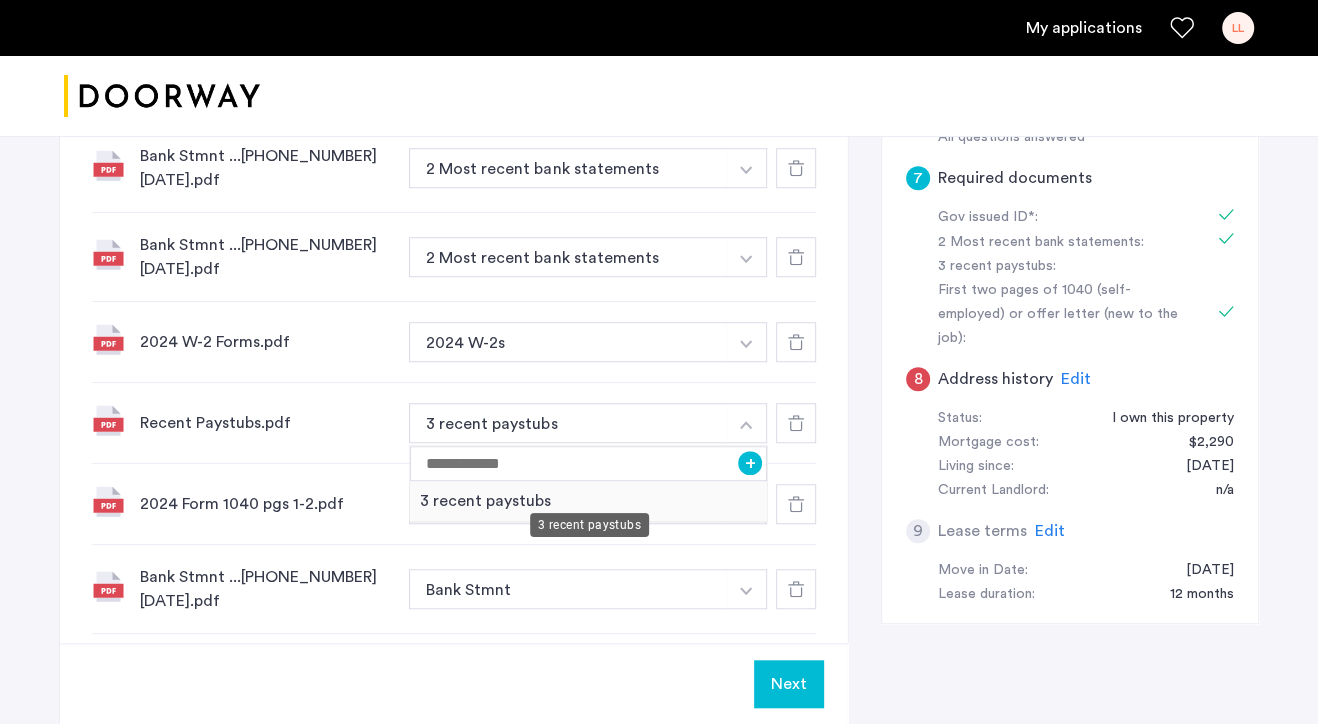 click on "3 recent paystubs" at bounding box center [588, 501] 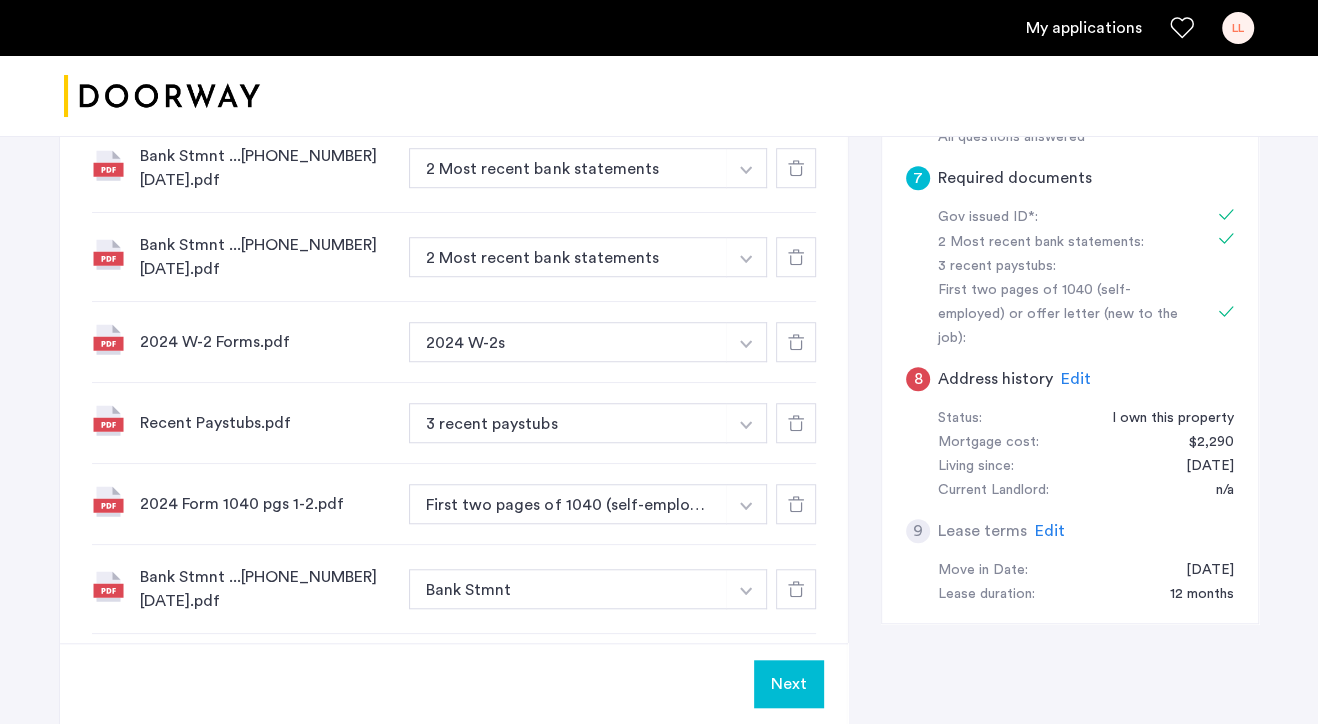 click 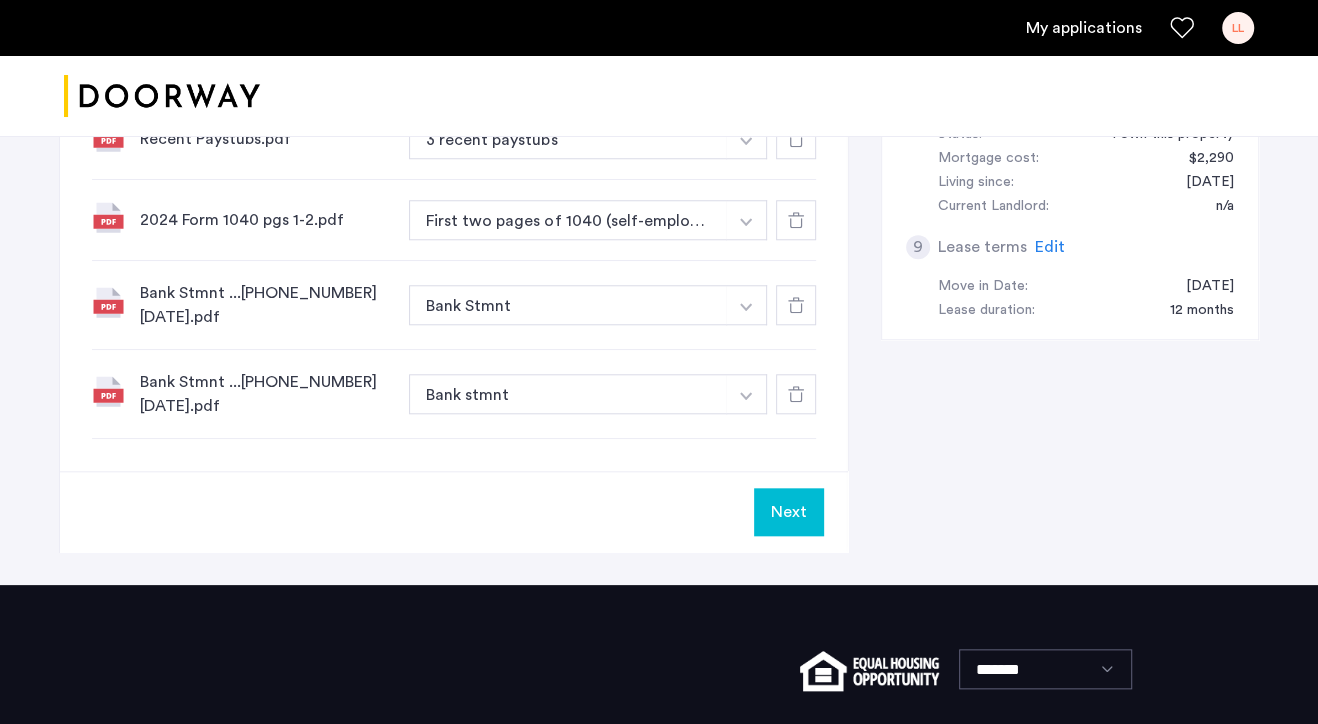 scroll, scrollTop: 1126, scrollLeft: 0, axis: vertical 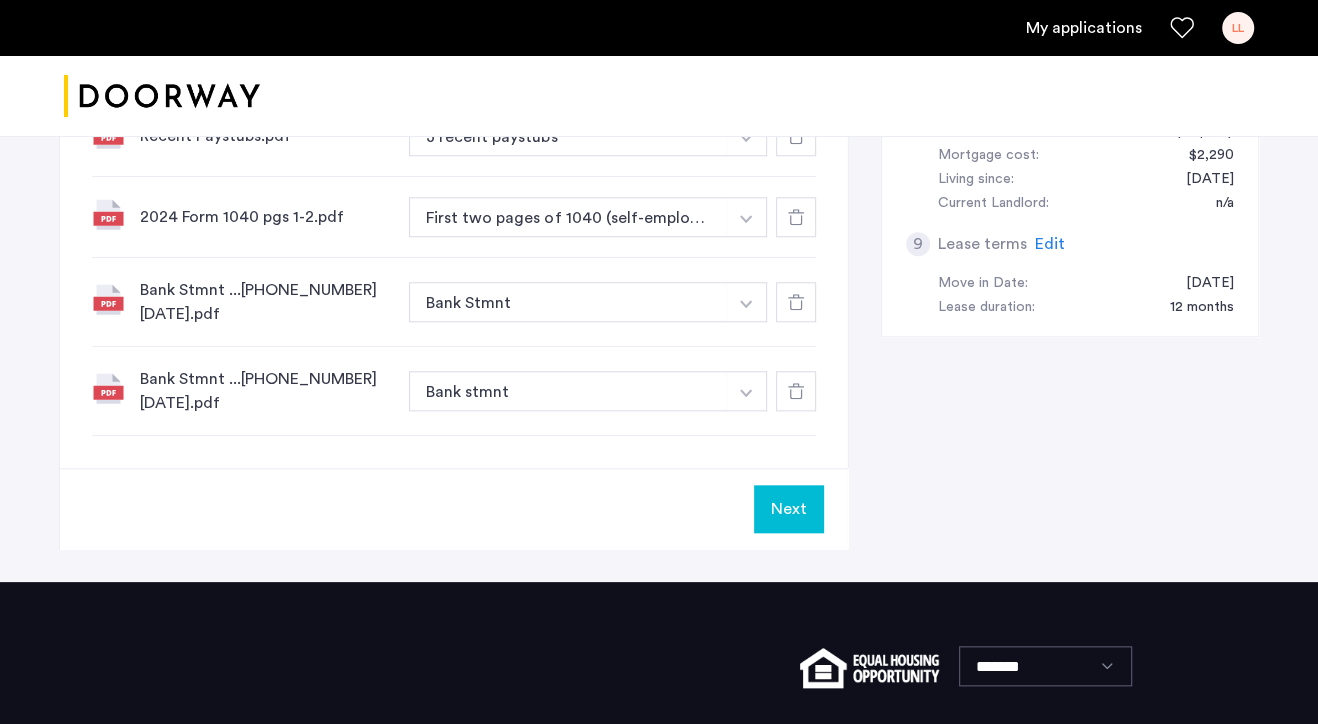 click on "Next" 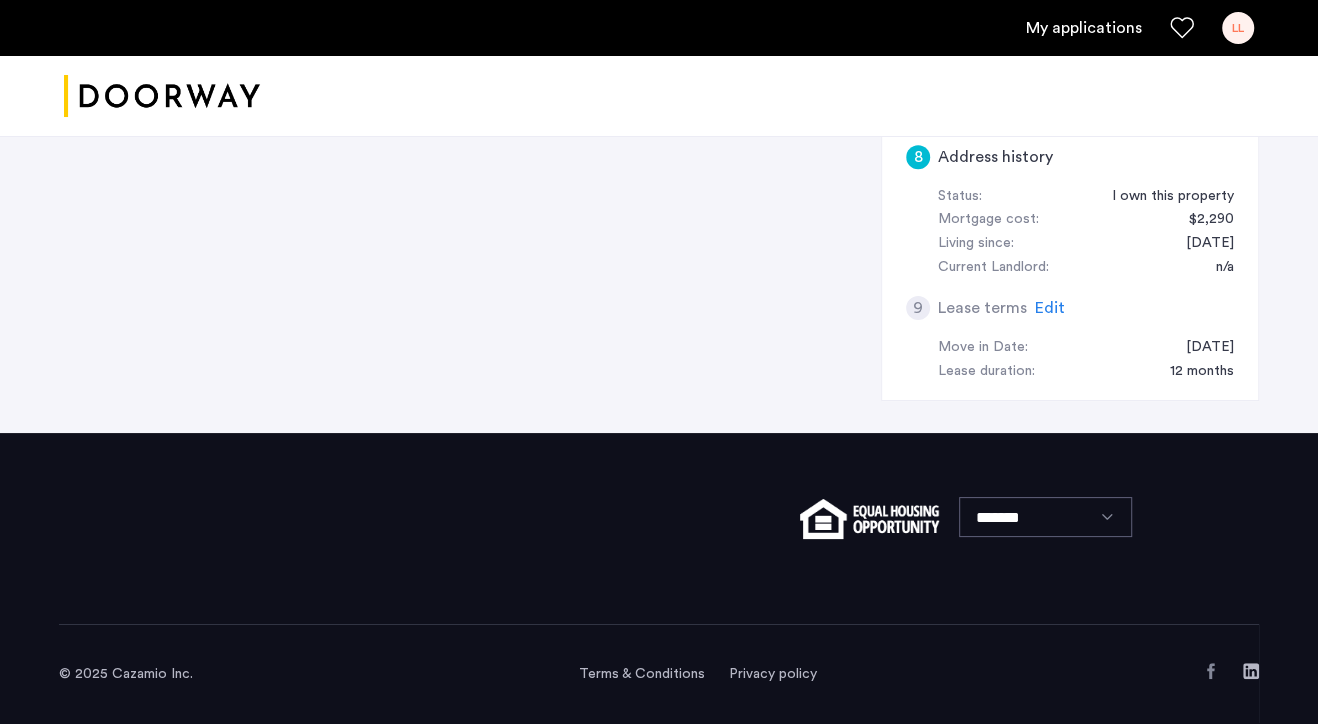 scroll, scrollTop: 0, scrollLeft: 0, axis: both 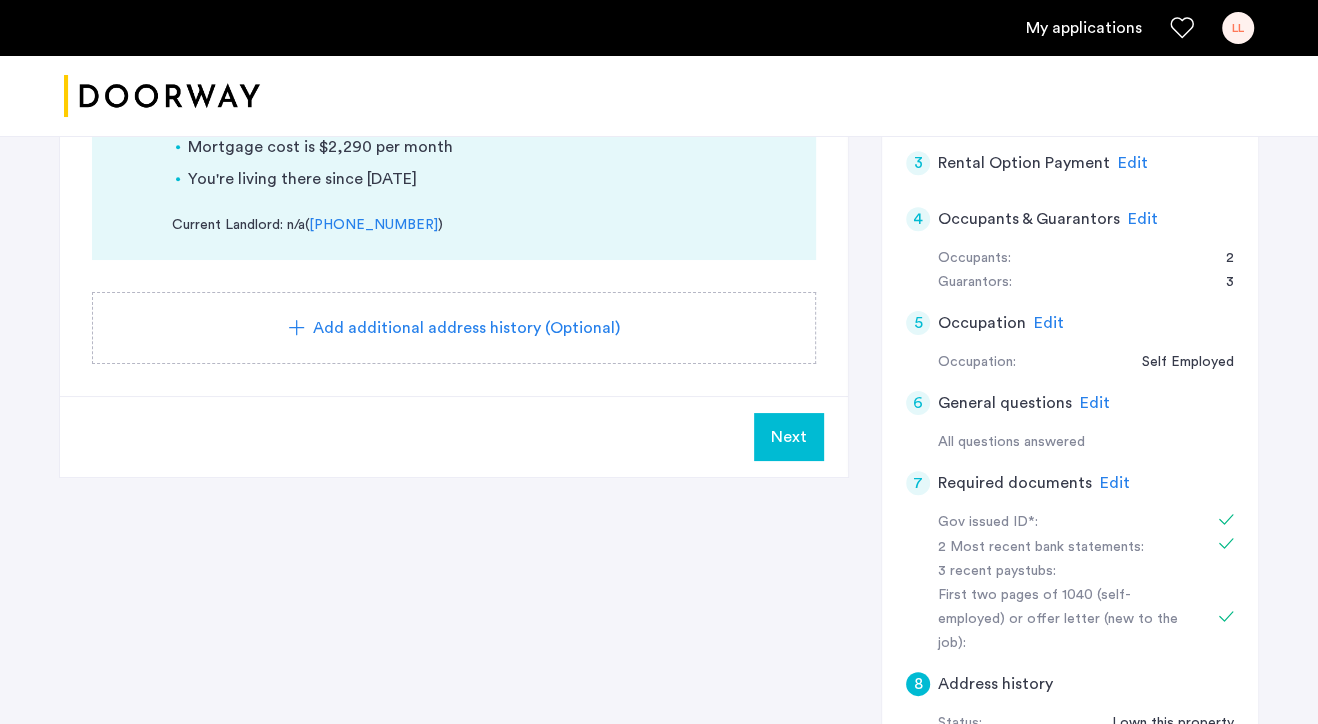click on "Next" 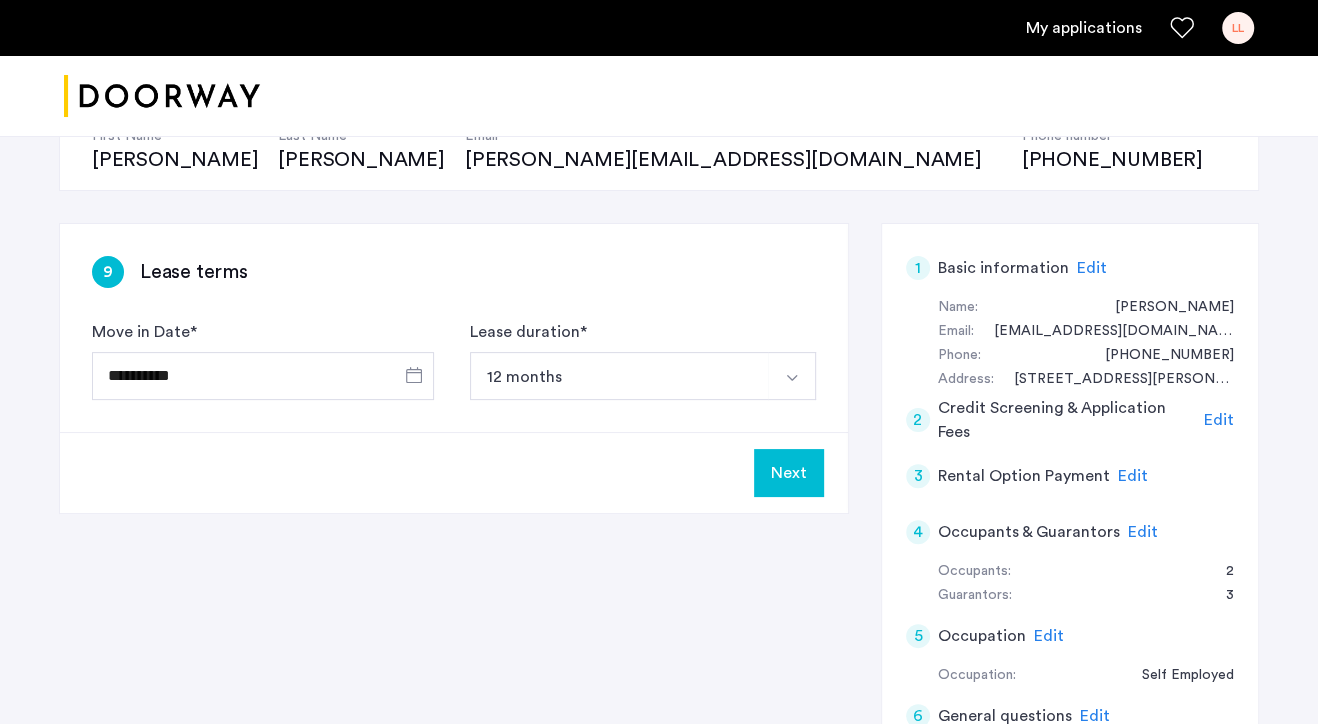 scroll, scrollTop: 214, scrollLeft: 0, axis: vertical 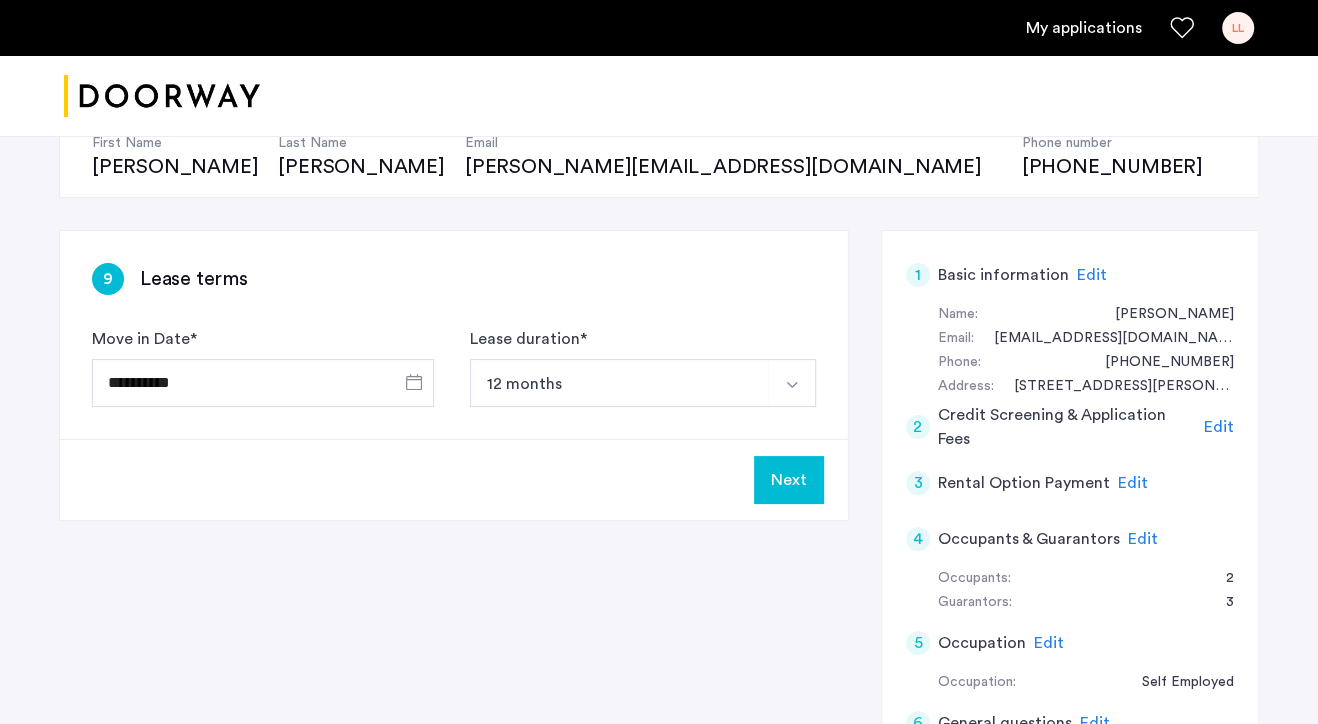 click on "Next" 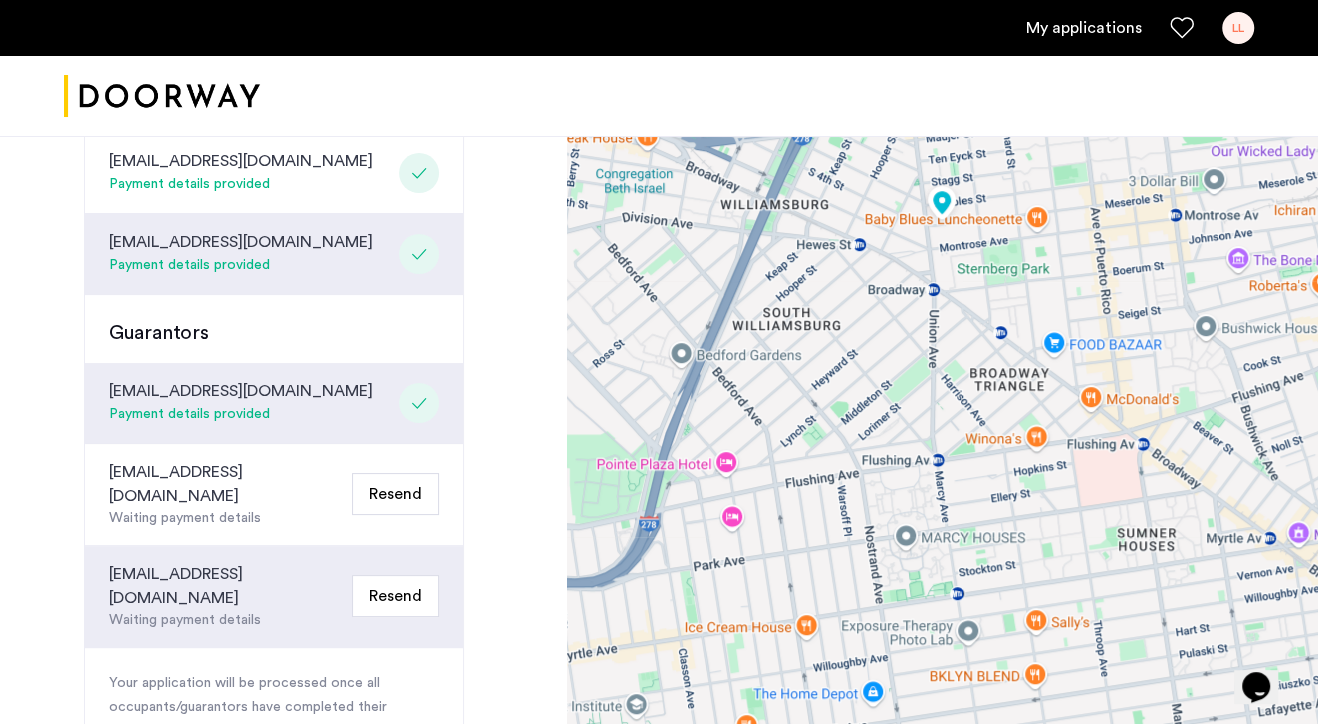 scroll, scrollTop: 561, scrollLeft: 0, axis: vertical 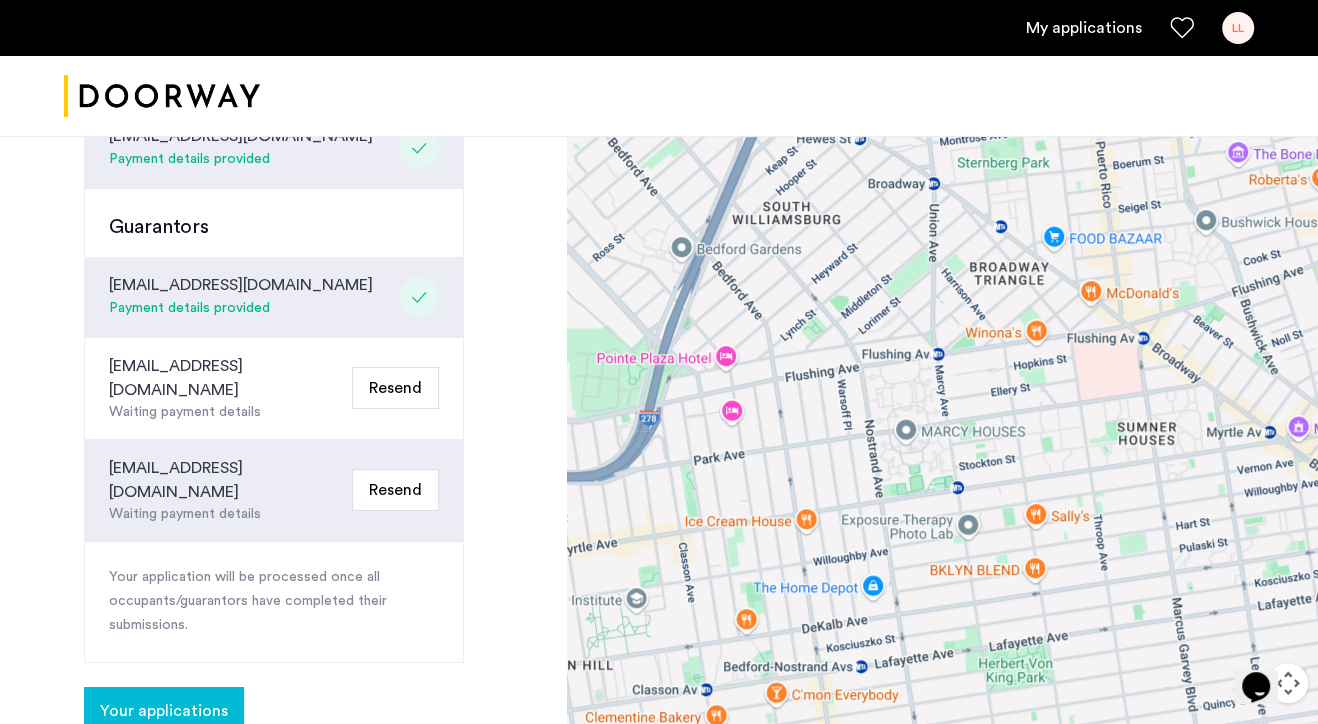 click on "Your applications" 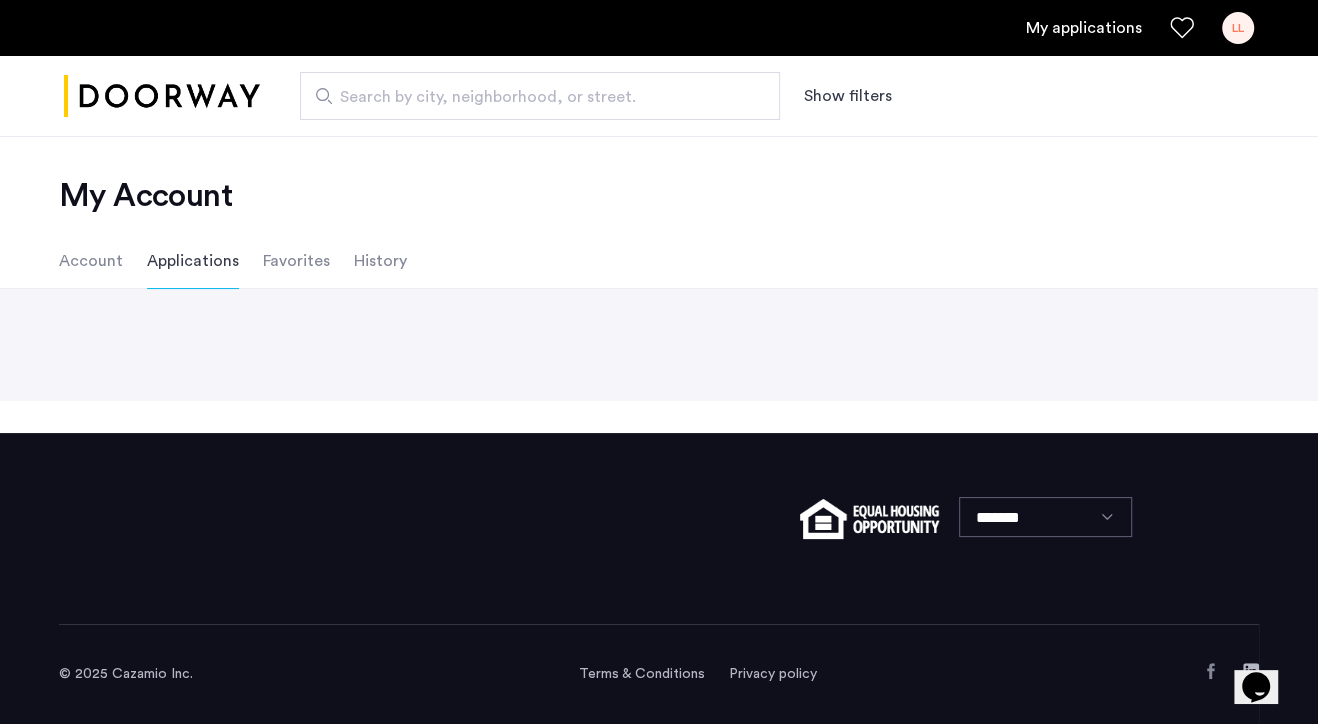 scroll, scrollTop: 0, scrollLeft: 0, axis: both 